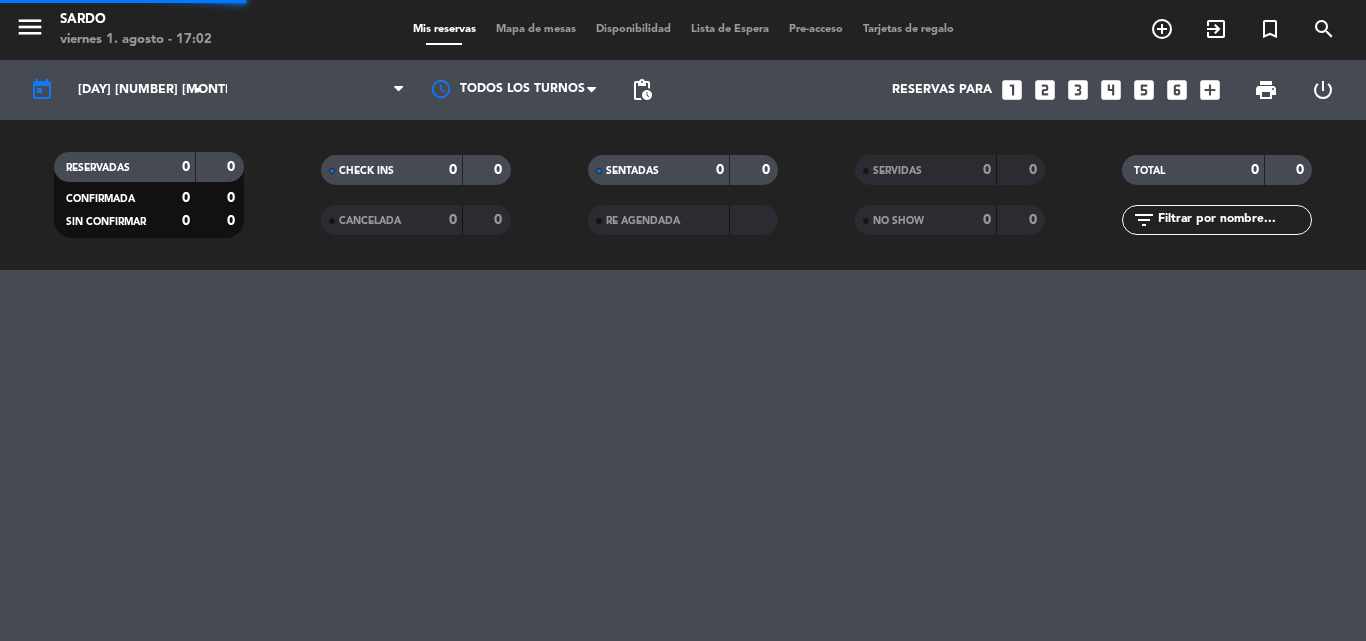 scroll, scrollTop: 0, scrollLeft: 0, axis: both 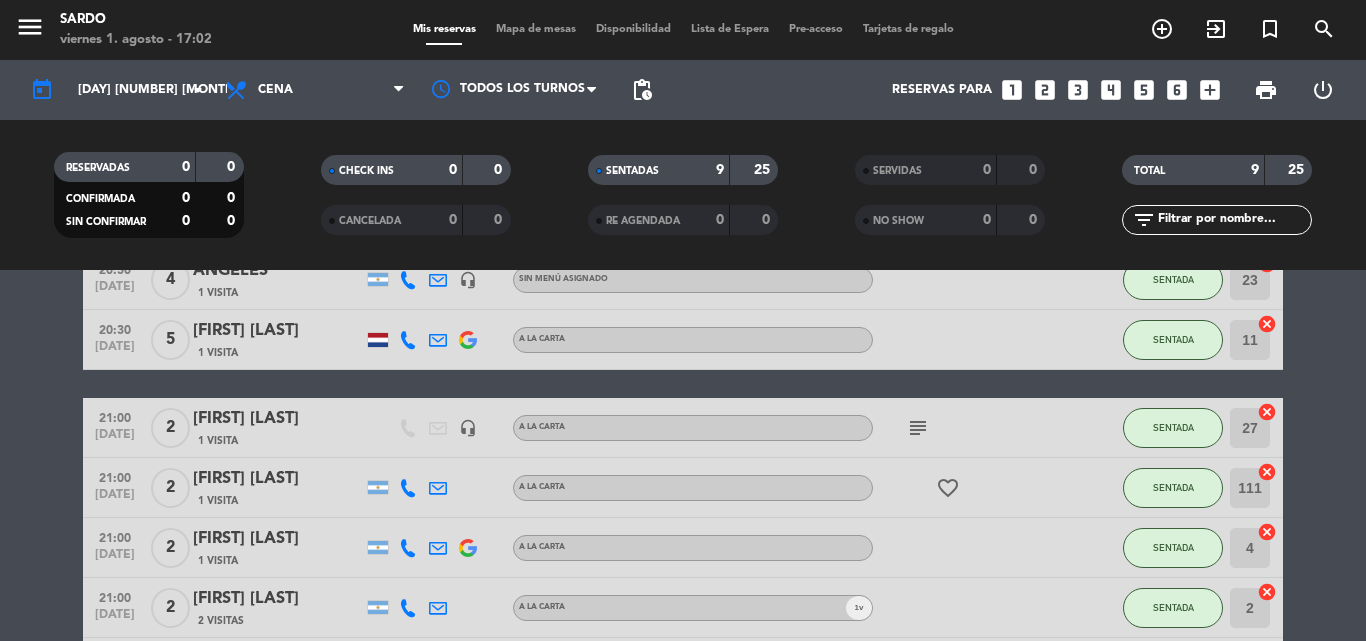 click on "today    jue. 31 jul. arrow_drop_down" 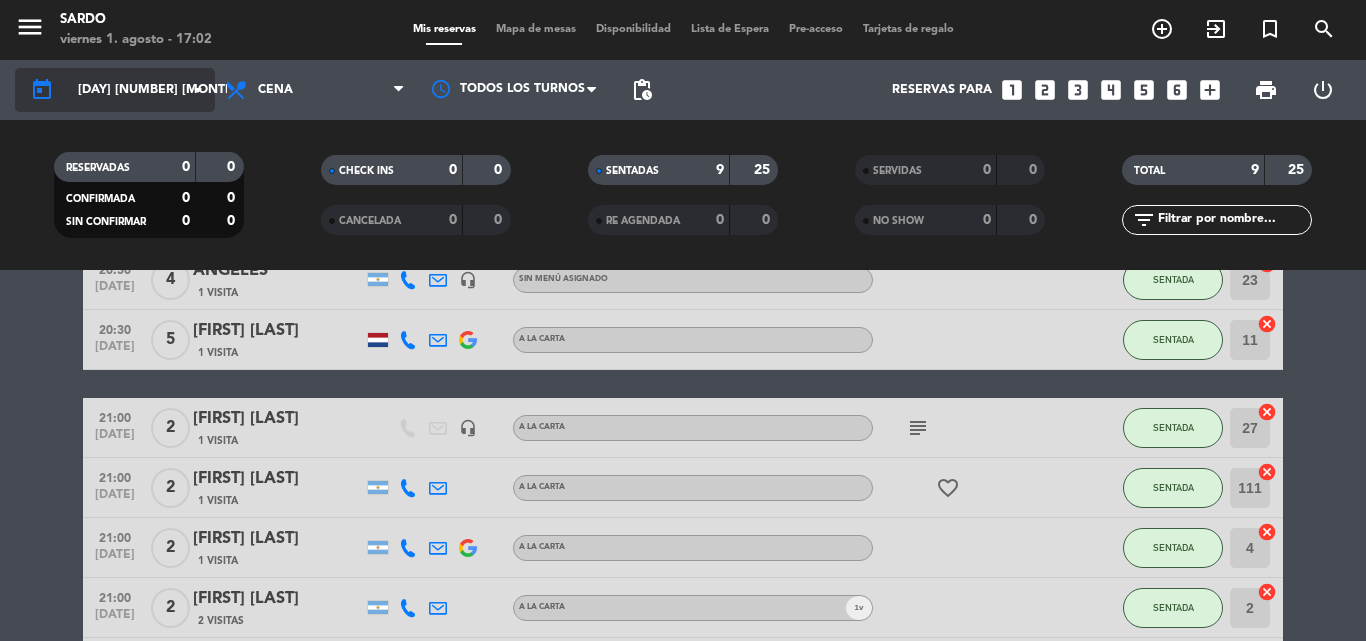 click on "[DAY] [NUMBER] [MONTH]." 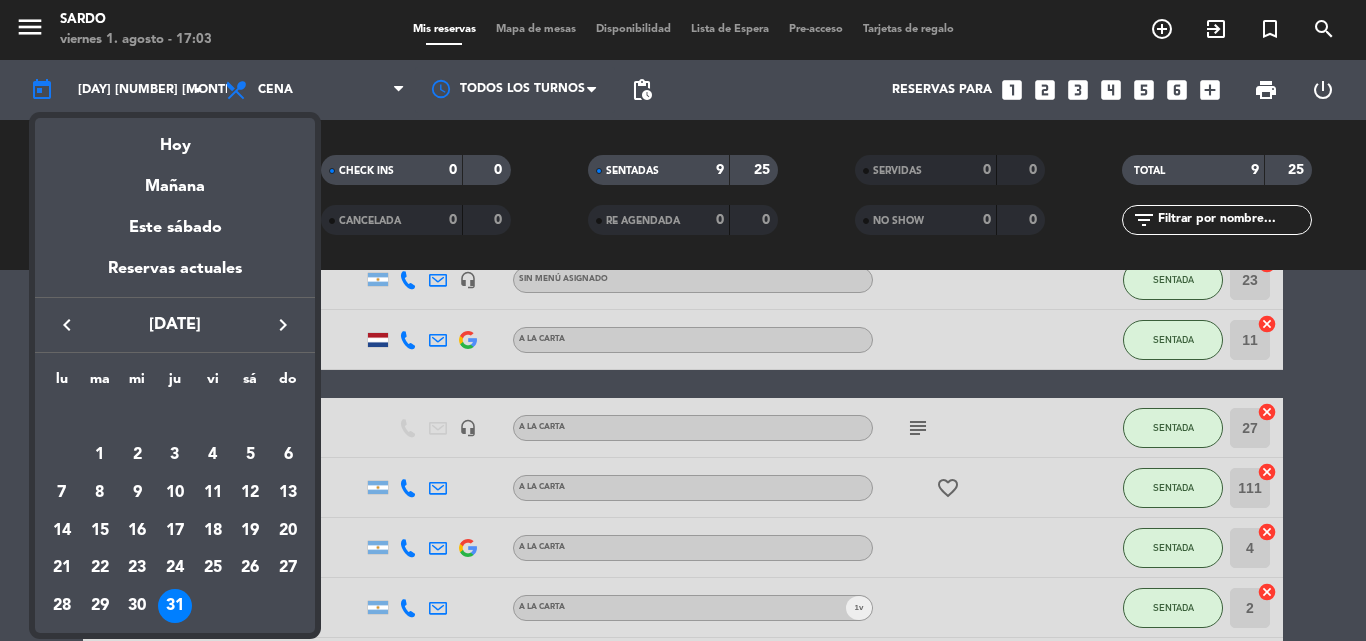 click on "keyboard_arrow_right" at bounding box center (283, 325) 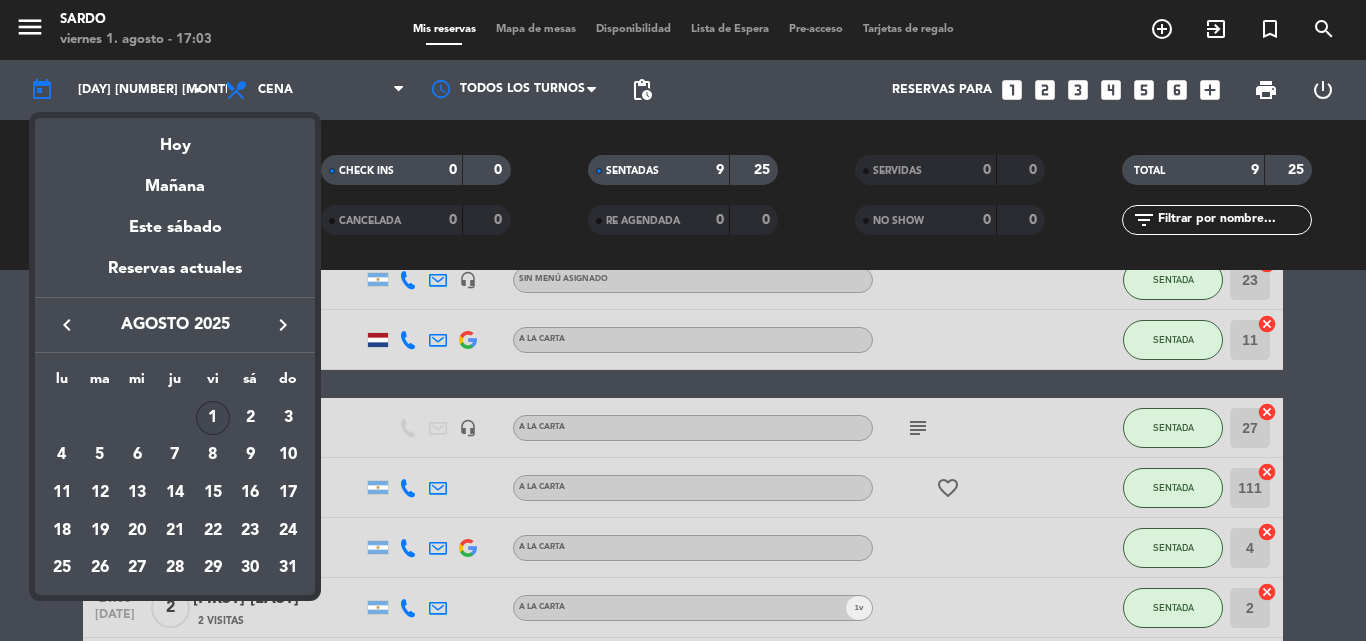 click on "1" at bounding box center [213, 418] 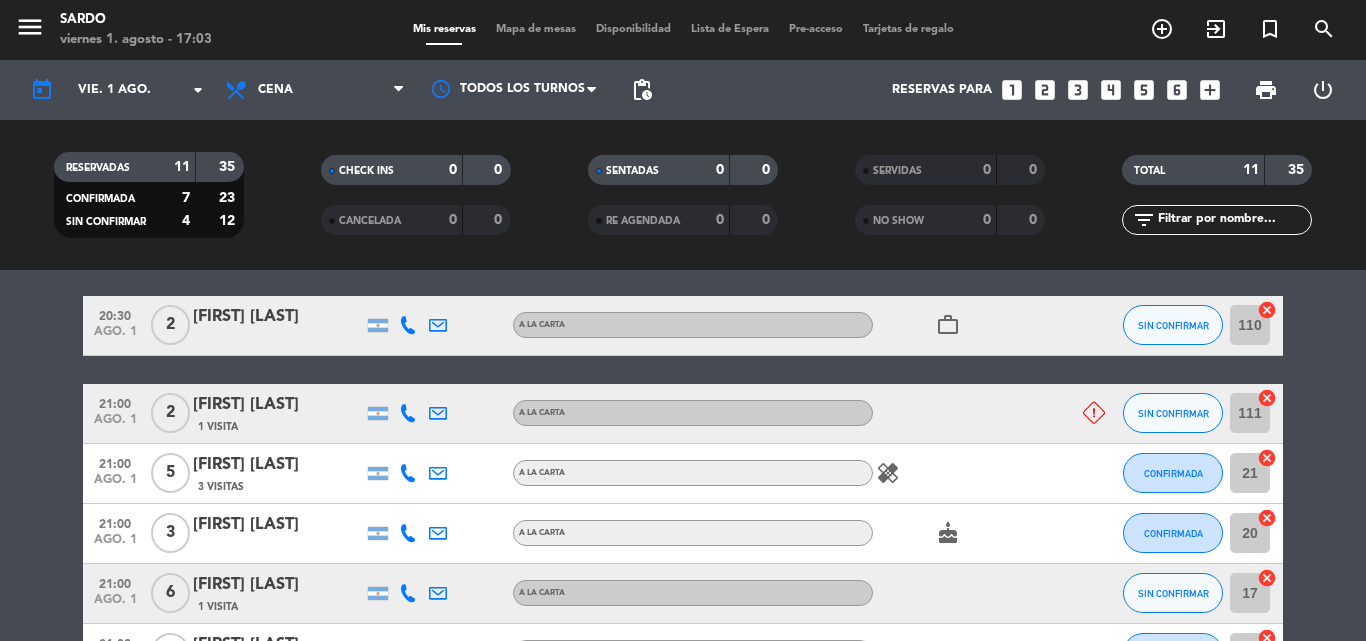 scroll, scrollTop: 0, scrollLeft: 0, axis: both 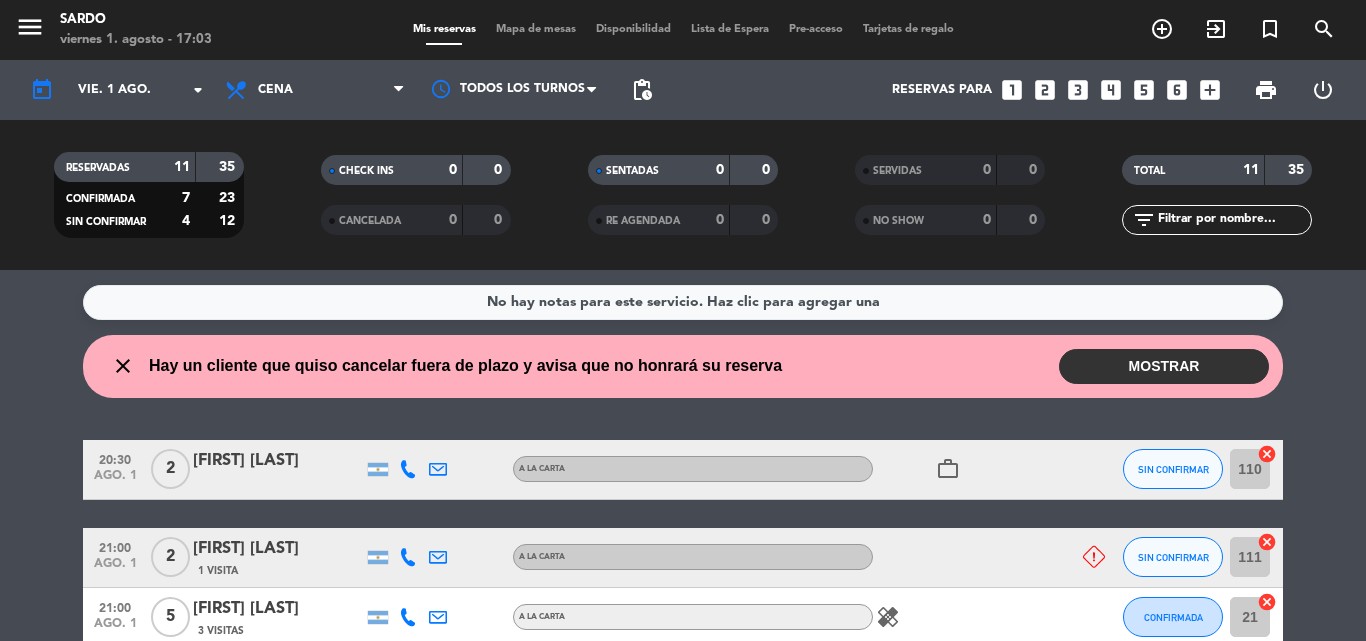click on "MOSTRAR" at bounding box center [1164, 366] 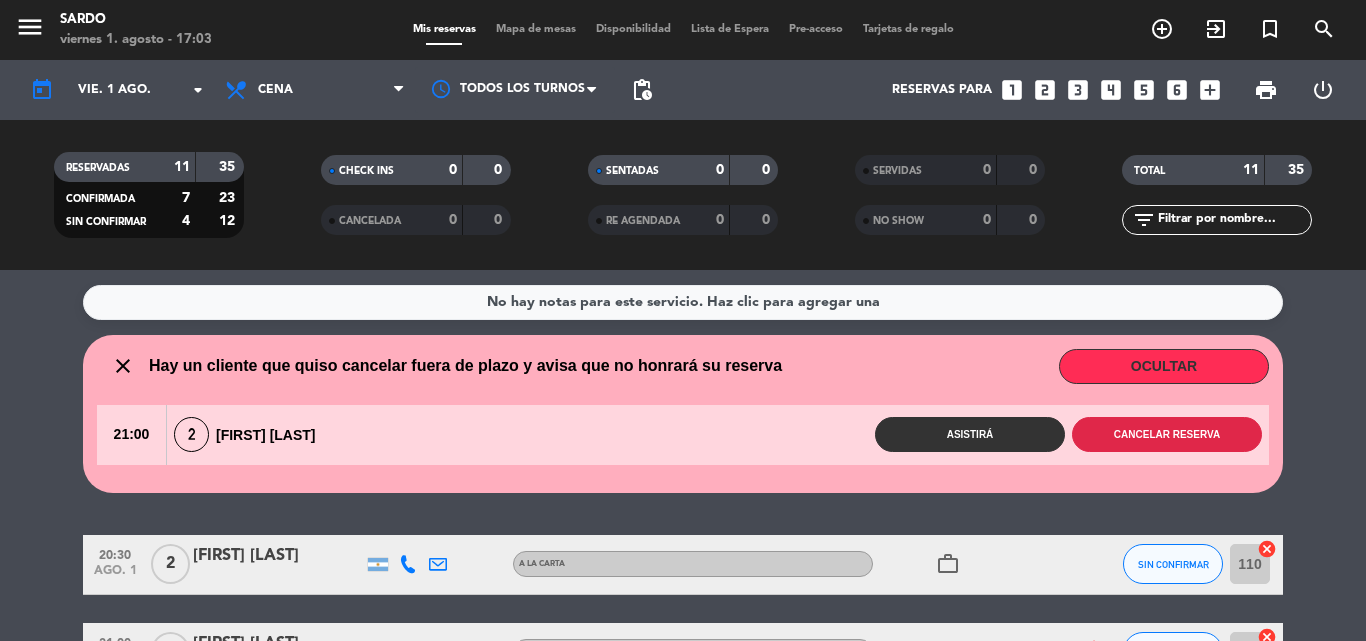 click on "Cancelar reserva" at bounding box center (1167, 434) 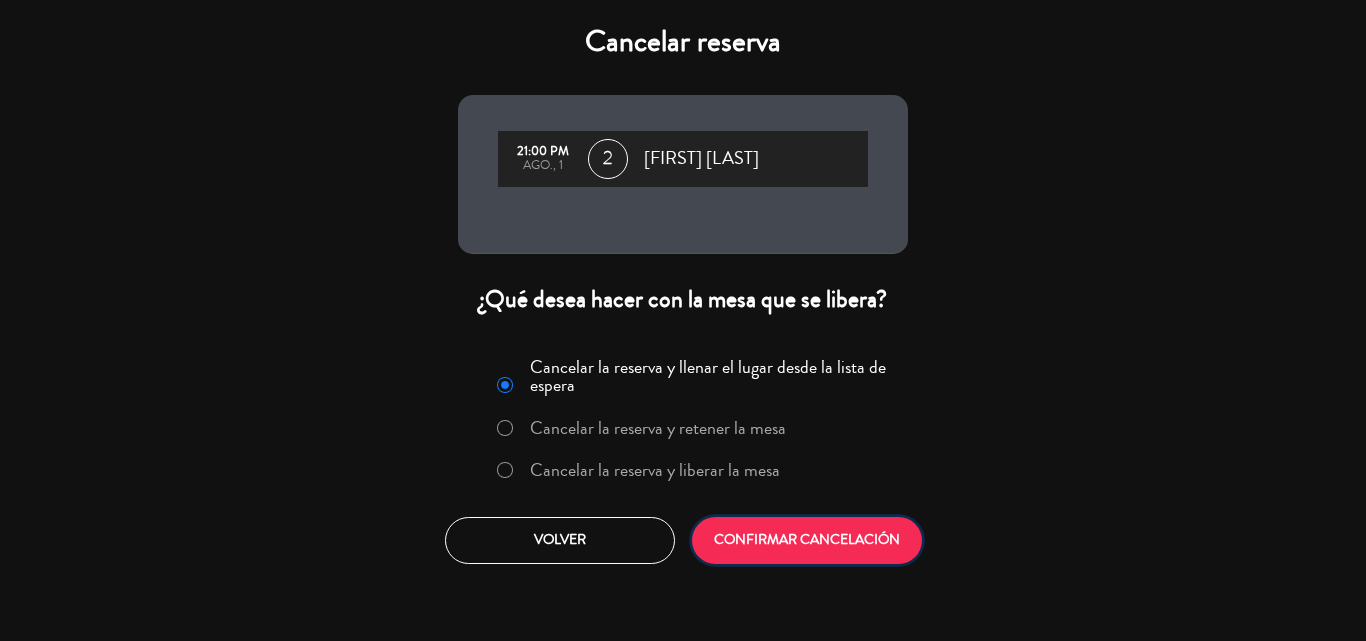 click on "CONFIRMAR CANCELACIÓN" 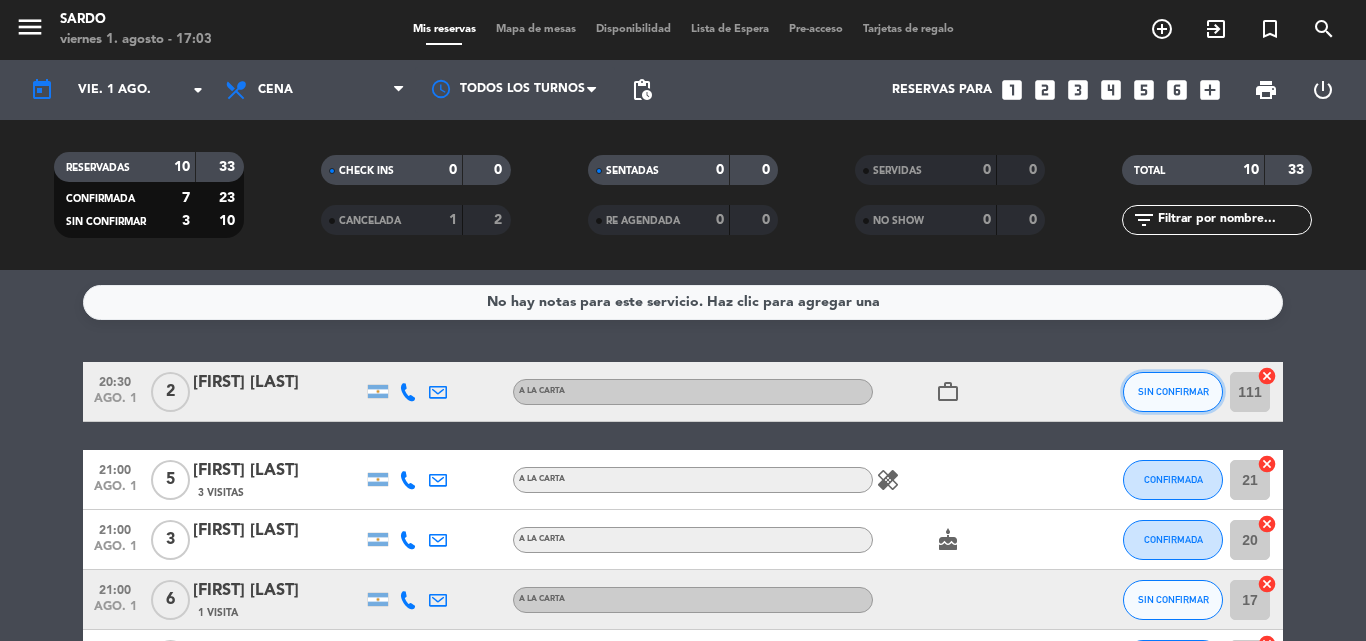 click on "SIN CONFIRMAR" 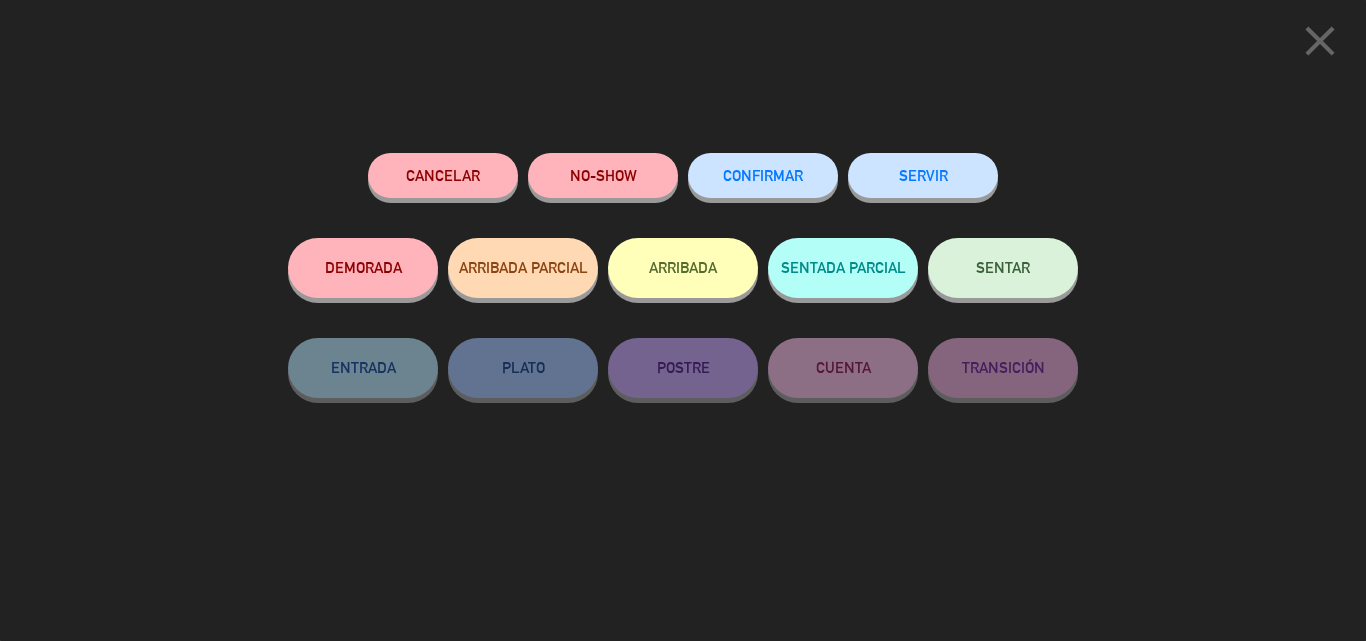 click on "CONFIRMAR" 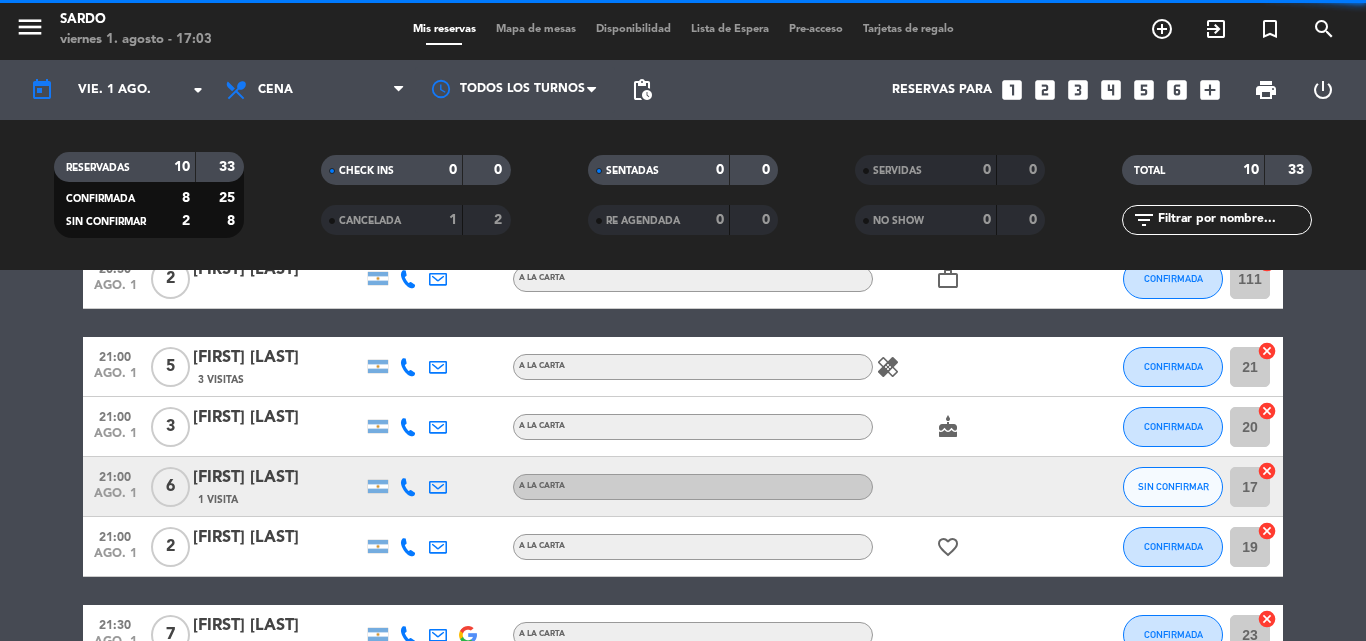 scroll, scrollTop: 200, scrollLeft: 0, axis: vertical 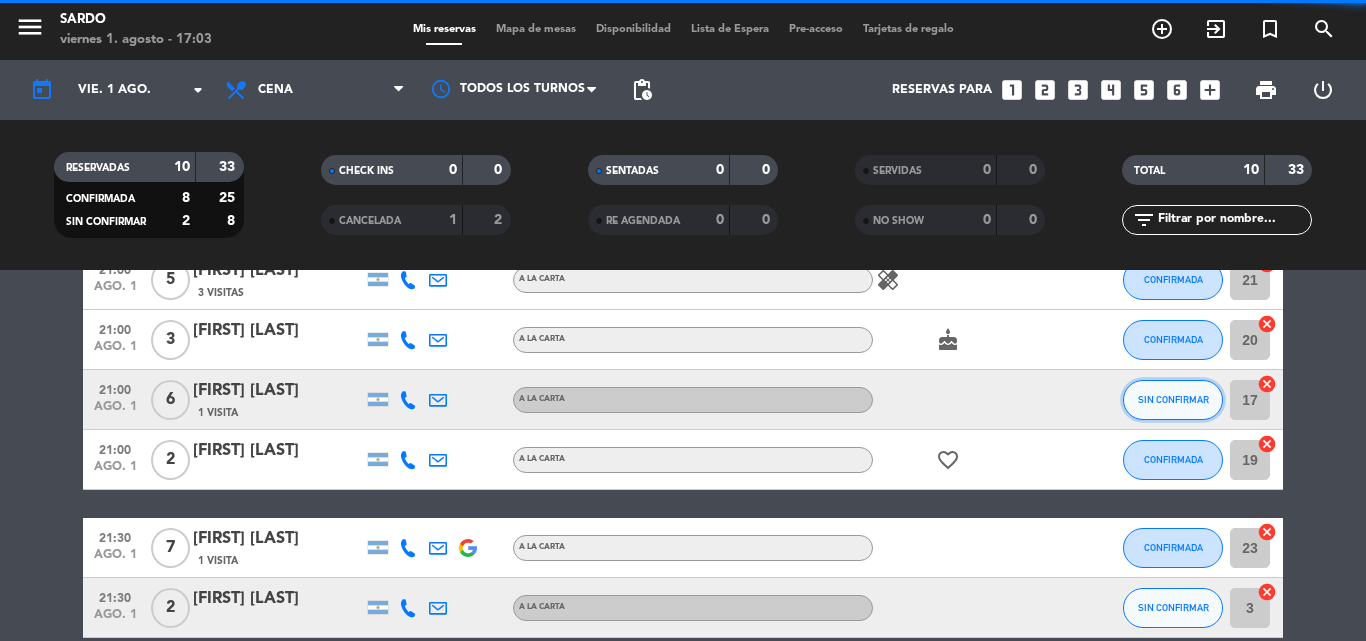 click on "SIN CONFIRMAR" 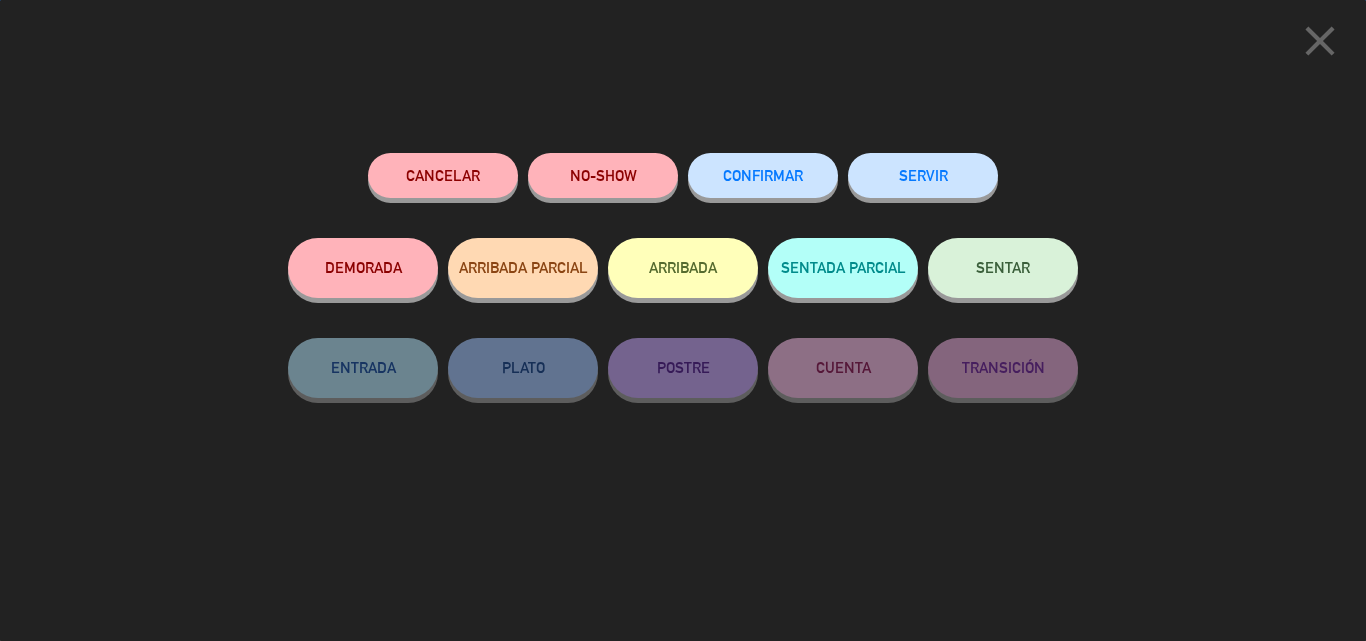 drag, startPoint x: 762, startPoint y: 179, endPoint x: 784, endPoint y: 191, distance: 25.059929 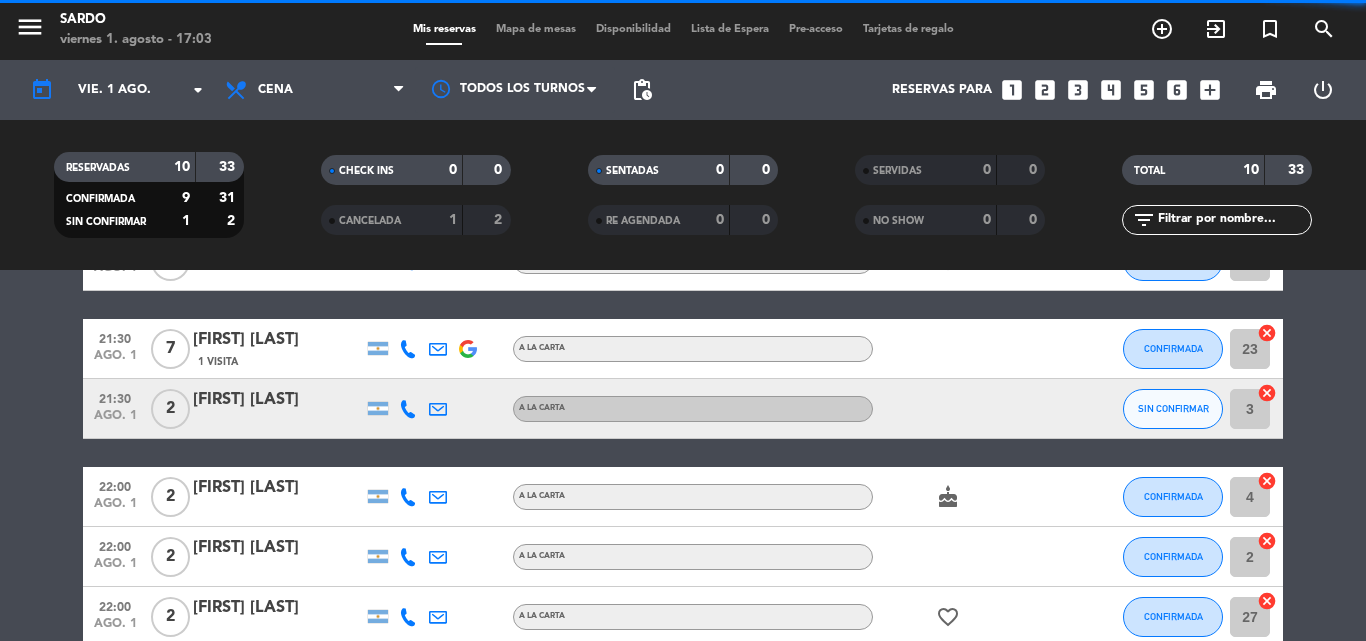 scroll, scrollTop: 400, scrollLeft: 0, axis: vertical 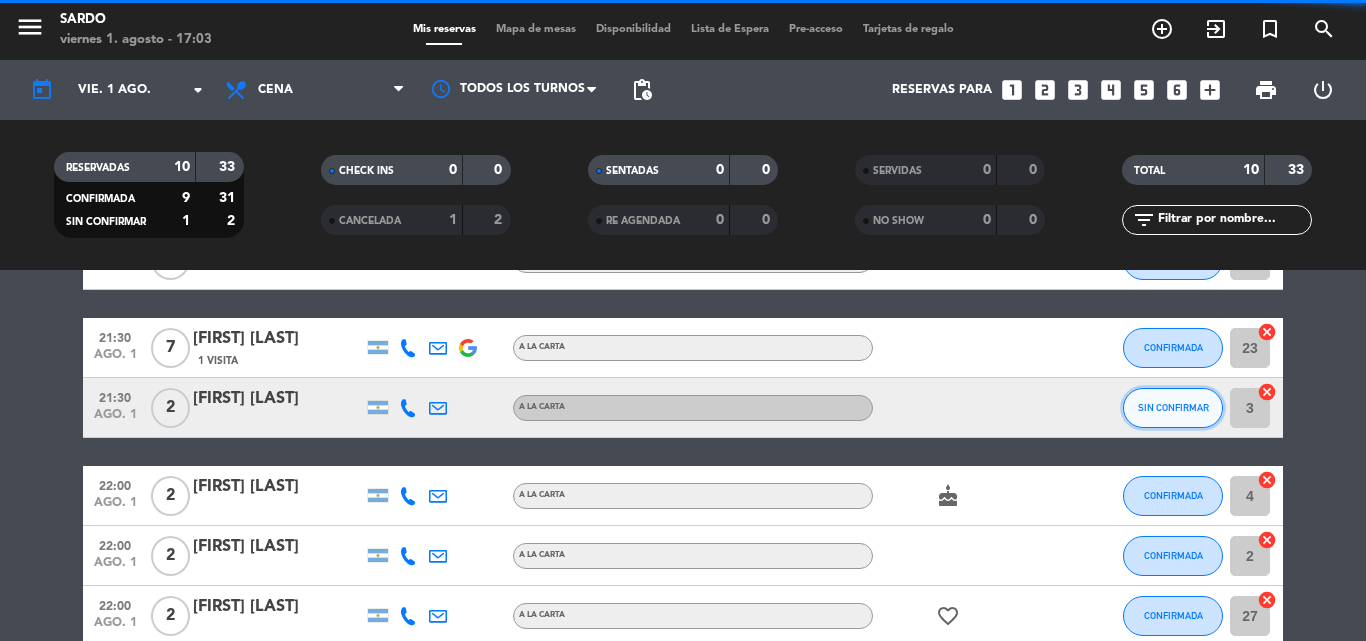 click on "SIN CONFIRMAR" 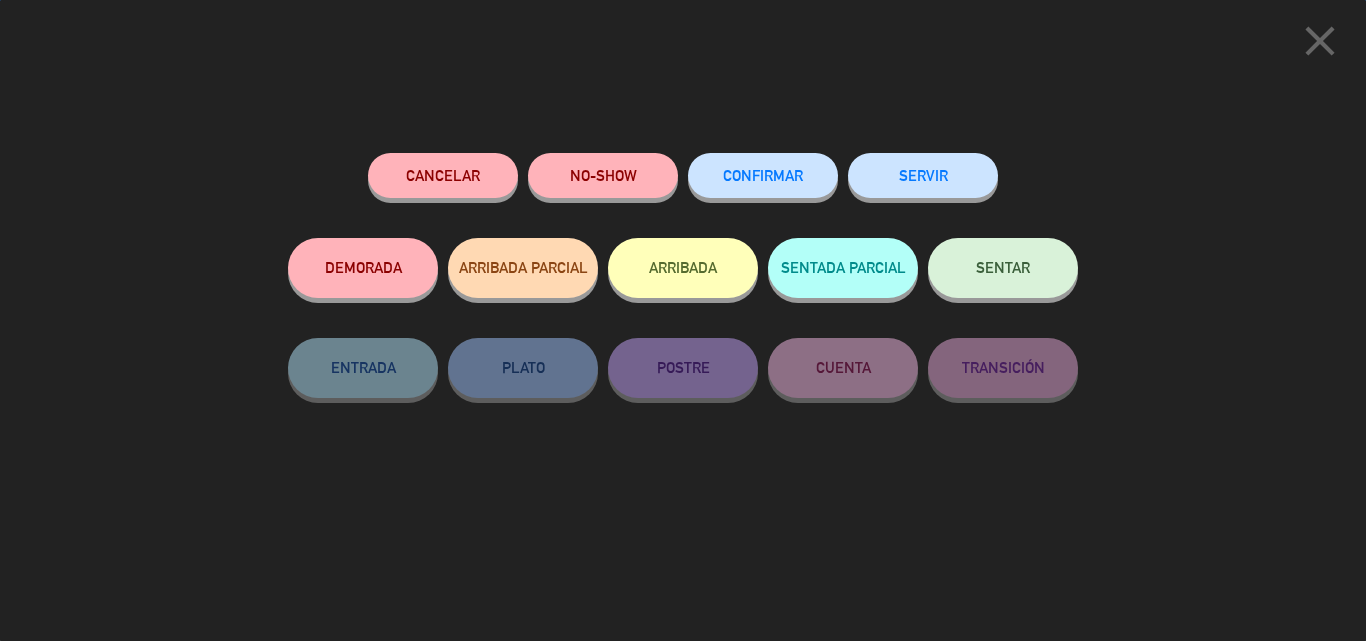 click on "CONFIRMAR" 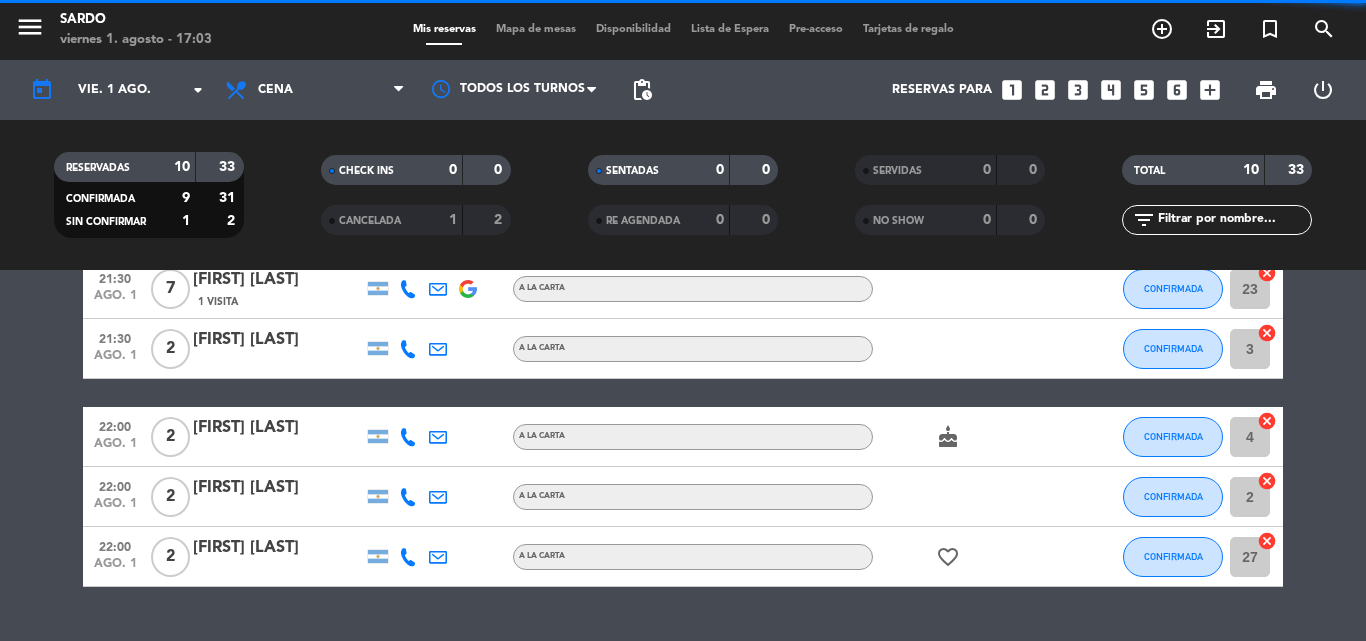 scroll, scrollTop: 505, scrollLeft: 0, axis: vertical 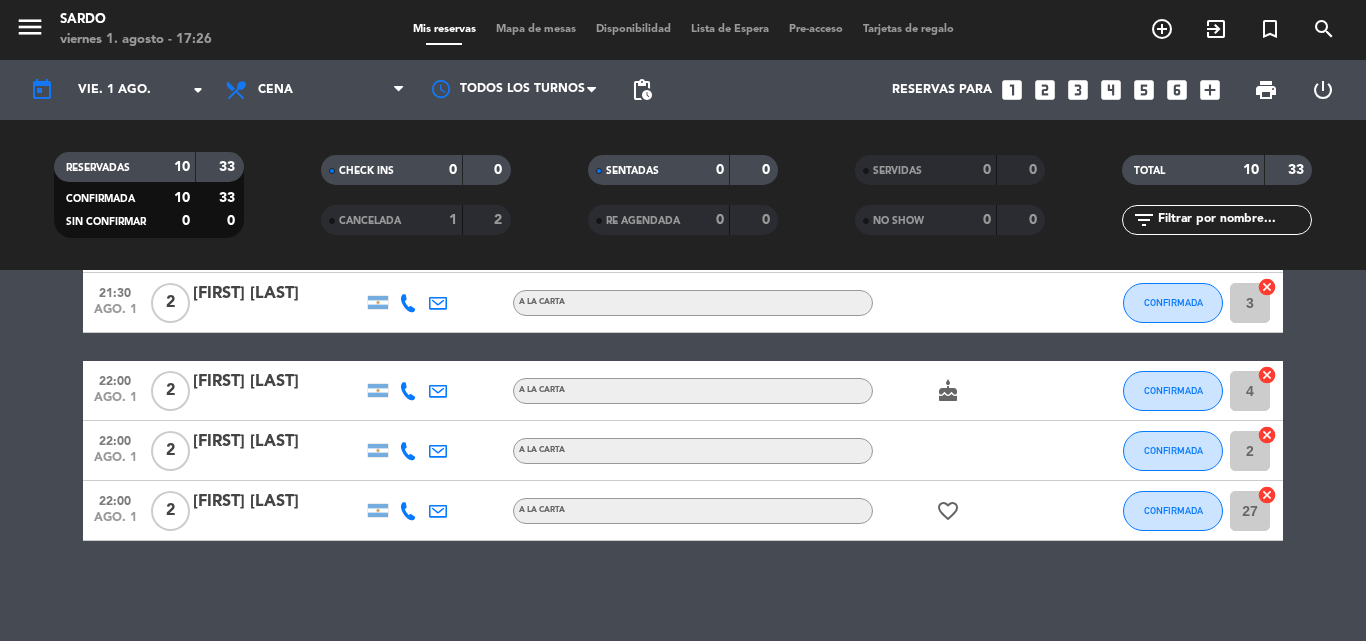 drag, startPoint x: 1, startPoint y: 479, endPoint x: 13, endPoint y: 471, distance: 14.422205 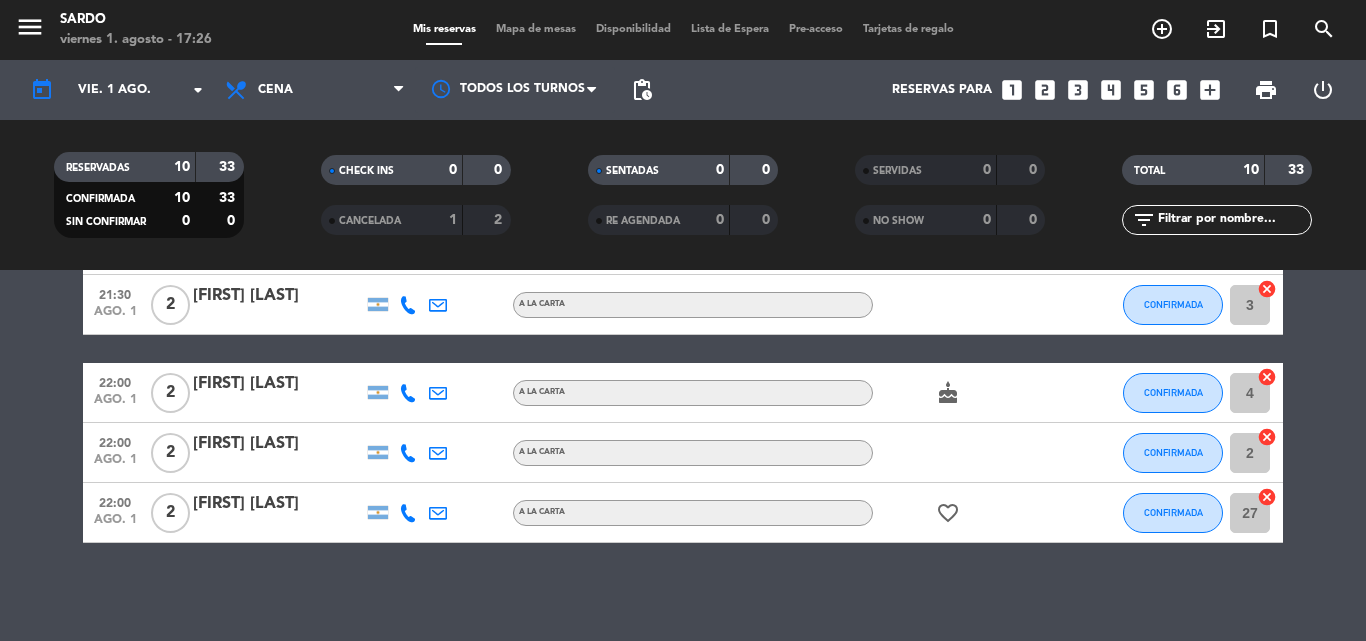 scroll, scrollTop: 505, scrollLeft: 0, axis: vertical 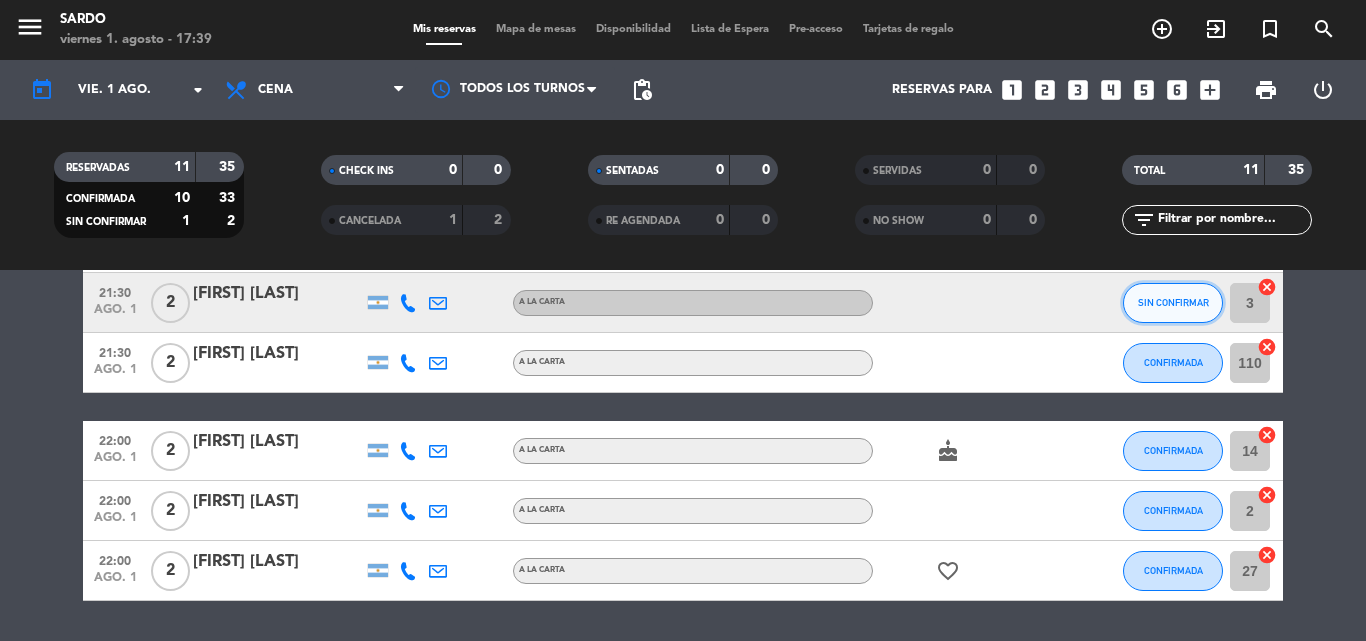 click on "SIN CONFIRMAR" 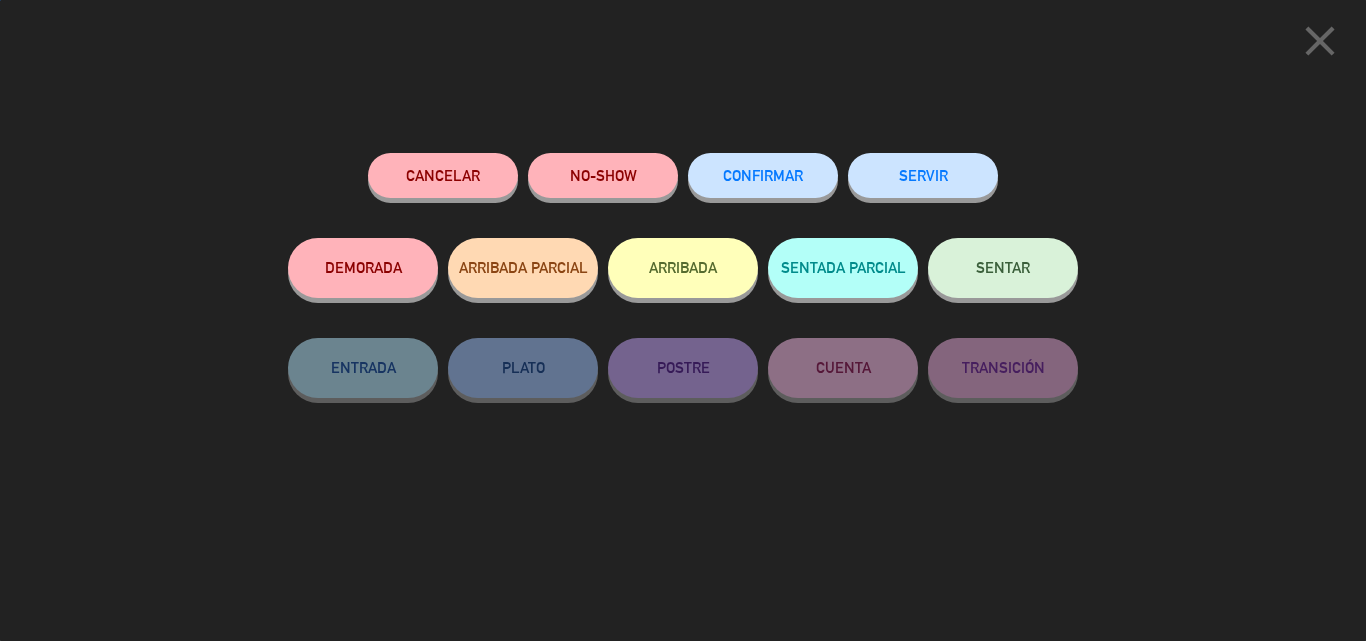 click on "CONFIRMAR" 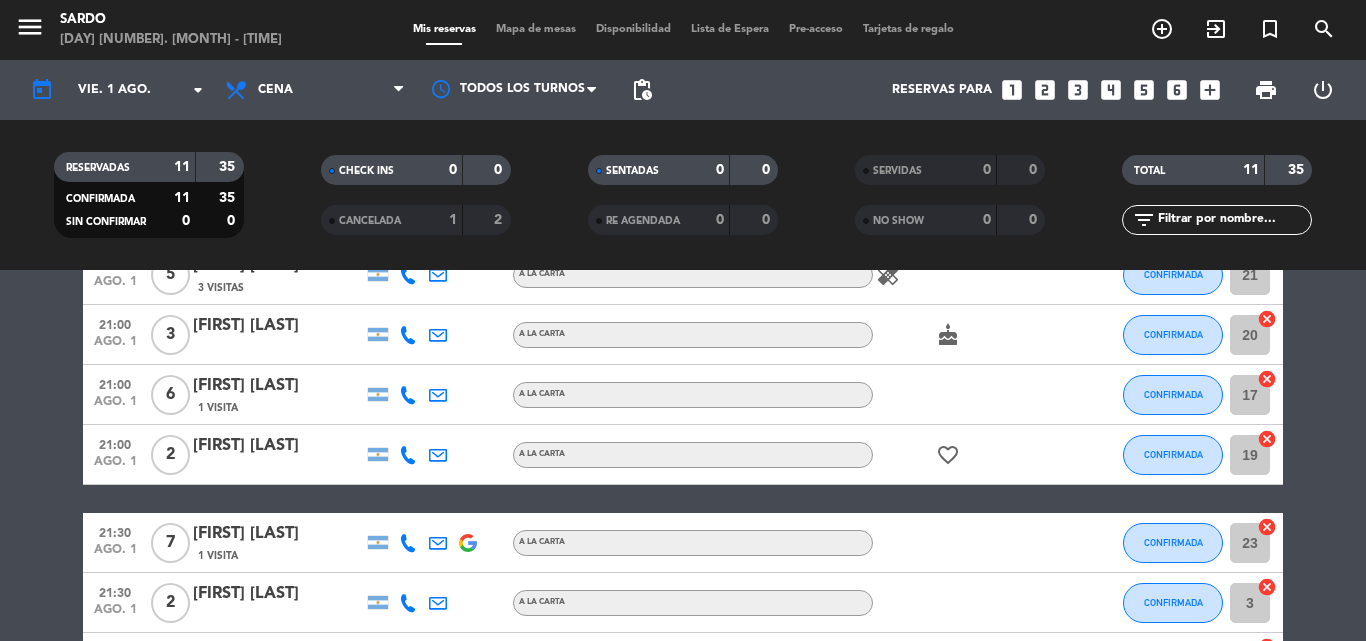 scroll, scrollTop: 0, scrollLeft: 0, axis: both 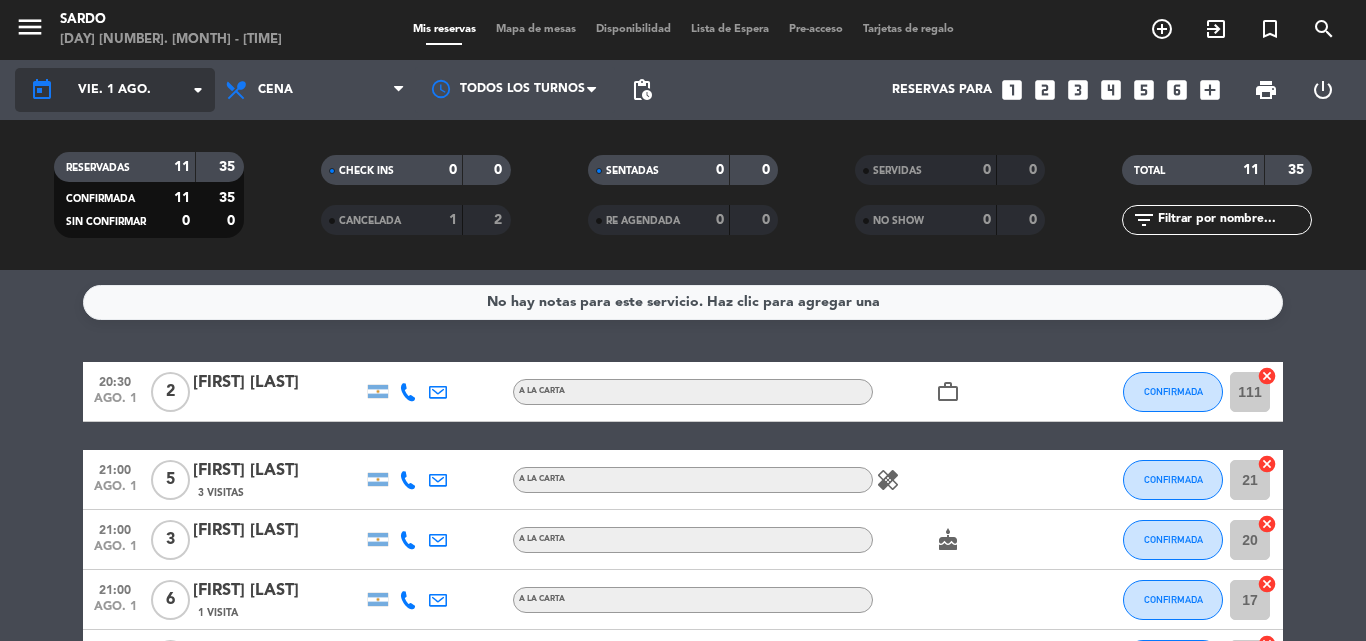 click on "arrow_drop_down" 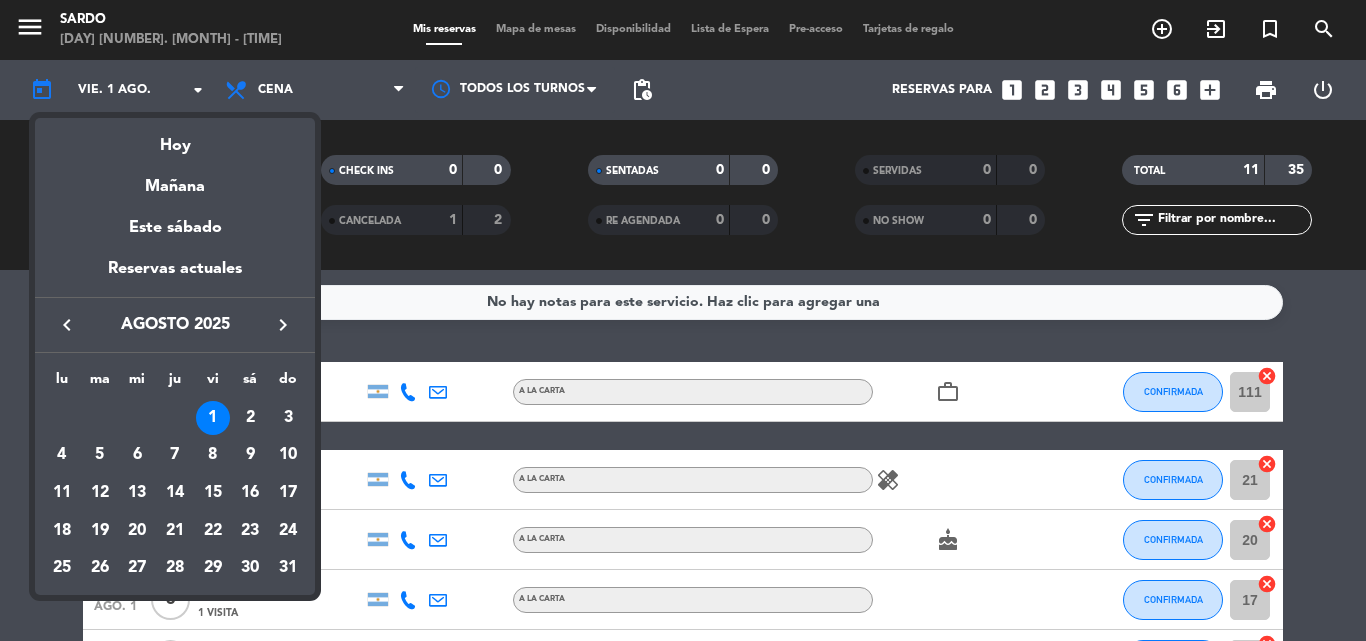 click at bounding box center (683, 320) 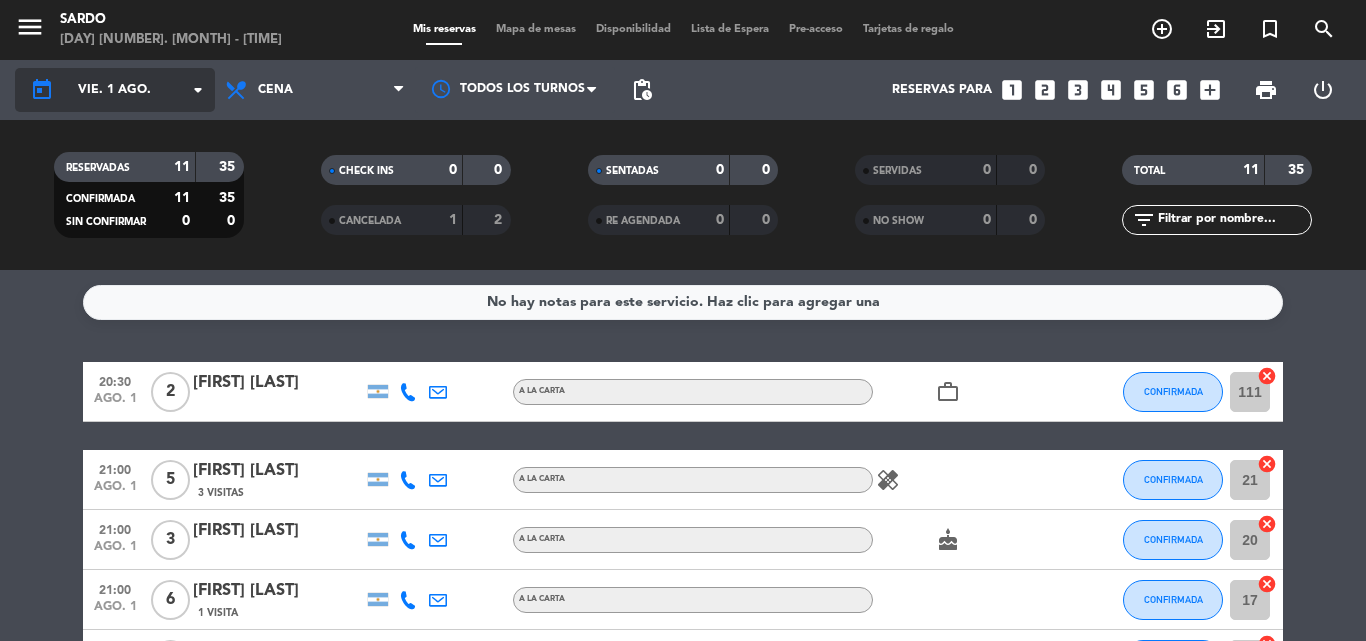 click on "arrow_drop_down" 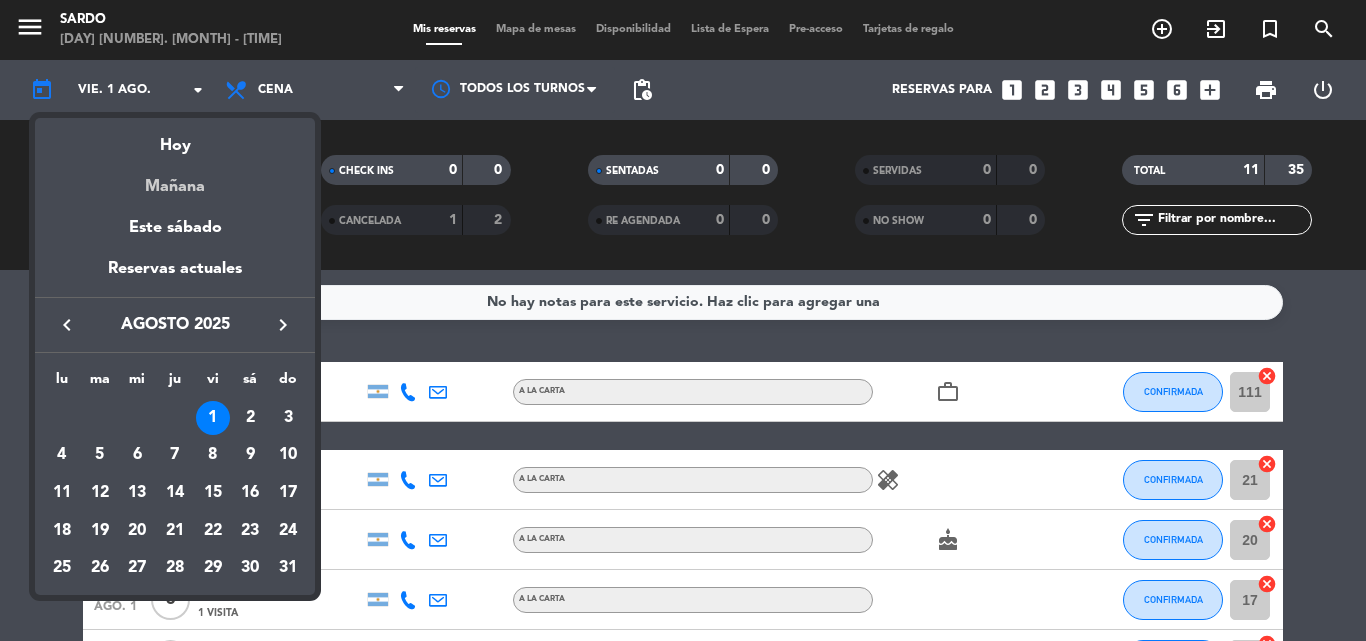 click on "Mañana" at bounding box center [175, 179] 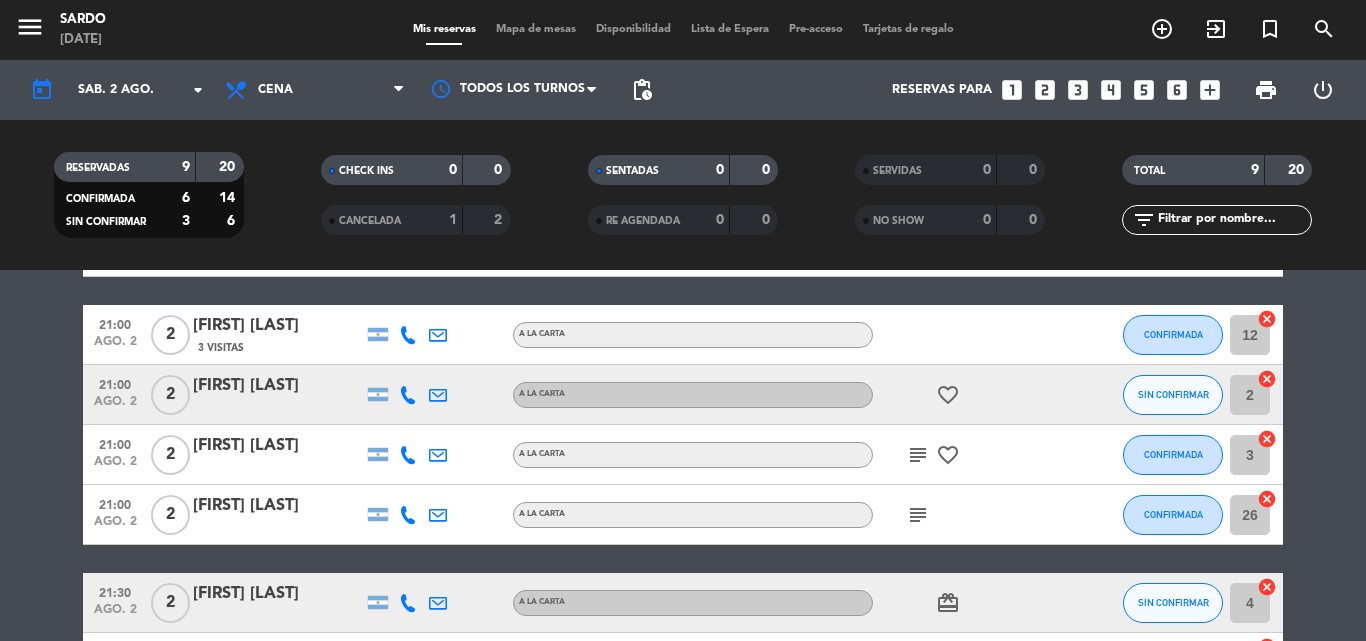 scroll, scrollTop: 0, scrollLeft: 0, axis: both 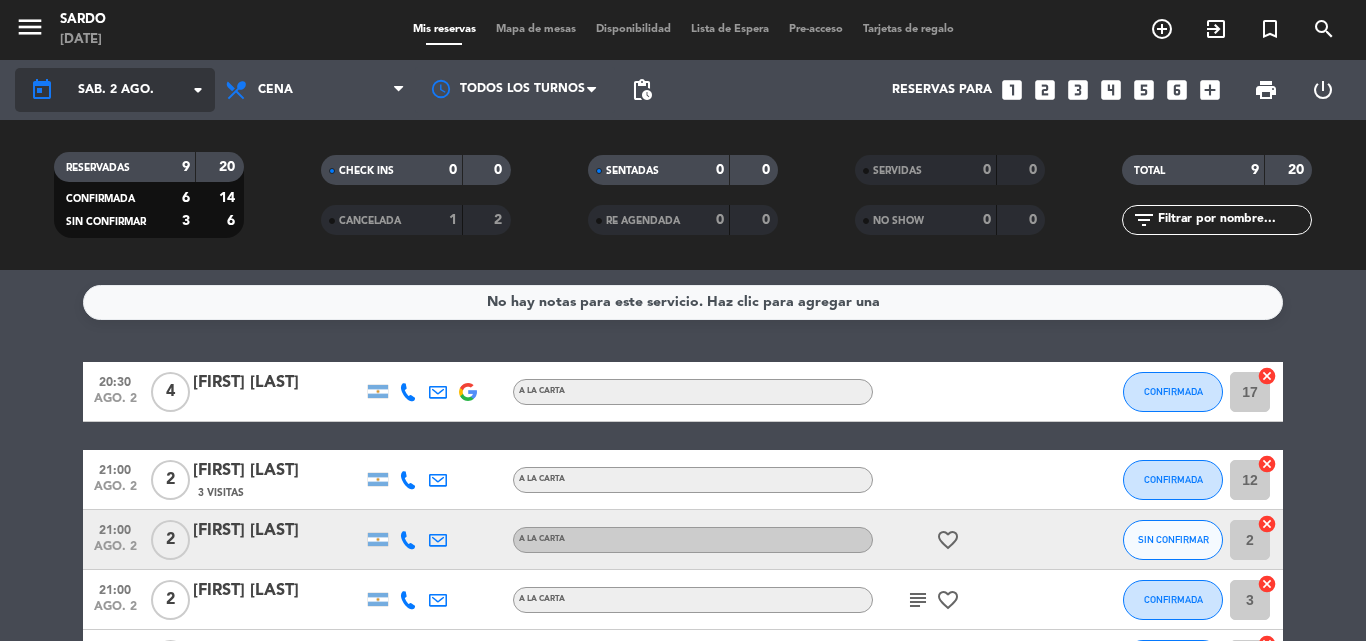 click on "sáb. 2 ago." 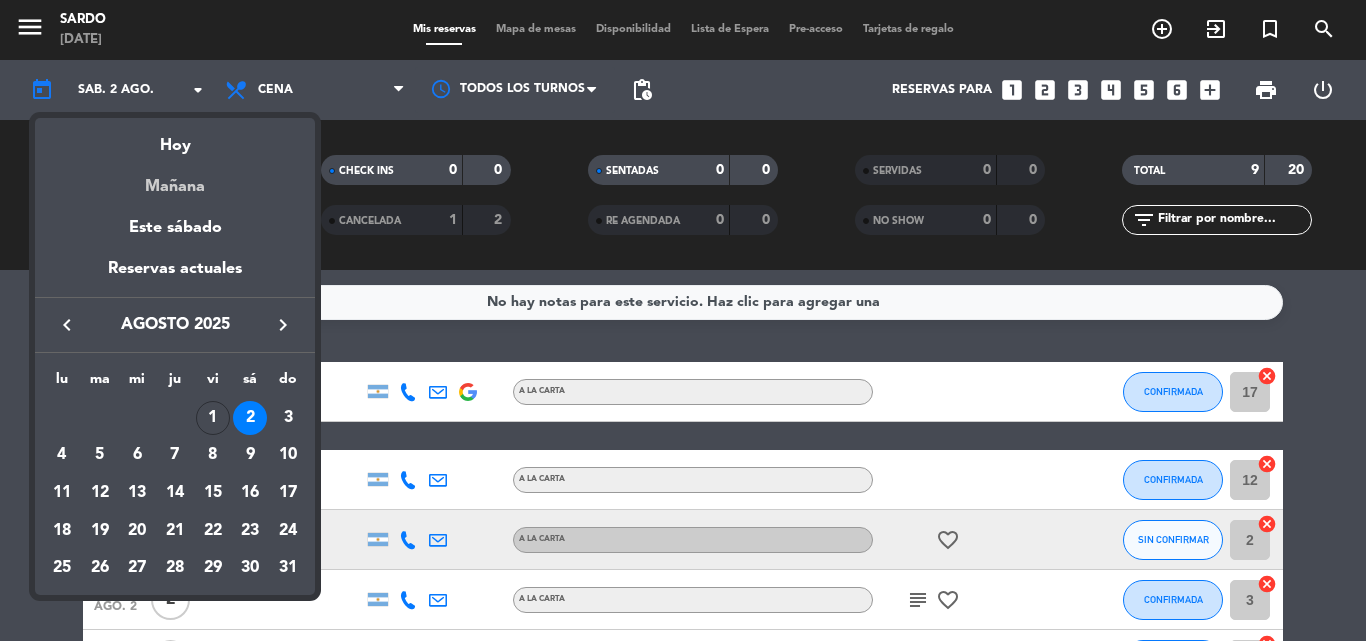 click on "Mañana" at bounding box center (175, 179) 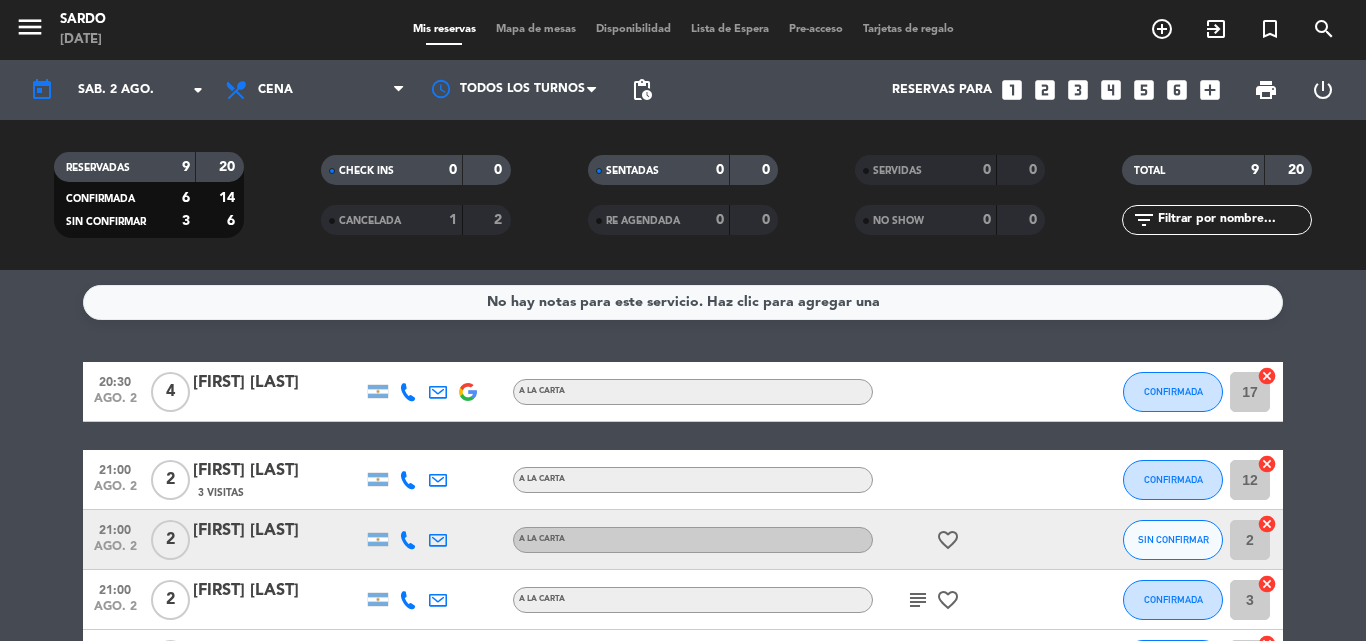 scroll, scrollTop: 200, scrollLeft: 0, axis: vertical 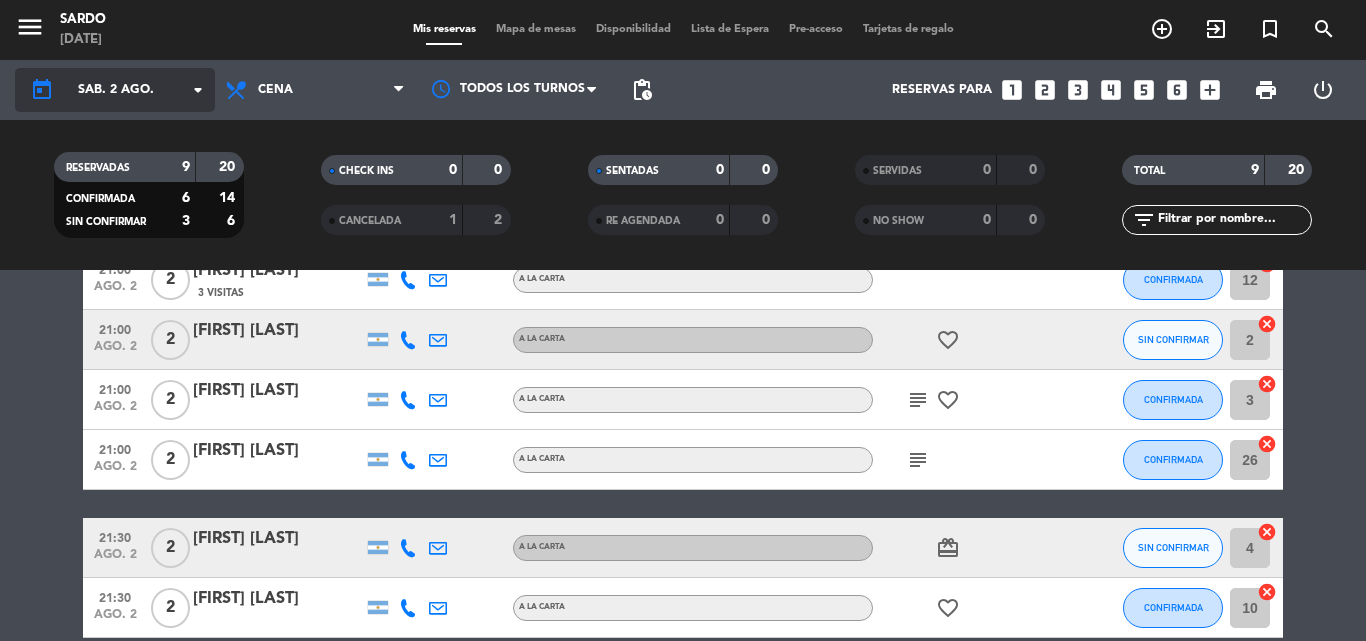 click on "arrow_drop_down" 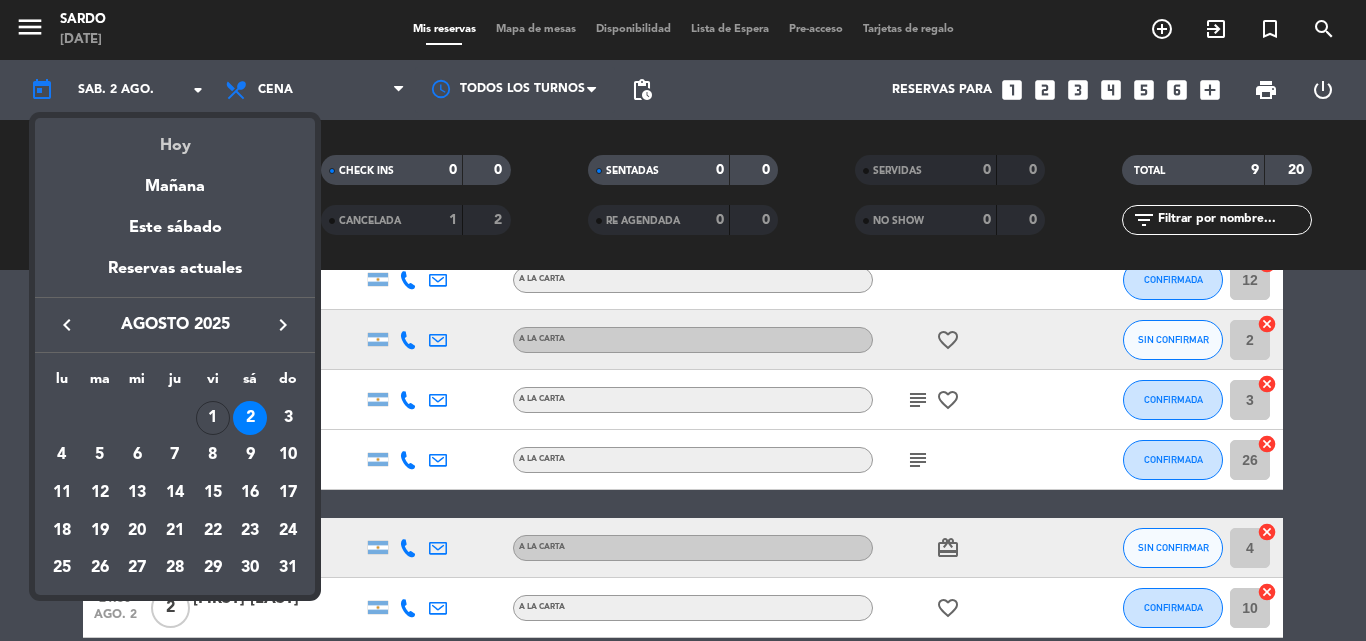 click on "Hoy" at bounding box center [175, 138] 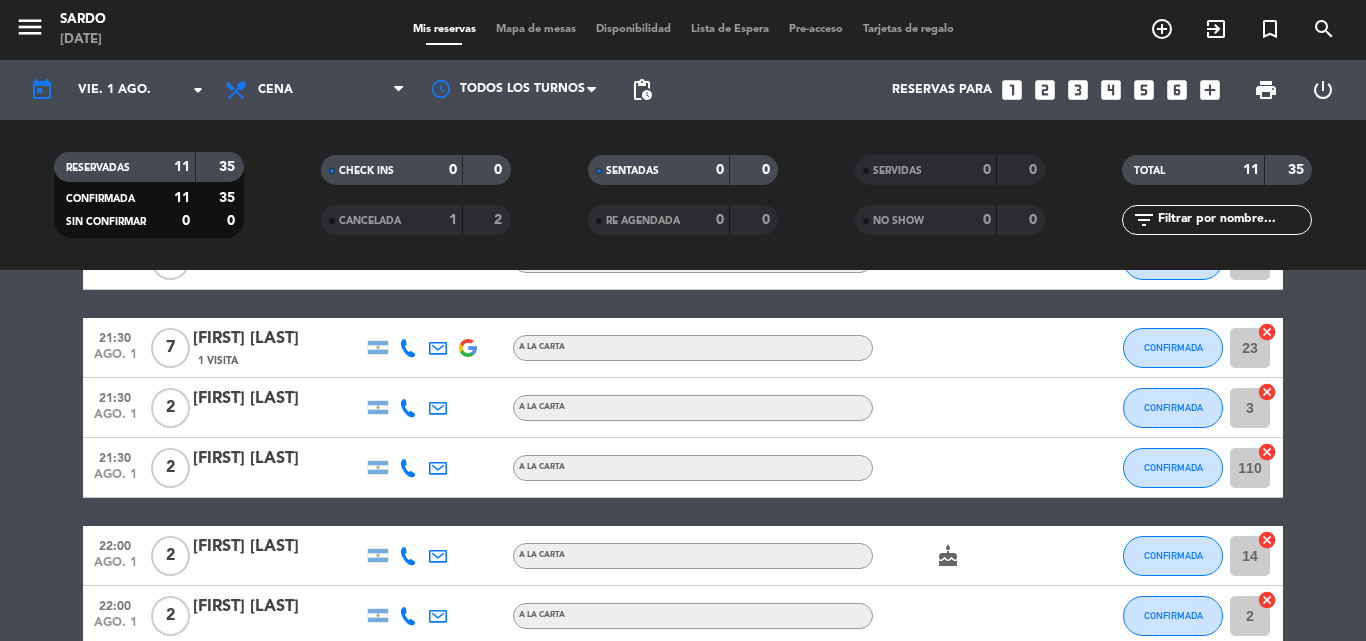 scroll, scrollTop: 500, scrollLeft: 0, axis: vertical 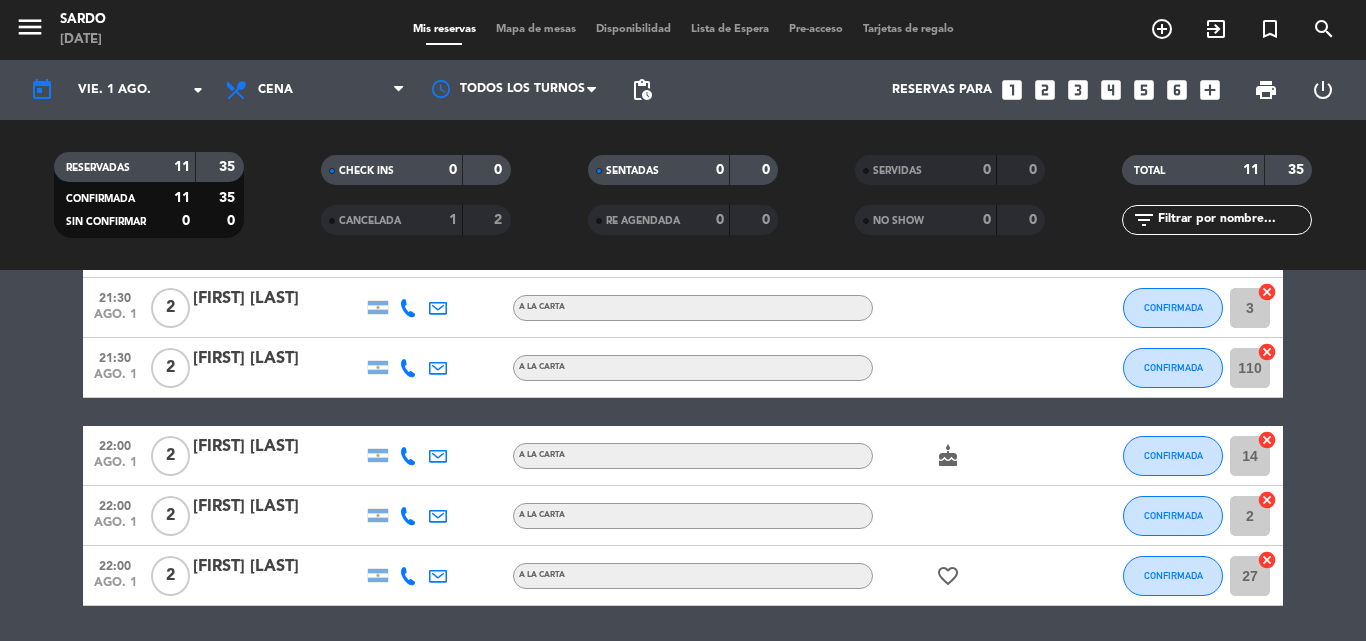 click on "20:30   ago. 1   2   [FIRST] [LAST]   A LA CARTA  work_outline  CONFIRMADA 111  cancel   21:00   ago. 1   5   [FIRST] [LAST]   3 Visitas   A LA CARTA  healing  CONFIRMADA 21  cancel   21:00   ago. 1   3   [FIRST] [LAST]   A LA CARTA  cake  CONFIRMADA 20  cancel   21:00   ago. 1   6   [FIRST] [LAST]   1 Visita   A LA CARTA CONFIRMADA 17  cancel   21:00   ago. 1   2   [FIRST] [LAST]   A LA CARTA  favorite_border  CONFIRMADA 19  cancel   21:30   ago. 1   7   [FIRST] [LAST]   1 Visita   A LA CARTA CONFIRMADA 23  cancel   21:30   ago. 1   2   [FIRST] [LAST]   A LA CARTA CONFIRMADA 3  cancel   21:30   ago. 1   2   [FIRST] [LAST]   A LA CARTA CONFIRMADA 110  cancel   22:00   ago. 1   2   [FIRST] [LAST]   A LA CARTA  cake  CONFIRMADA 14  cancel   22:00   ago. 1   2   [FIRST] [LAST]   A LA CARTA CONFIRMADA 2  cancel   22:00   ago. 1   2   [FIRST] [LAST]   A LA CARTA  favorite_border  CONFIRMADA 27  cancel" 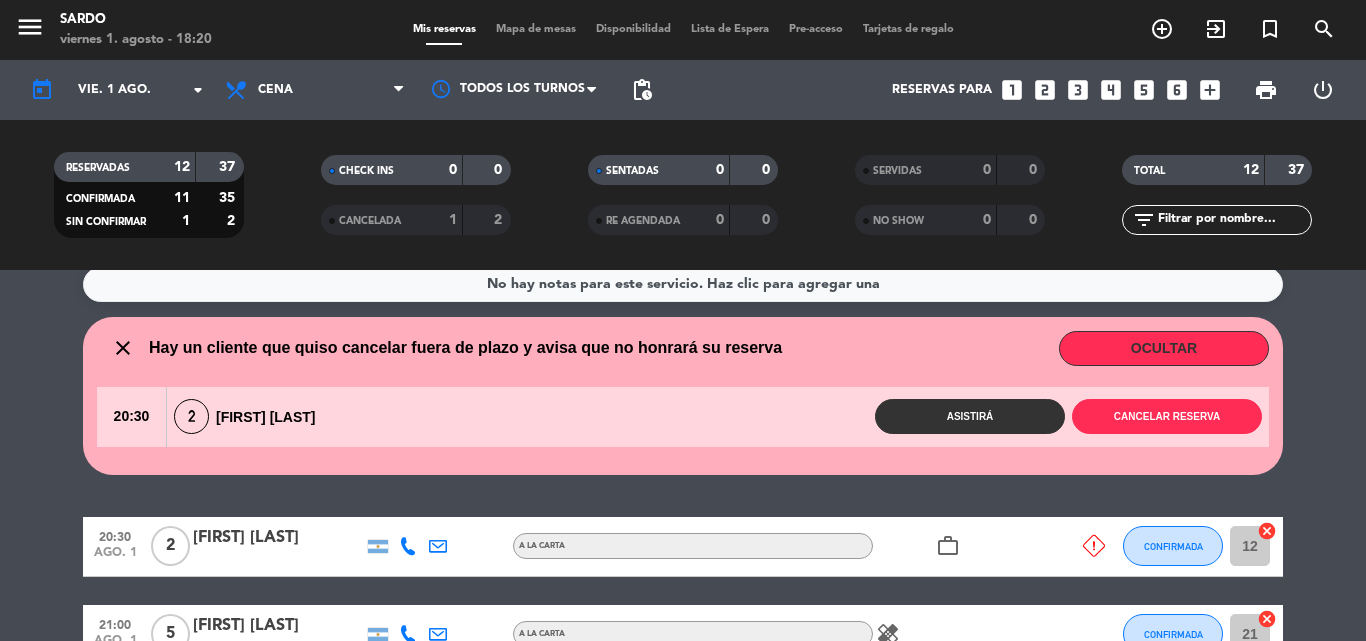scroll, scrollTop: 0, scrollLeft: 0, axis: both 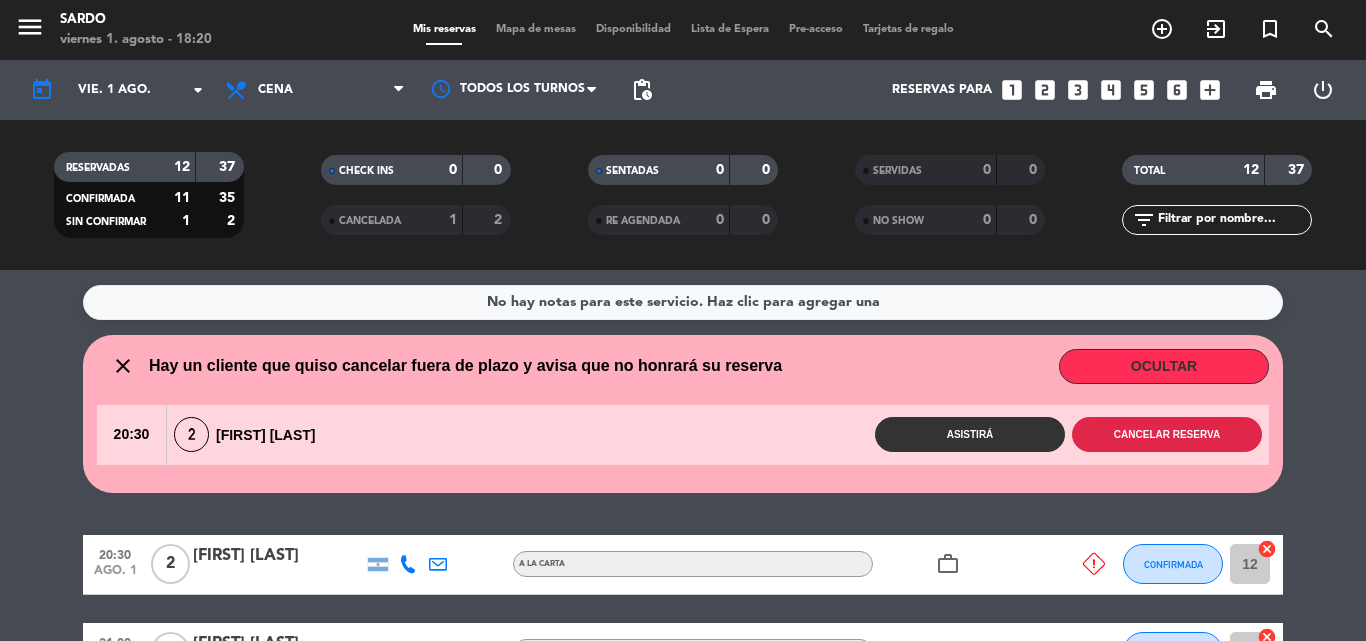 click on "Cancelar reserva" at bounding box center (1167, 434) 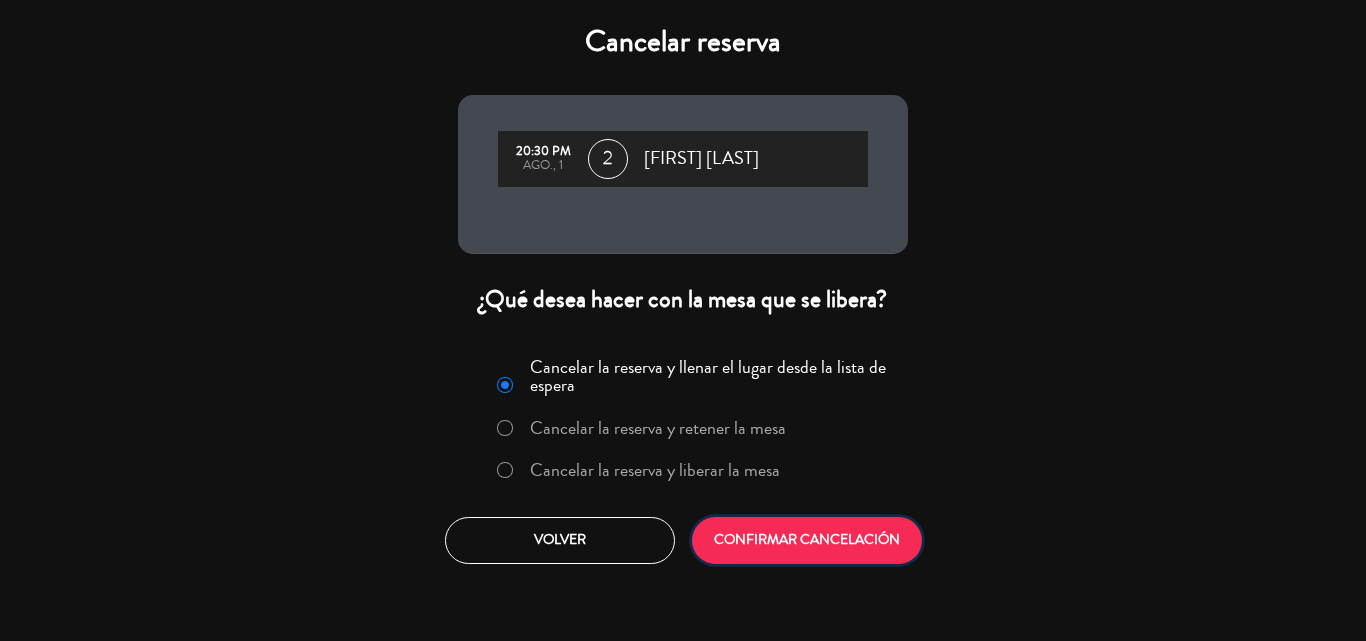 click on "CONFIRMAR CANCELACIÓN" 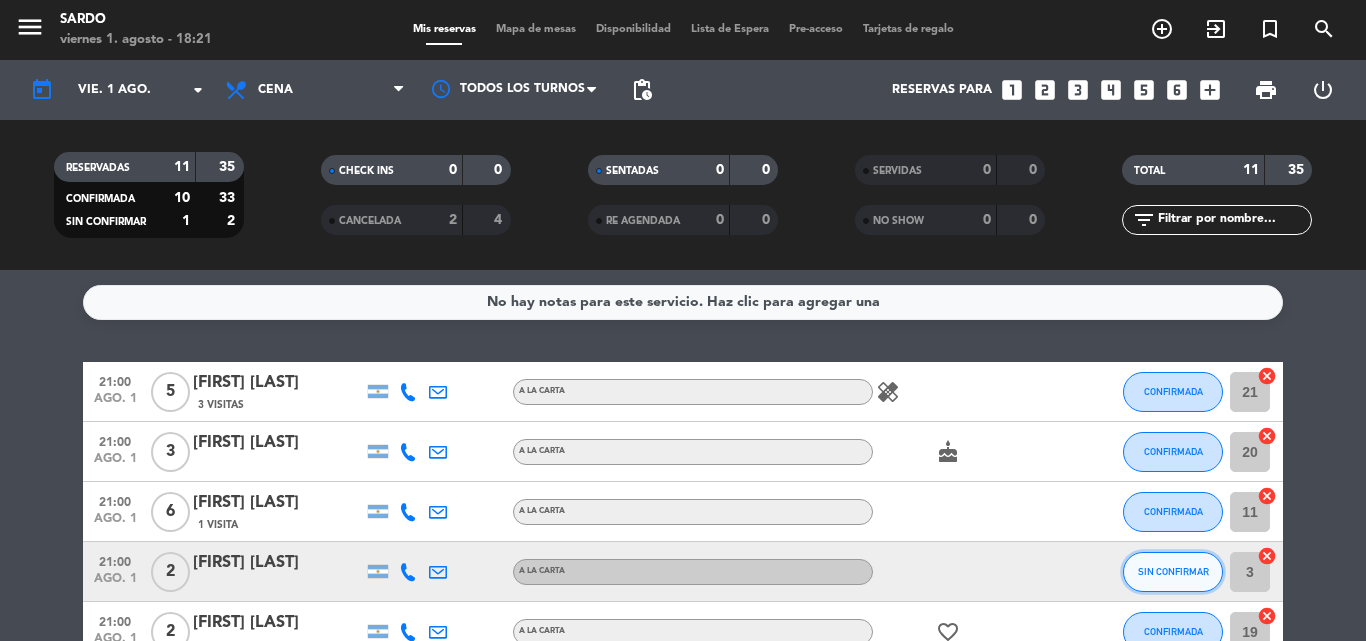 click on "SIN CONFIRMAR" 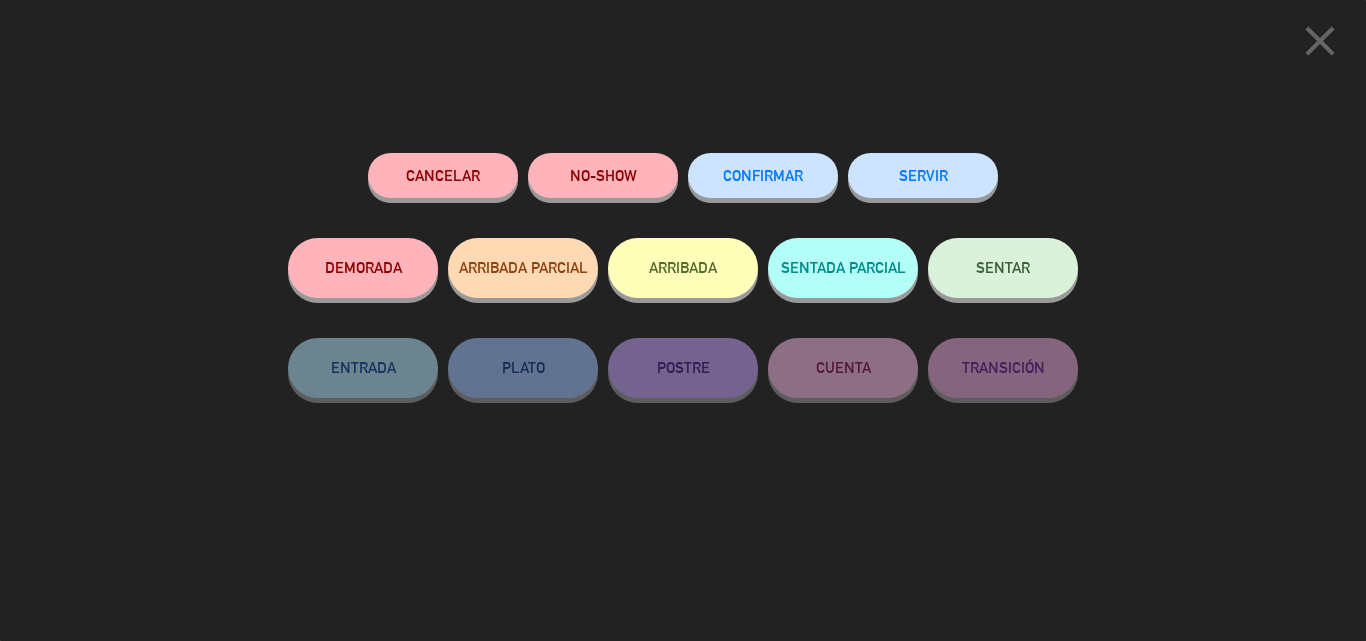 click on "CONFIRMAR" 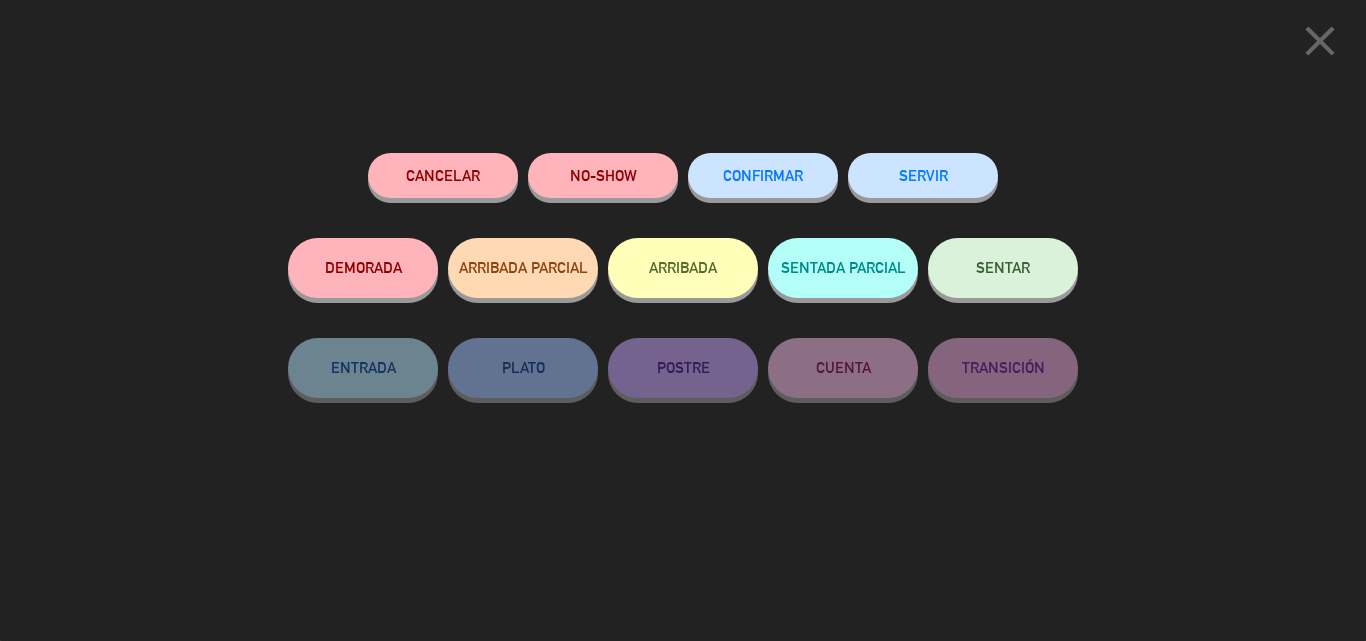 click on "CONFIRMAR" 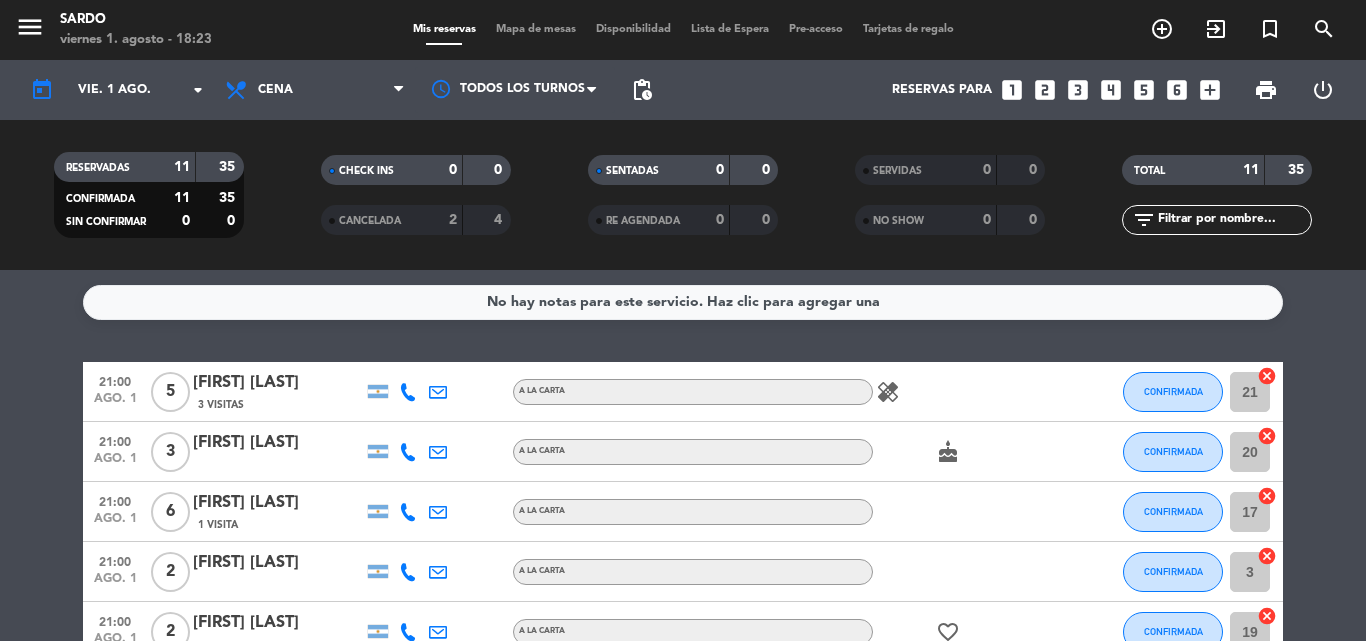 click on "healing" 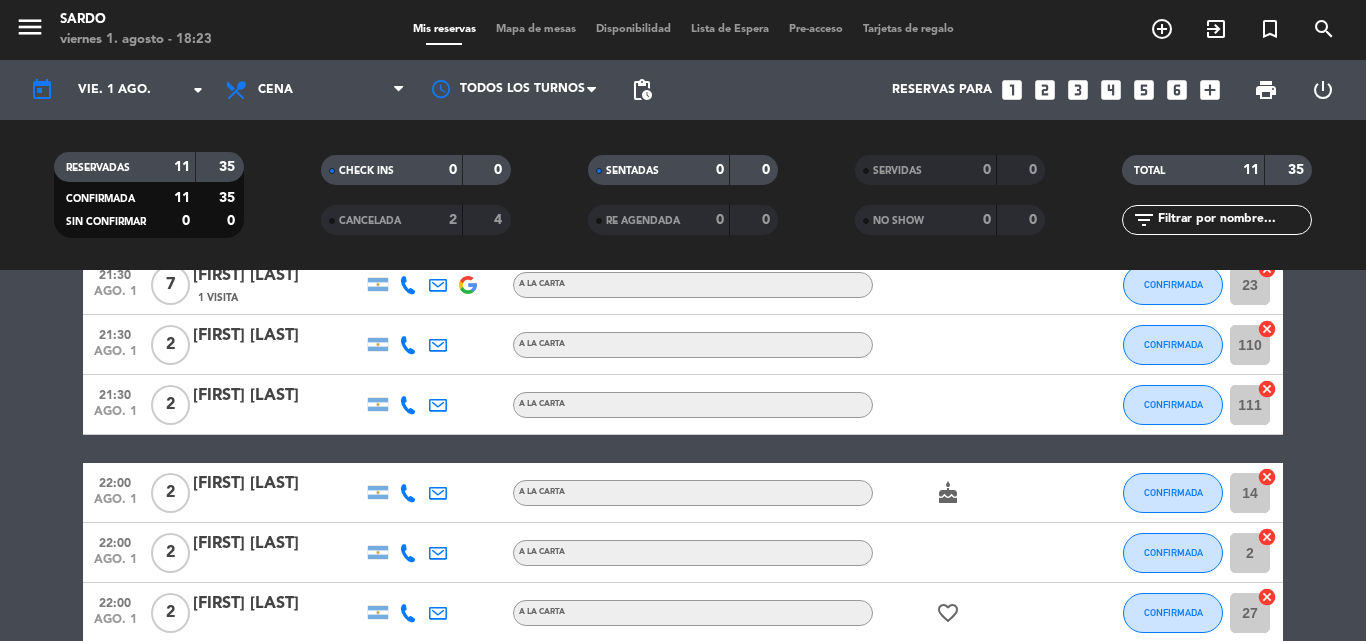 scroll, scrollTop: 537, scrollLeft: 0, axis: vertical 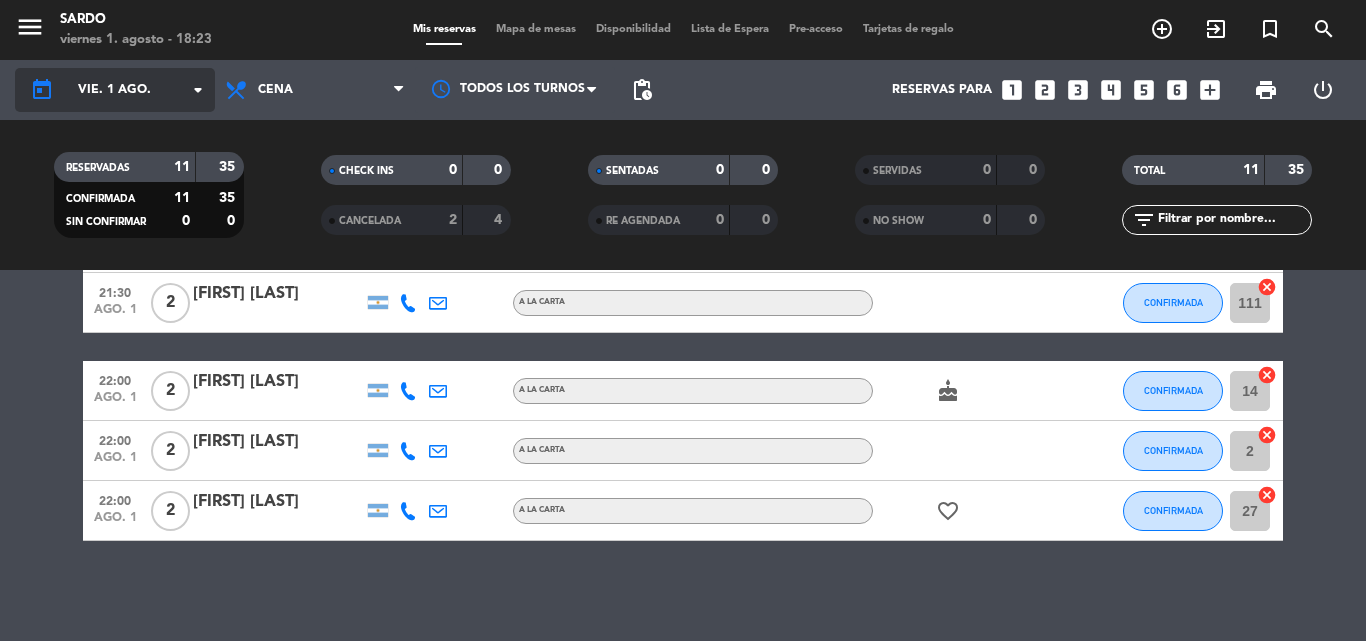 click on "vie. 1 ago." 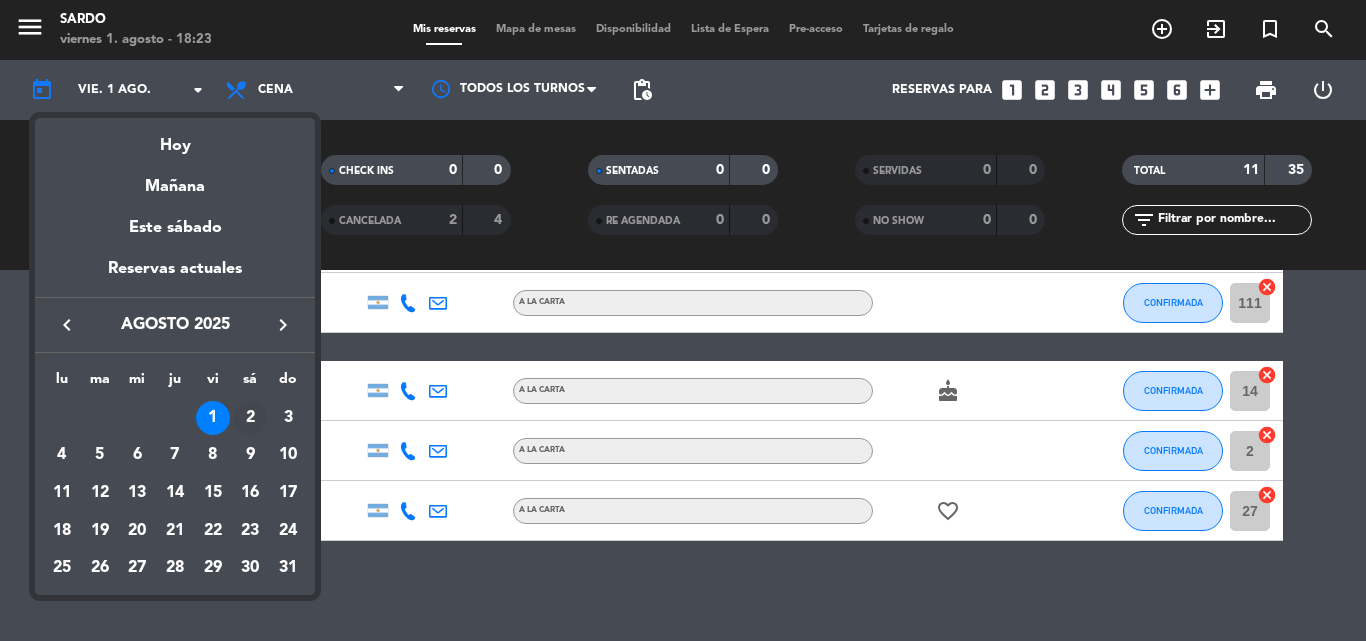 click on "2" at bounding box center (250, 418) 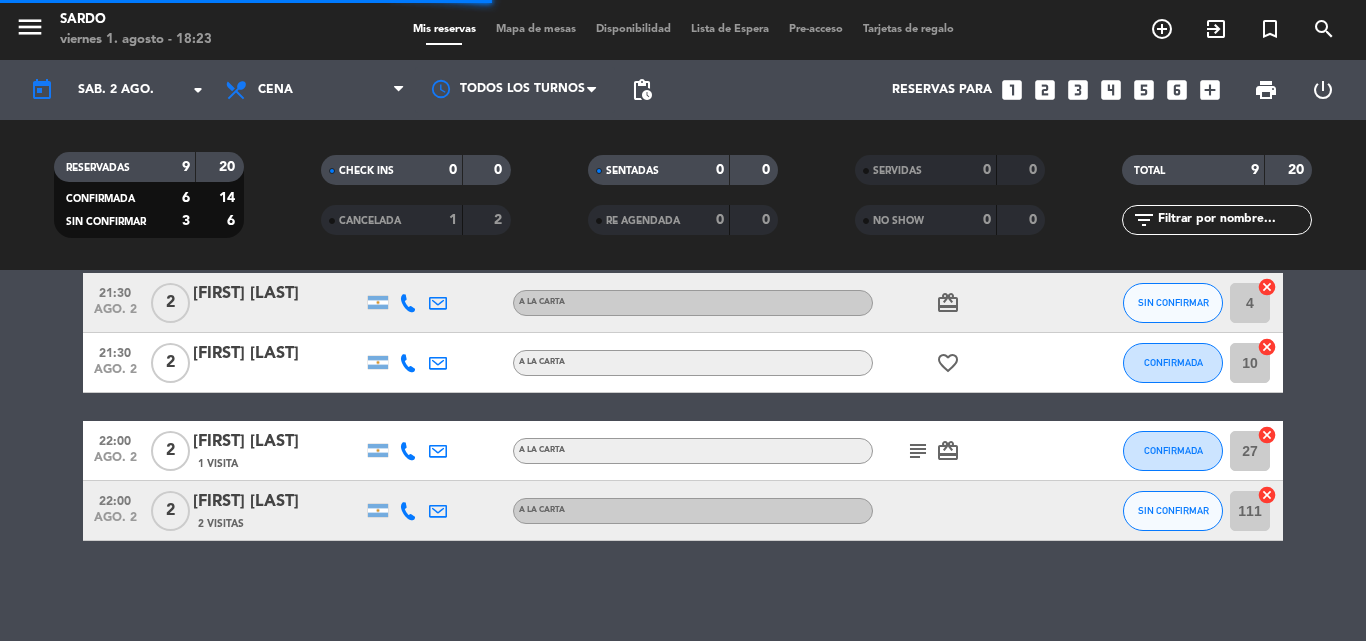 scroll, scrollTop: 445, scrollLeft: 0, axis: vertical 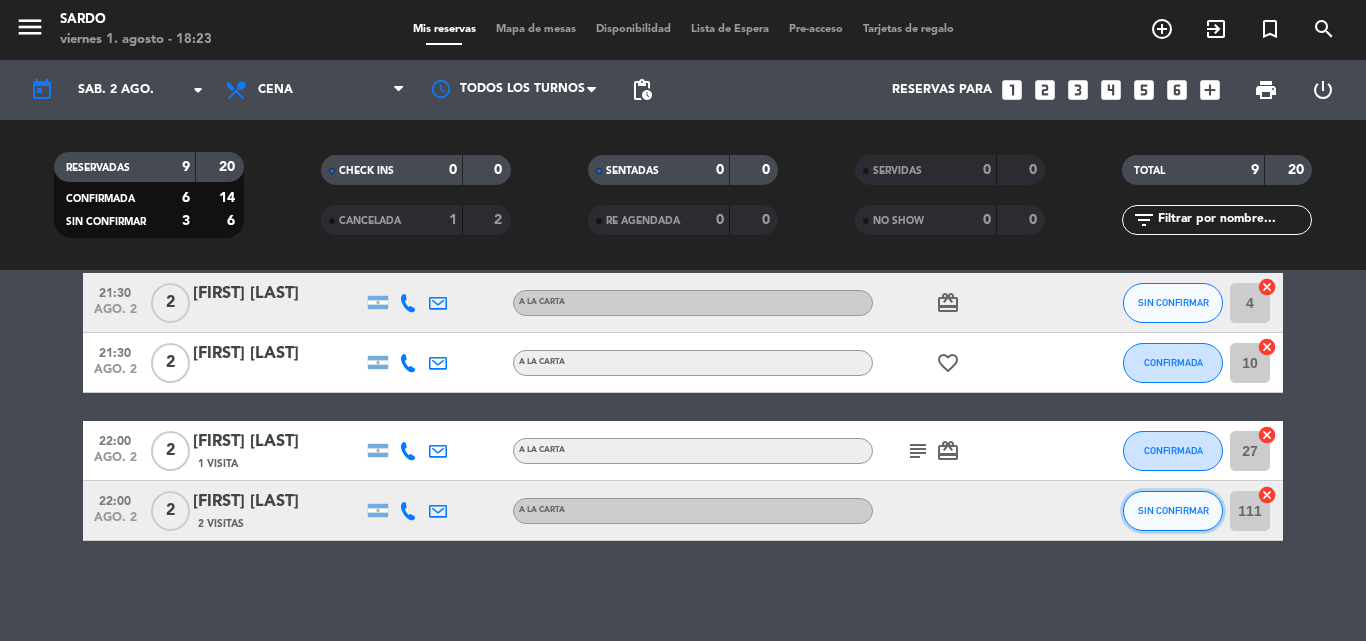 click on "SIN CONFIRMAR" 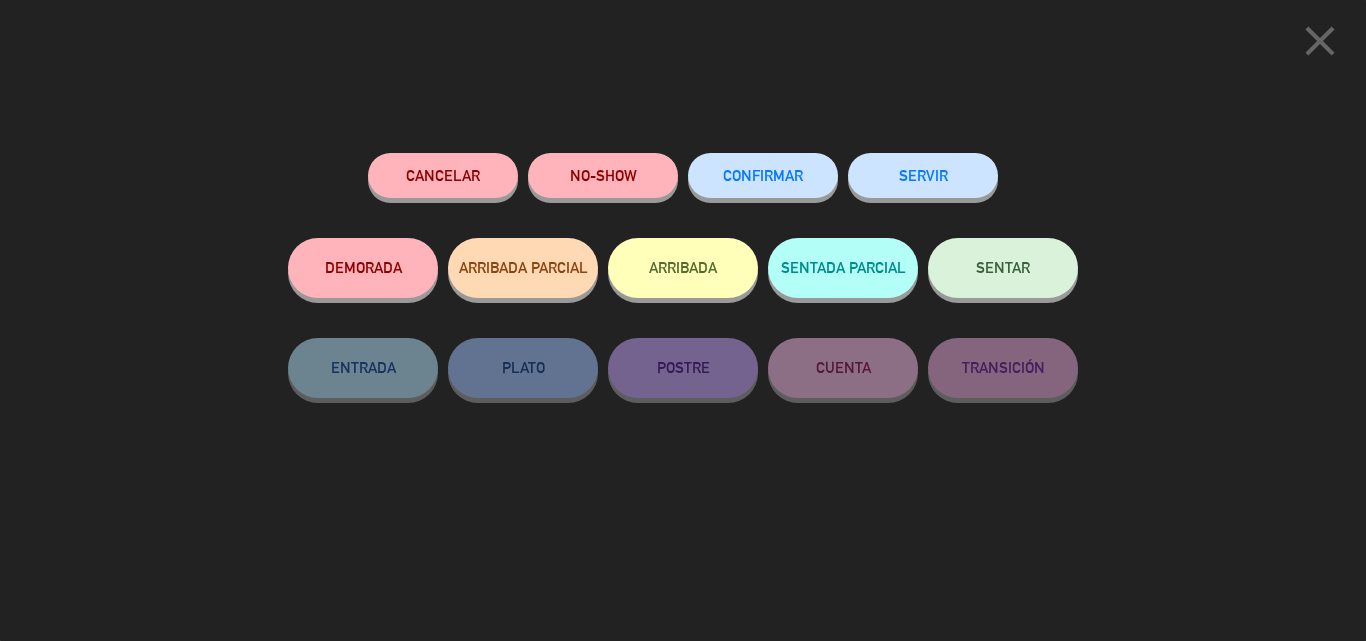 click on "CONFIRMAR" 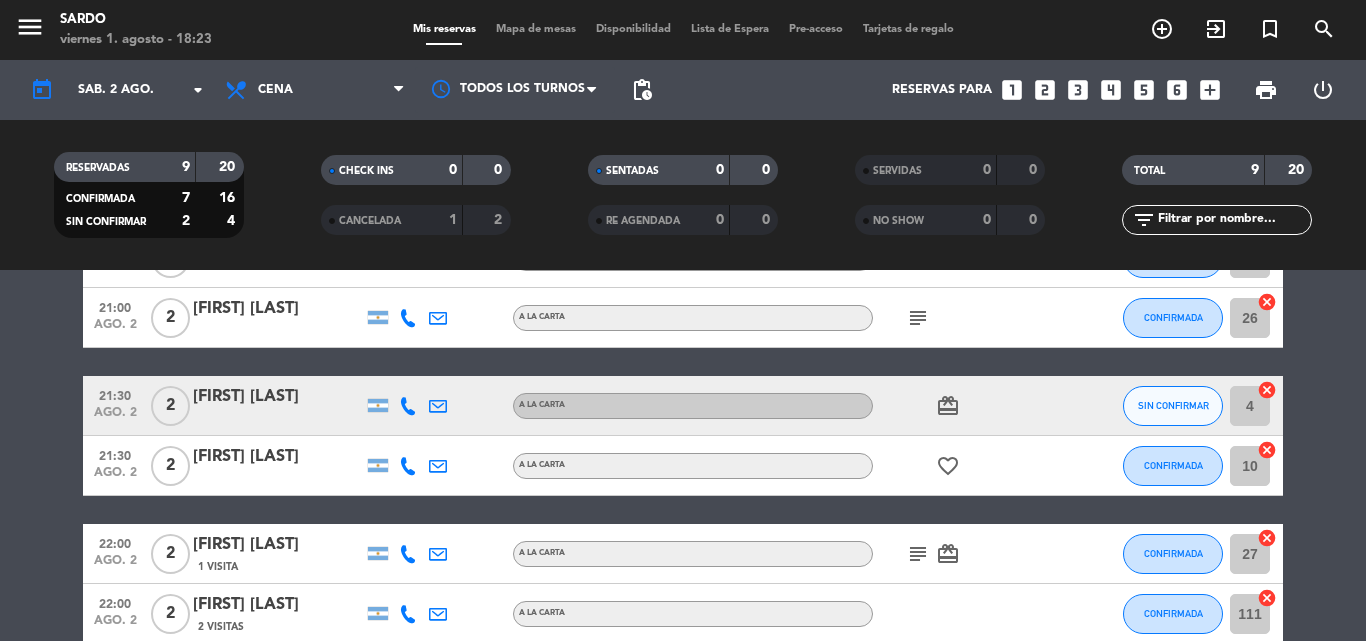 scroll, scrollTop: 245, scrollLeft: 0, axis: vertical 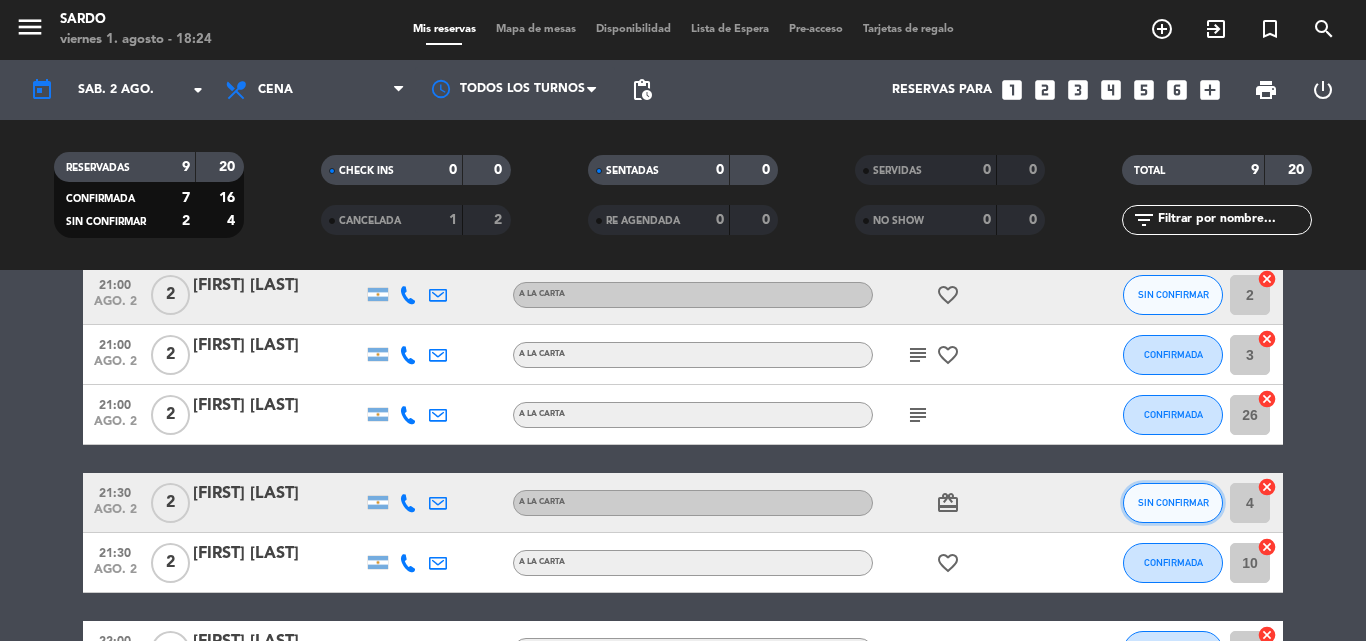 click on "SIN CONFIRMAR" 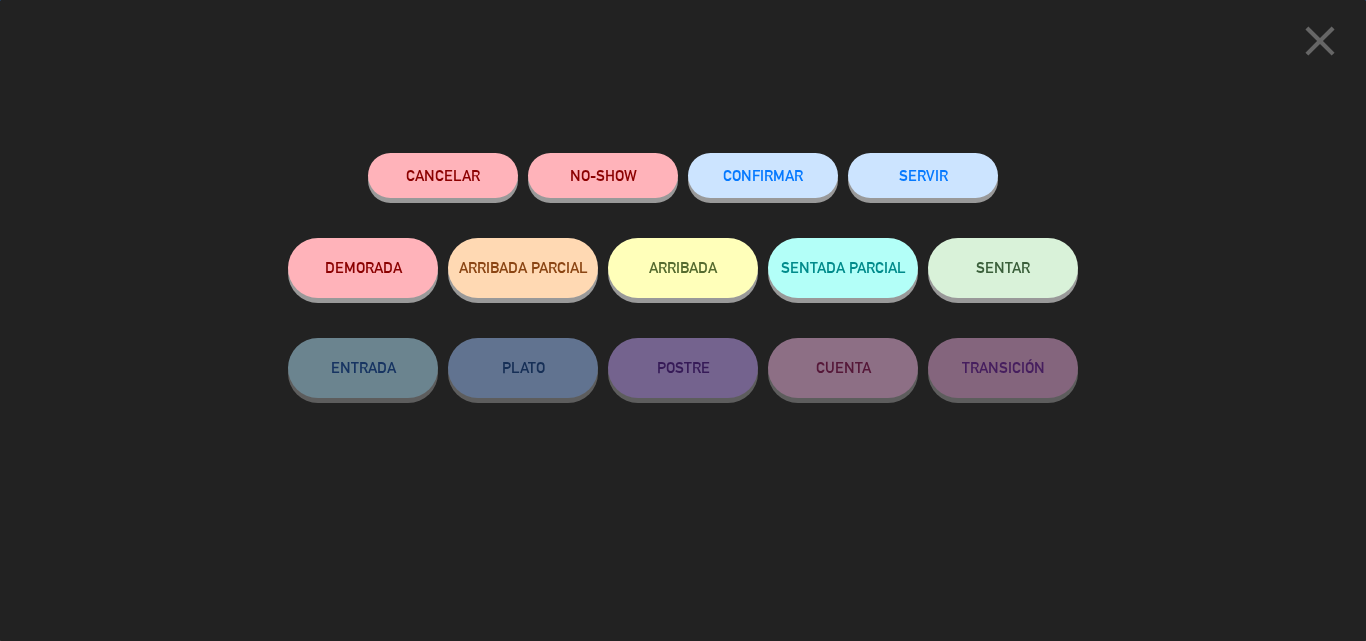 click on "CONFIRMAR" 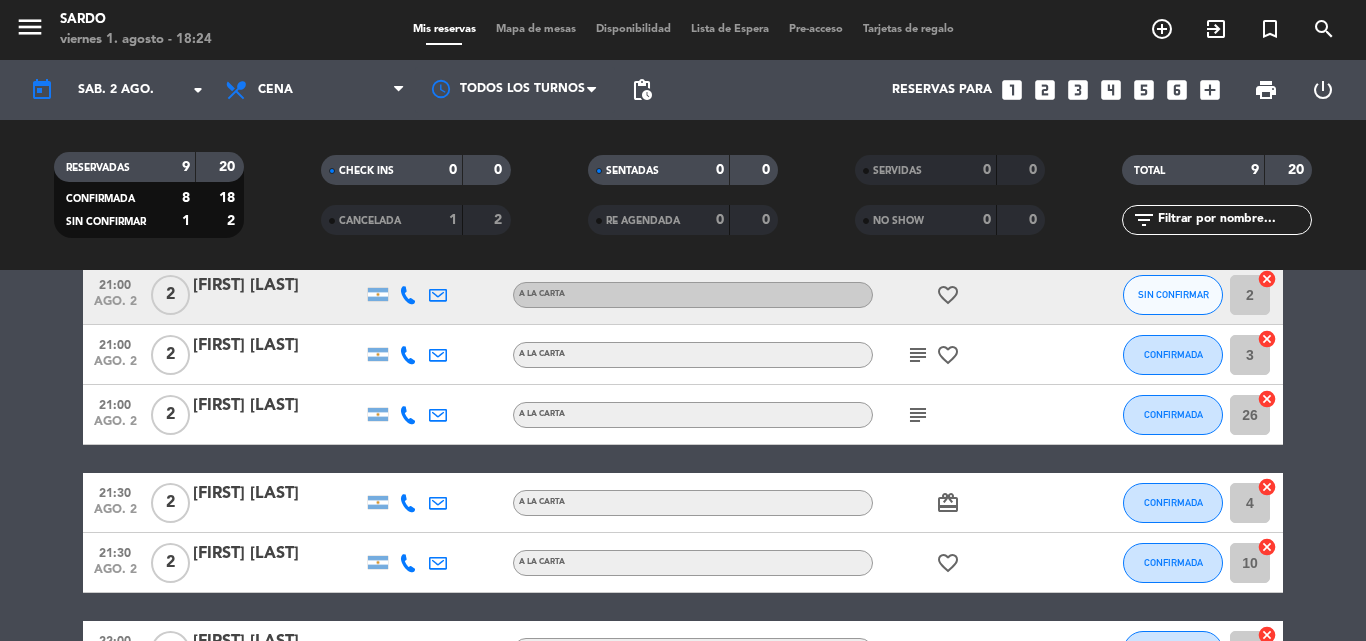 click on "subject" 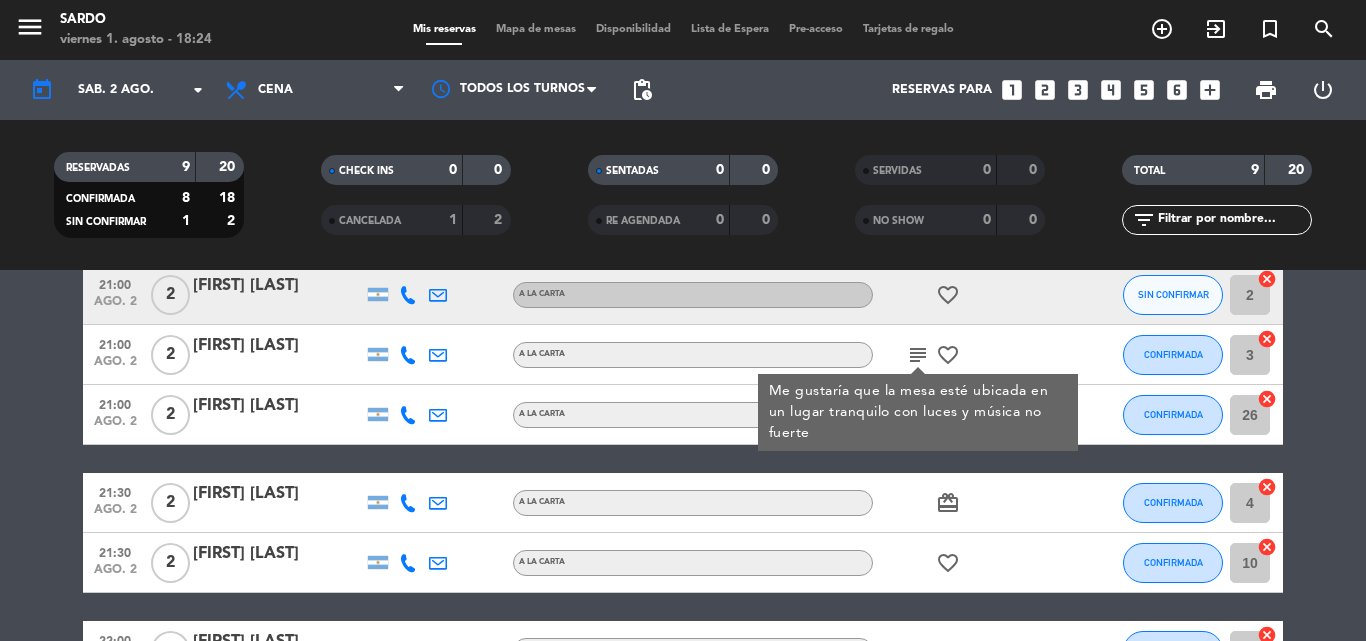 click on "subject" 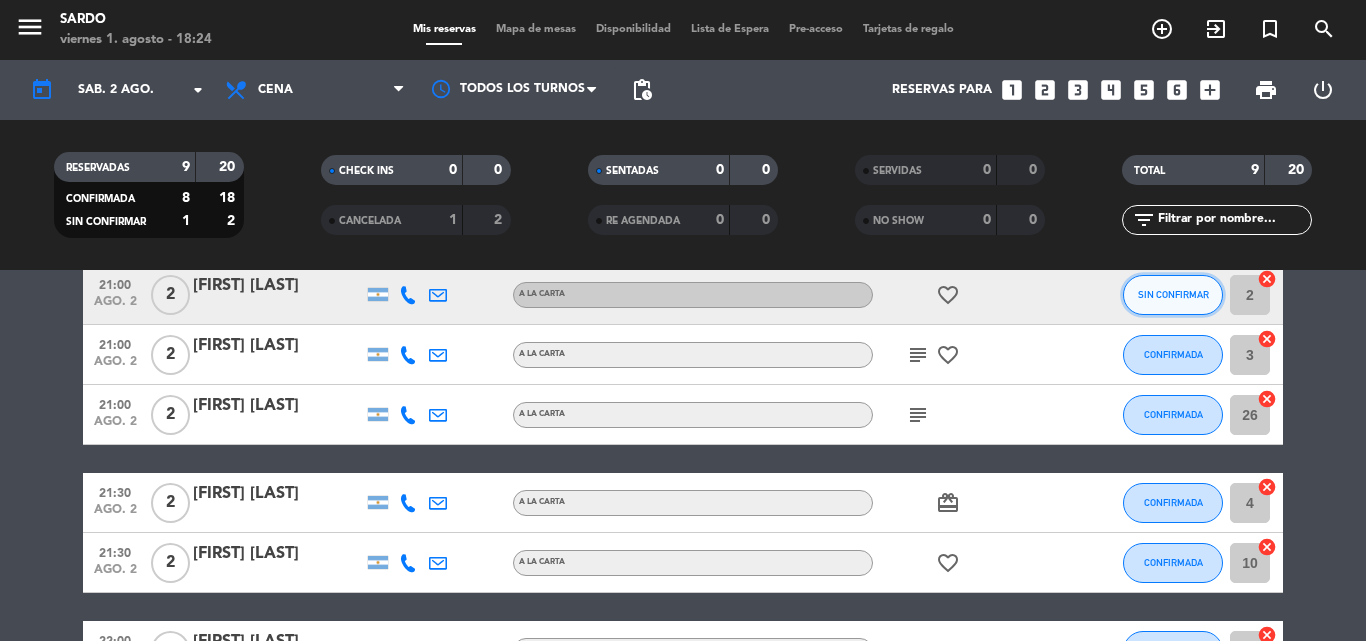 click on "SIN CONFIRMAR" 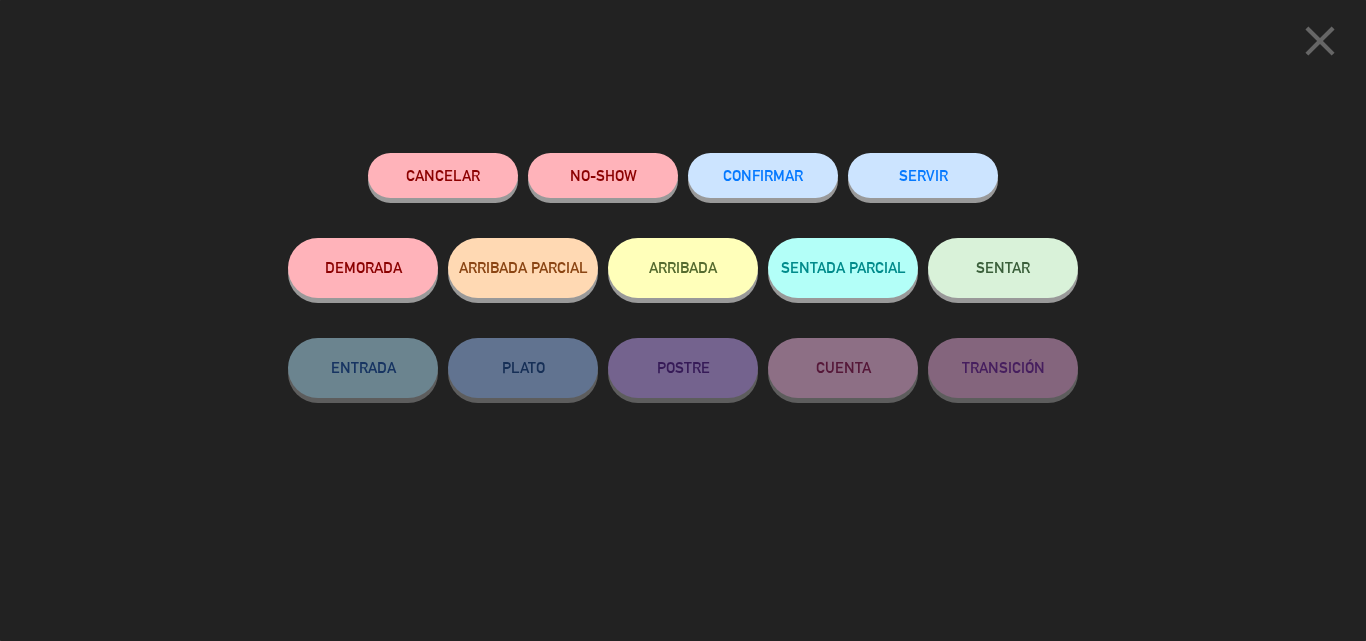 click on "CONFIRMAR" 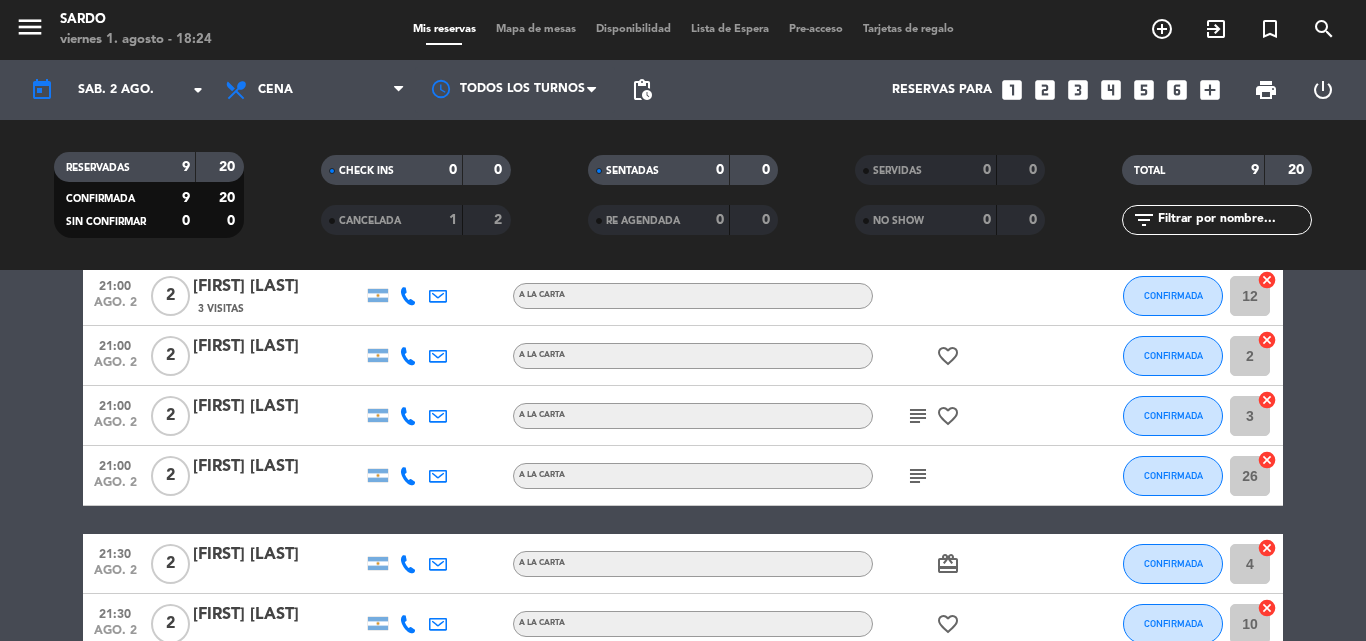 scroll, scrollTop: 200, scrollLeft: 0, axis: vertical 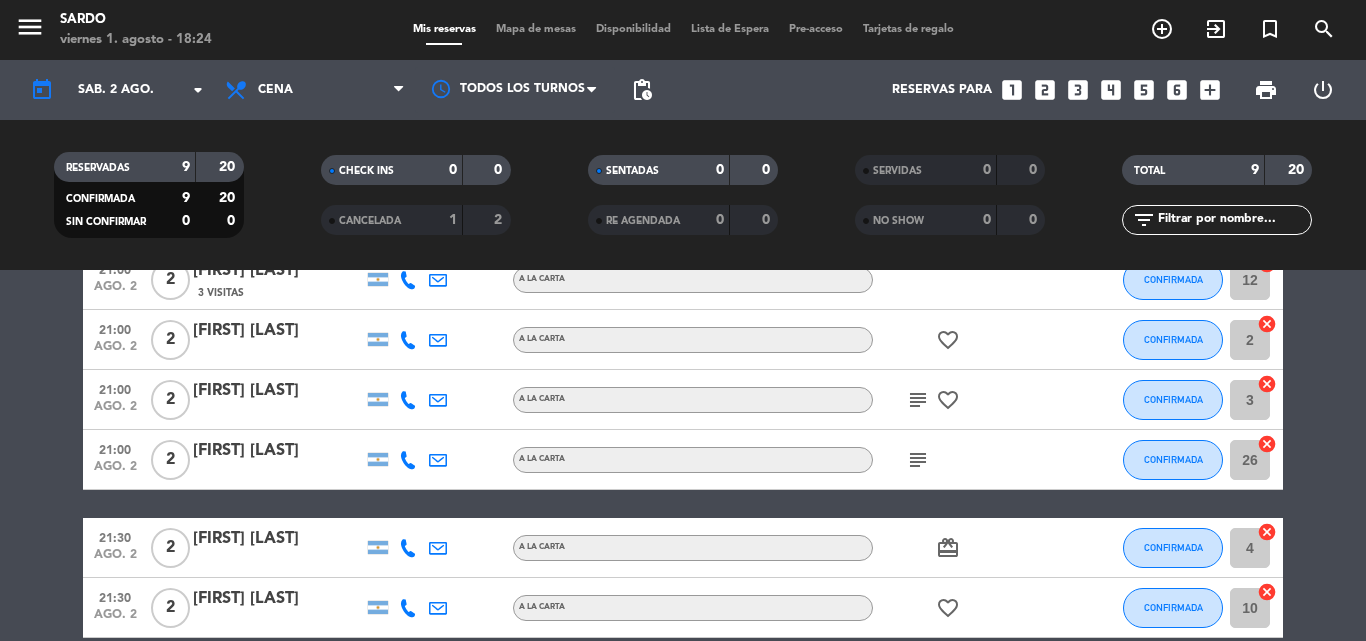 click on "subject" 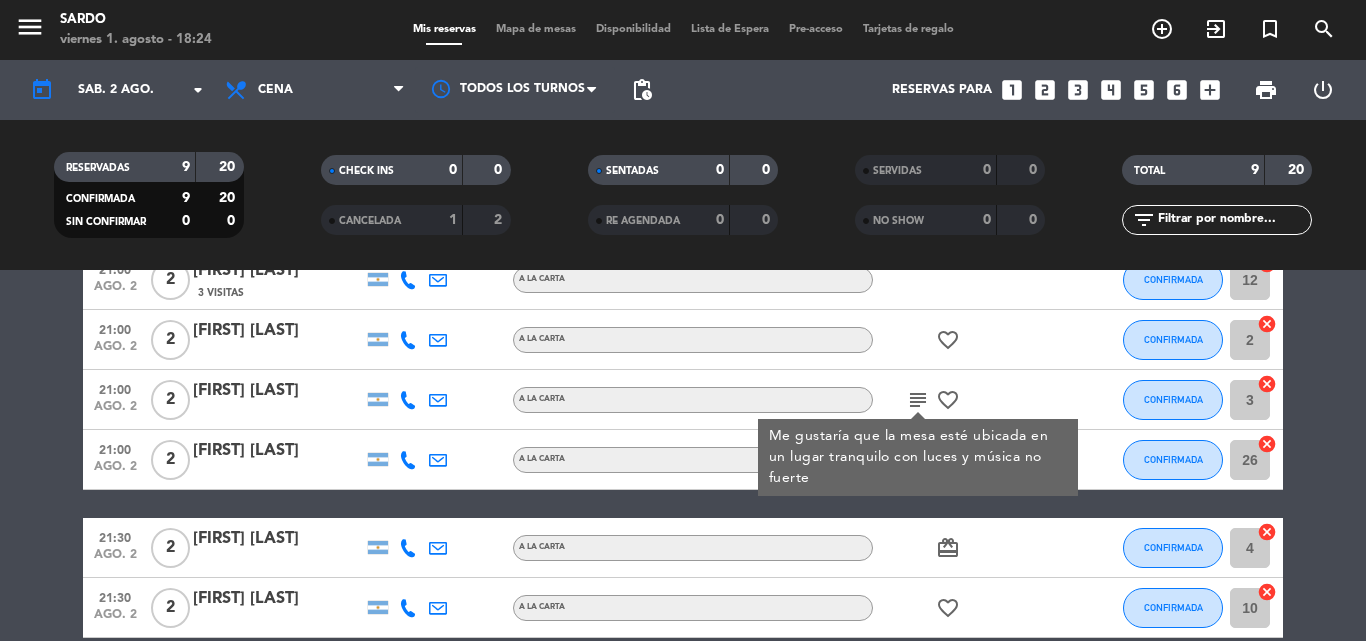click on "subject" 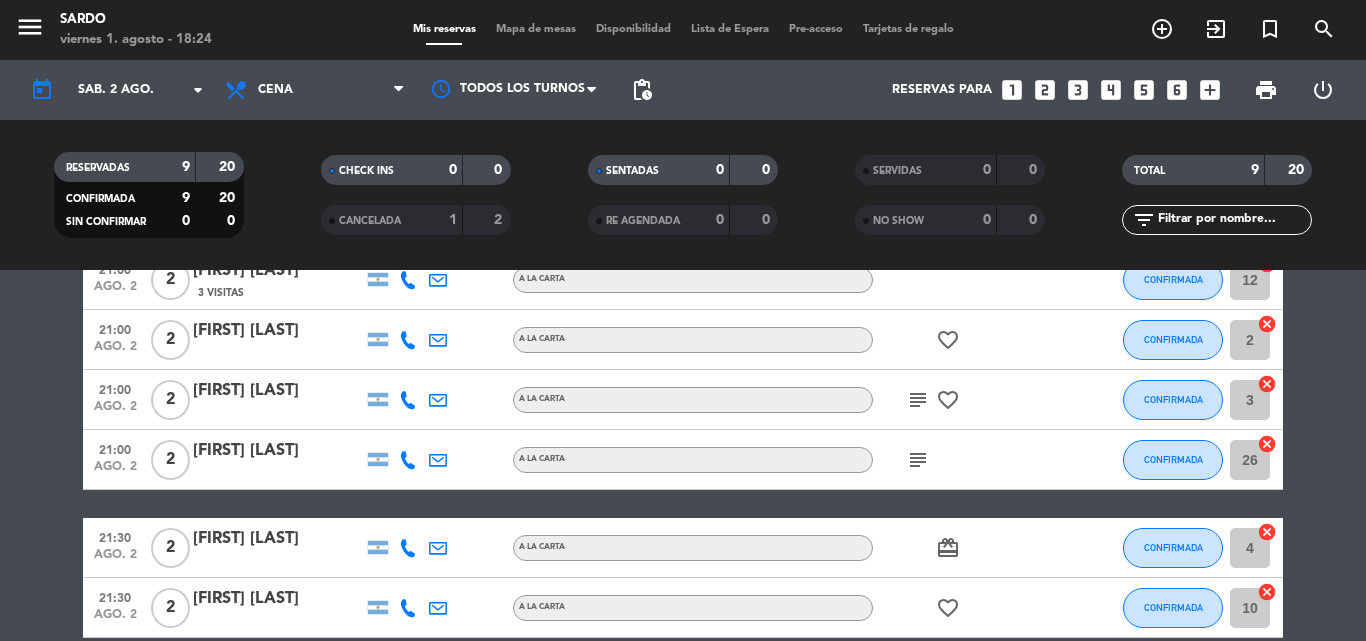 scroll, scrollTop: 300, scrollLeft: 0, axis: vertical 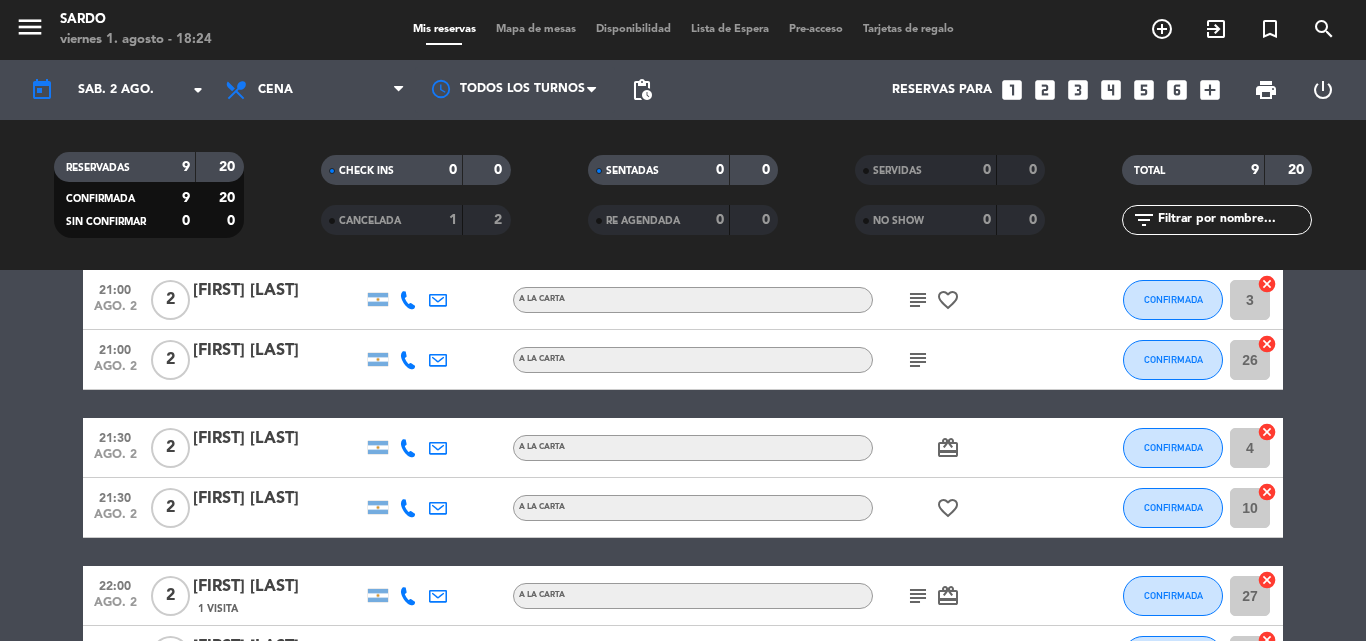 click on "subject" 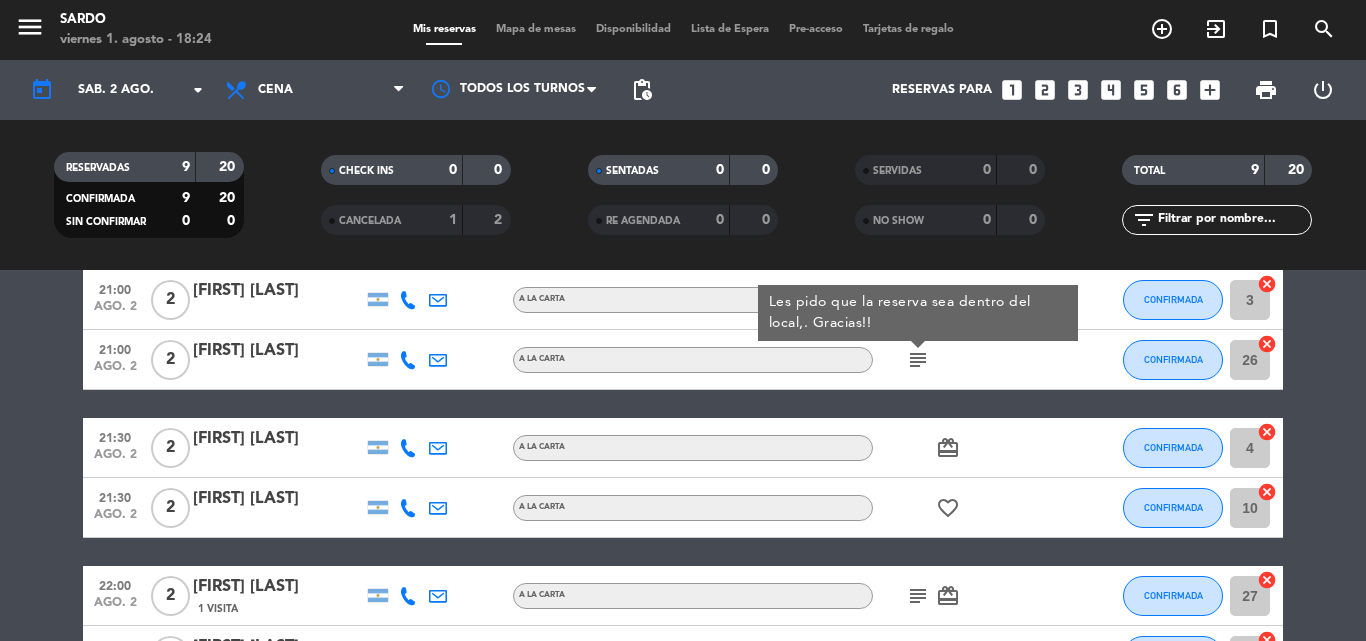 click on "subject" 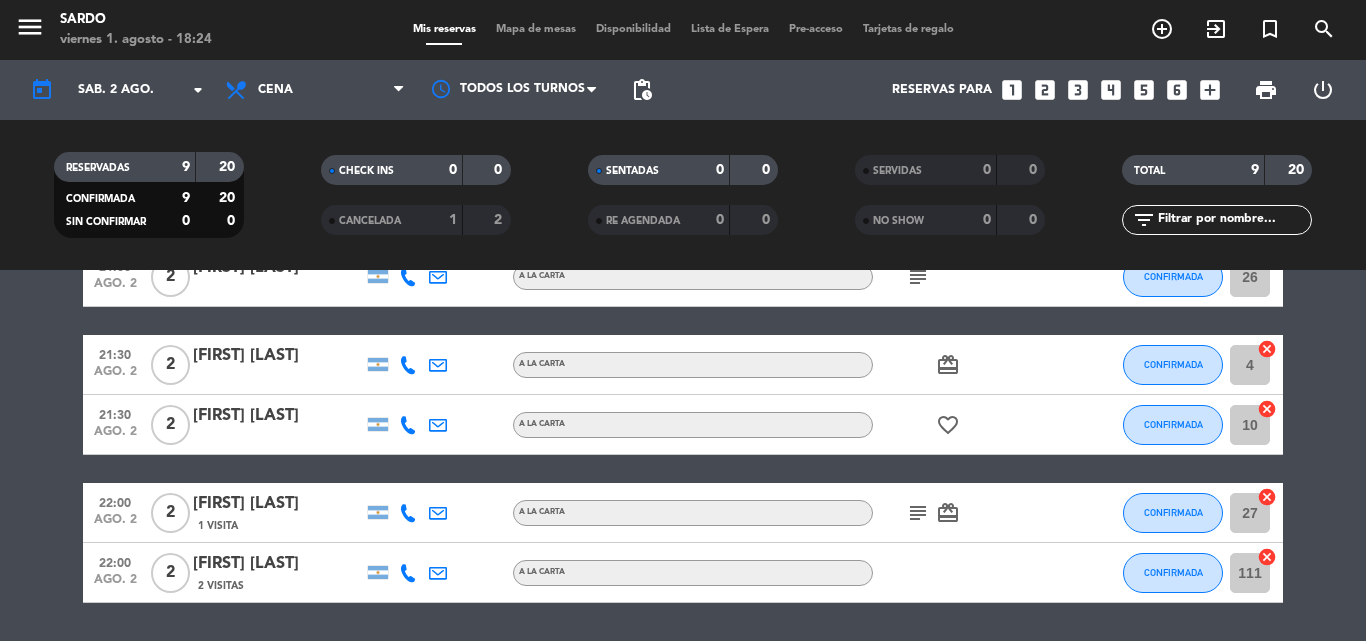scroll, scrollTop: 445, scrollLeft: 0, axis: vertical 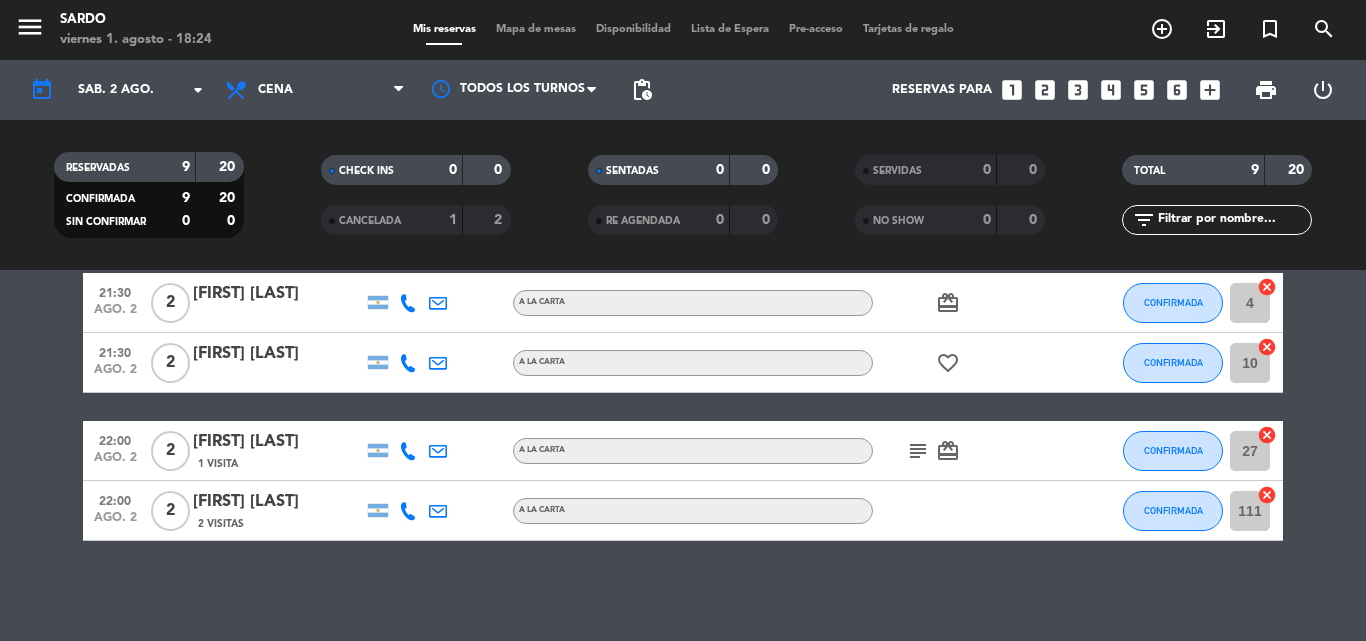 click on "subject" 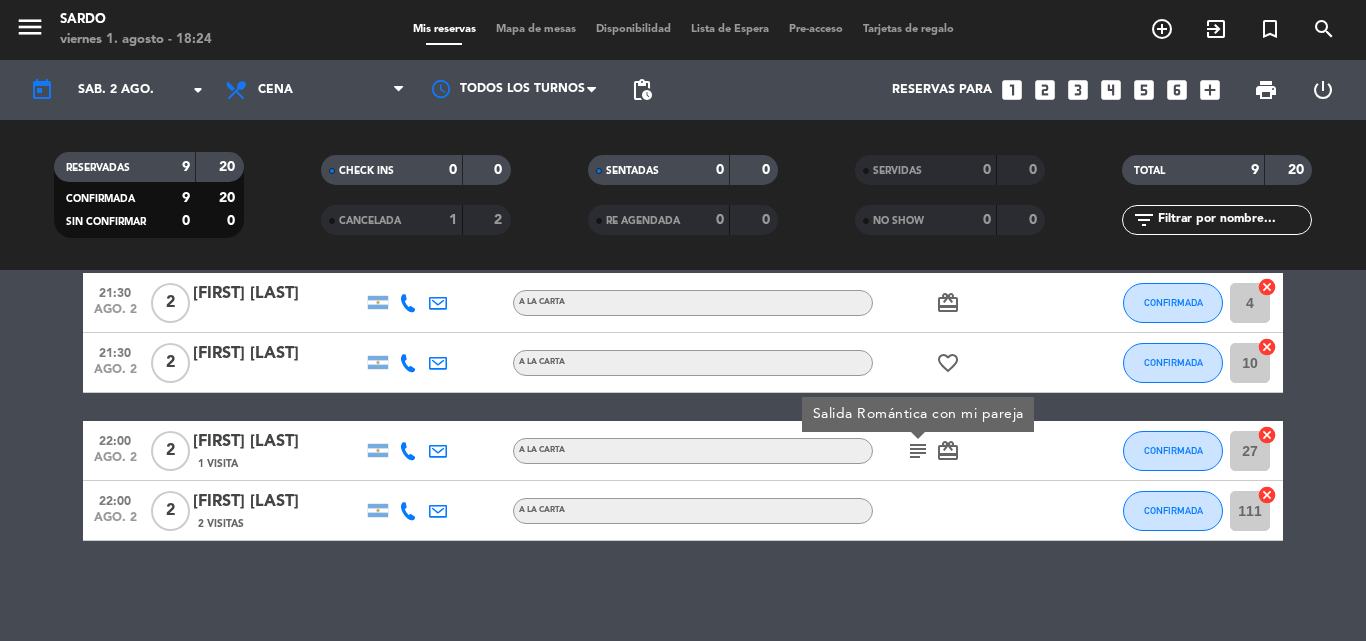 click on "subject" 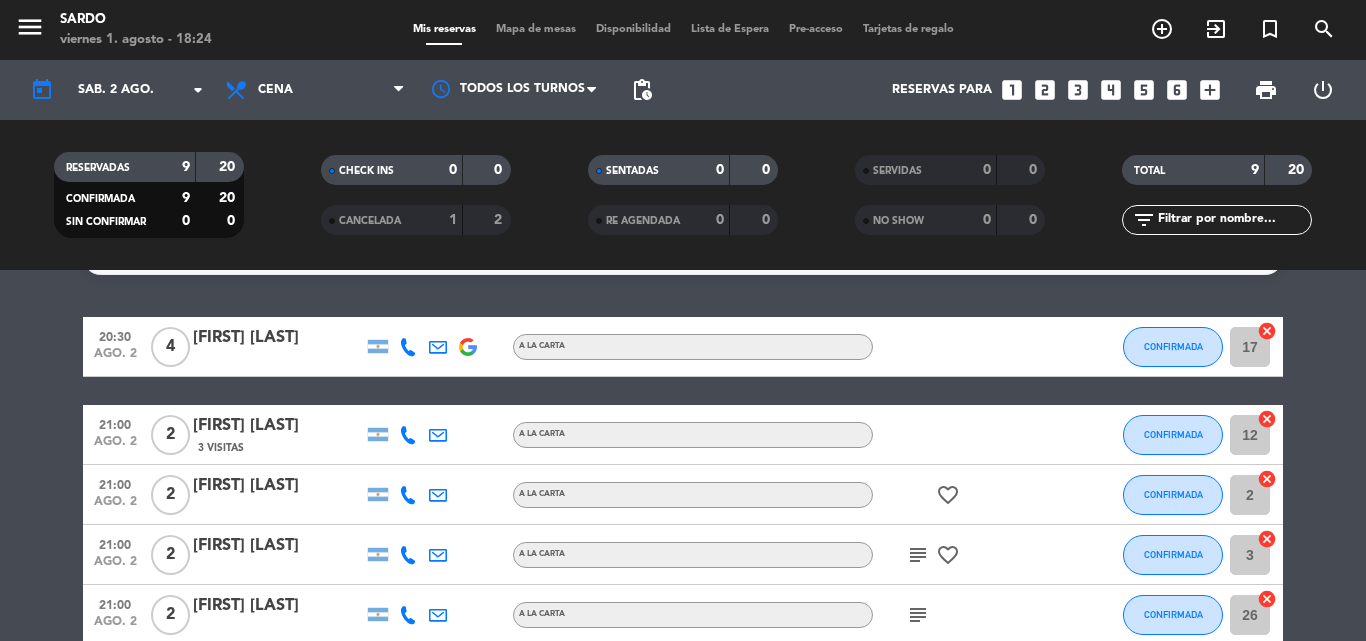 scroll, scrollTop: 0, scrollLeft: 0, axis: both 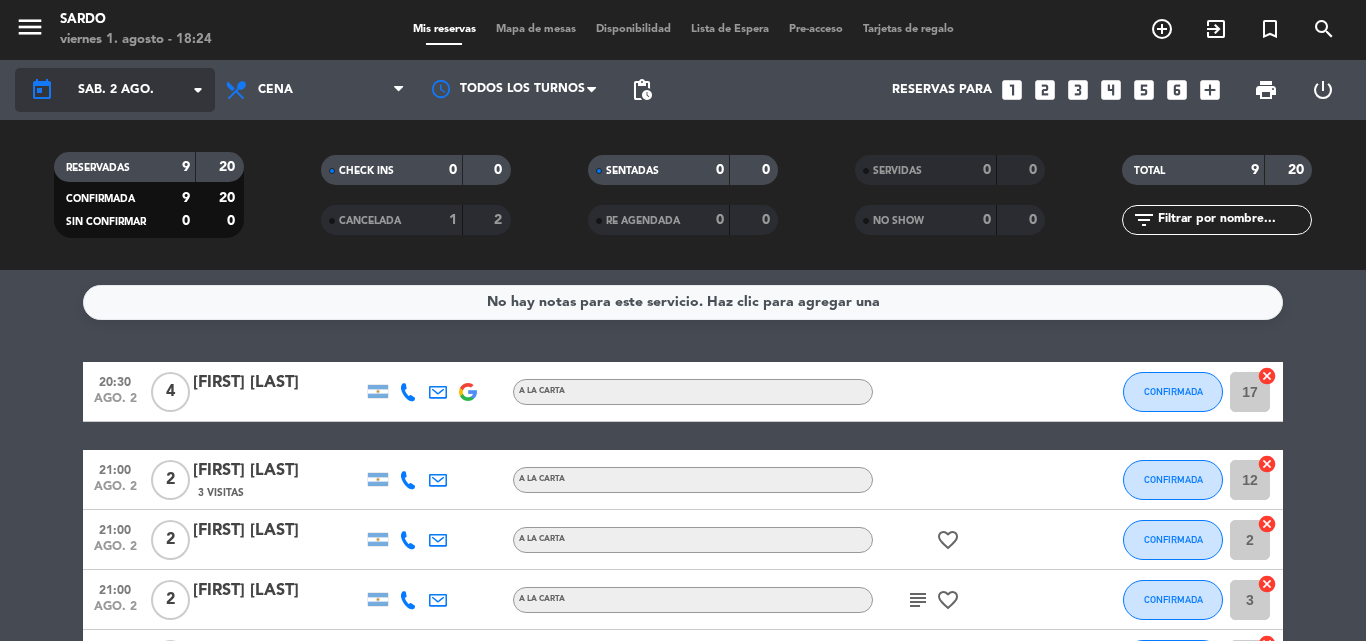 click on "sáb. 2 ago." 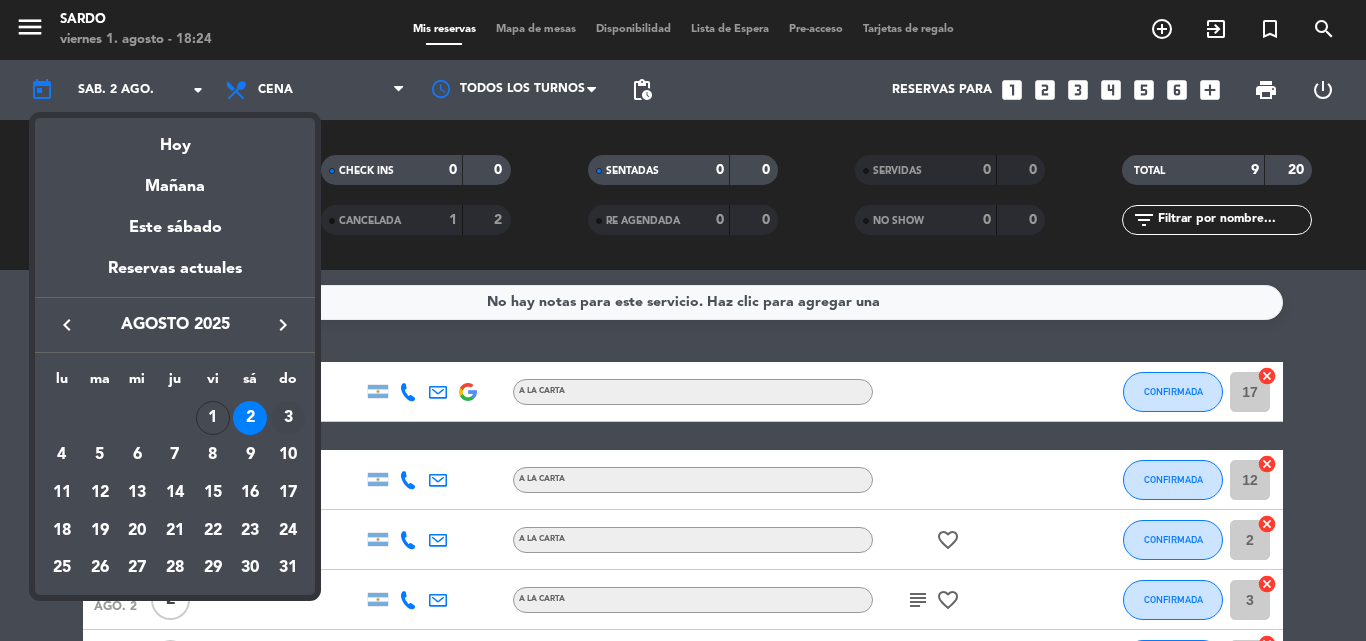 click on "3" at bounding box center [288, 418] 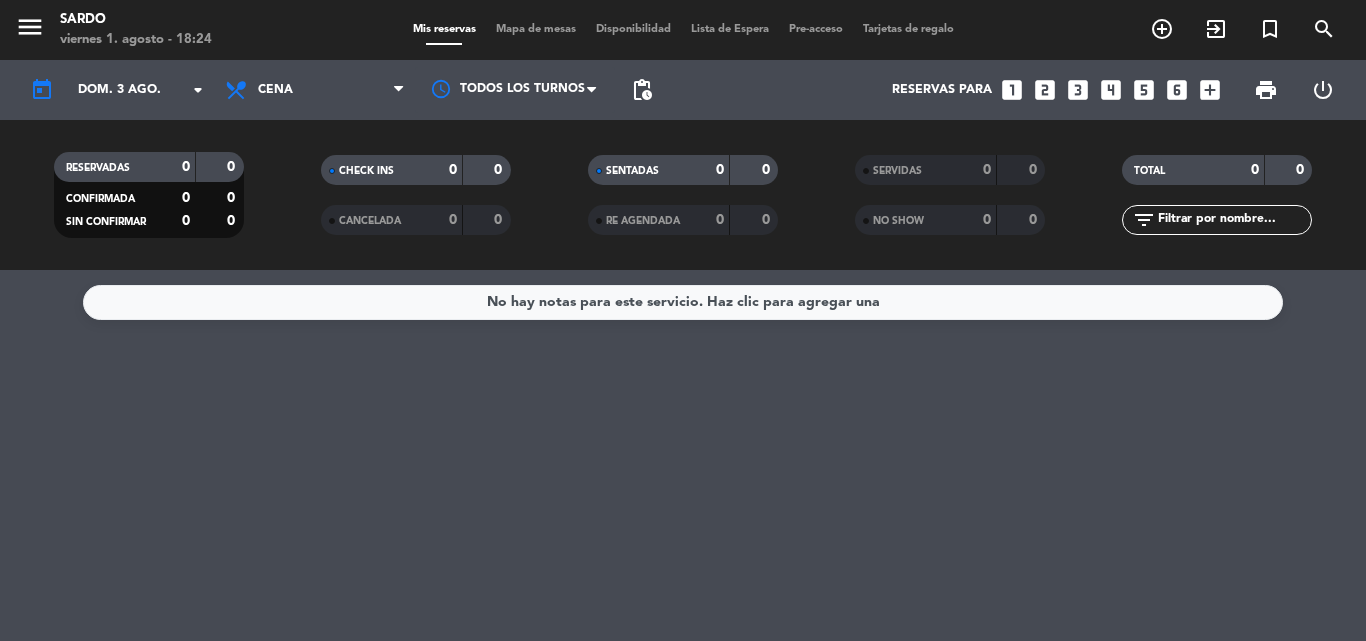 click on "today    dom. 3 ago. arrow_drop_down" 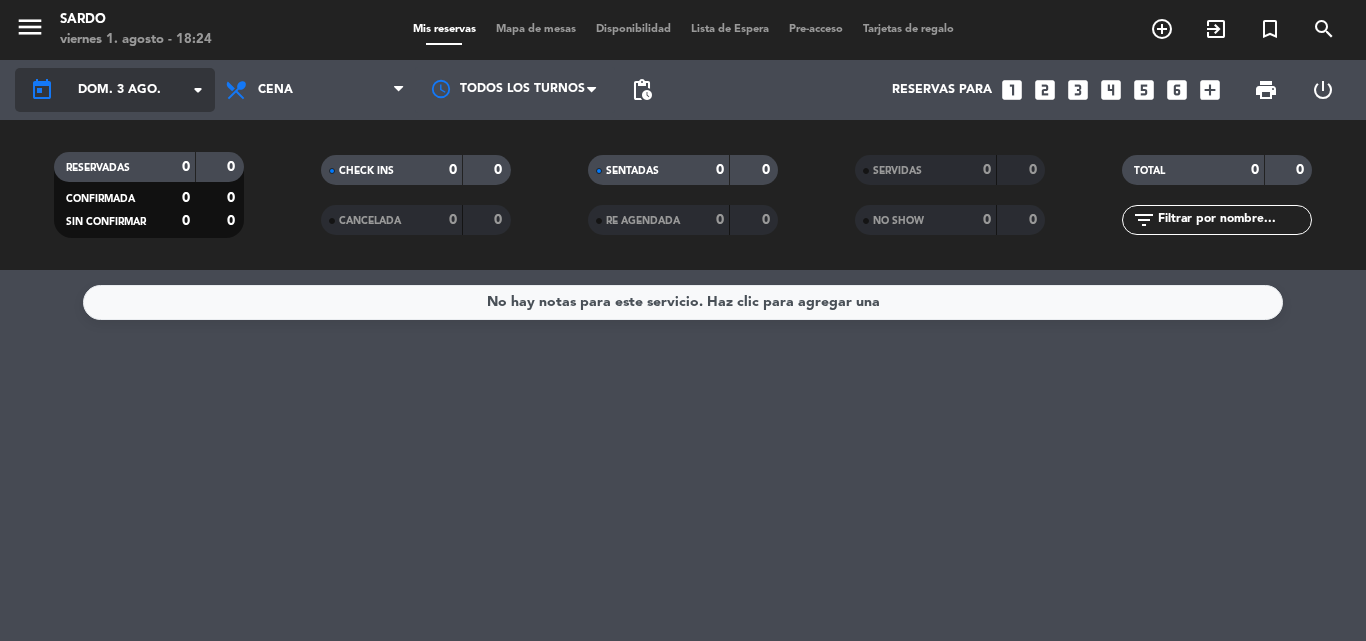 click on "dom. 3 ago." 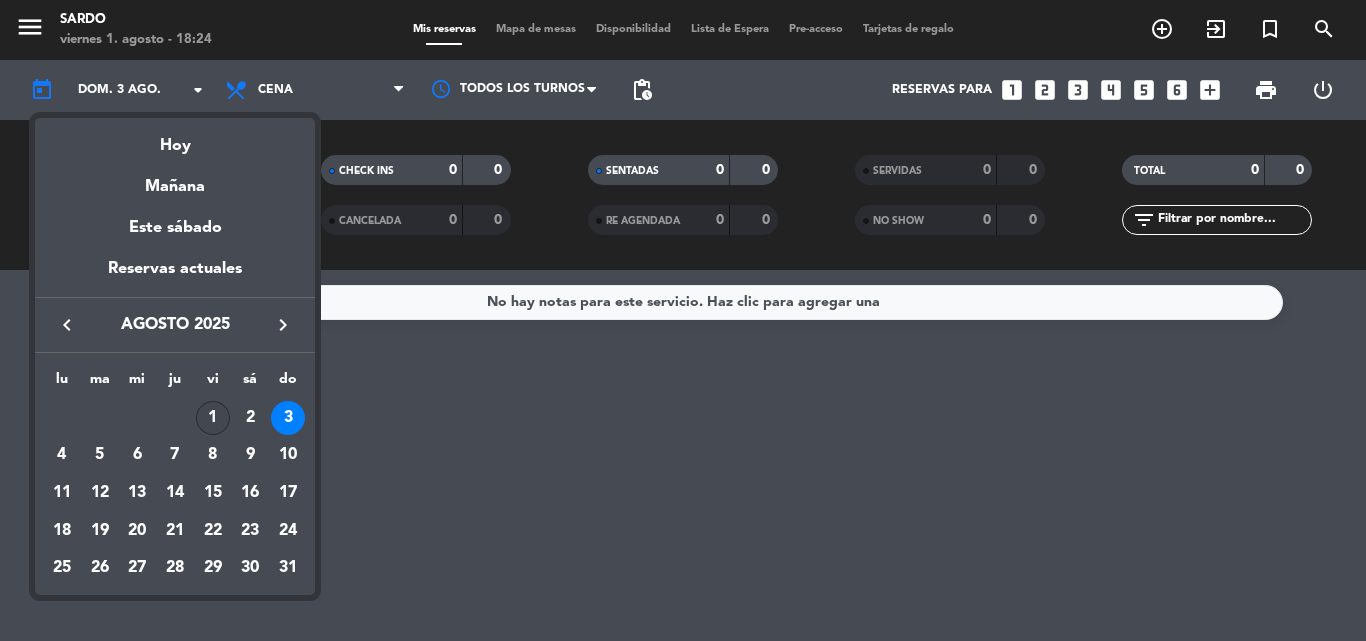click on "1" at bounding box center (213, 418) 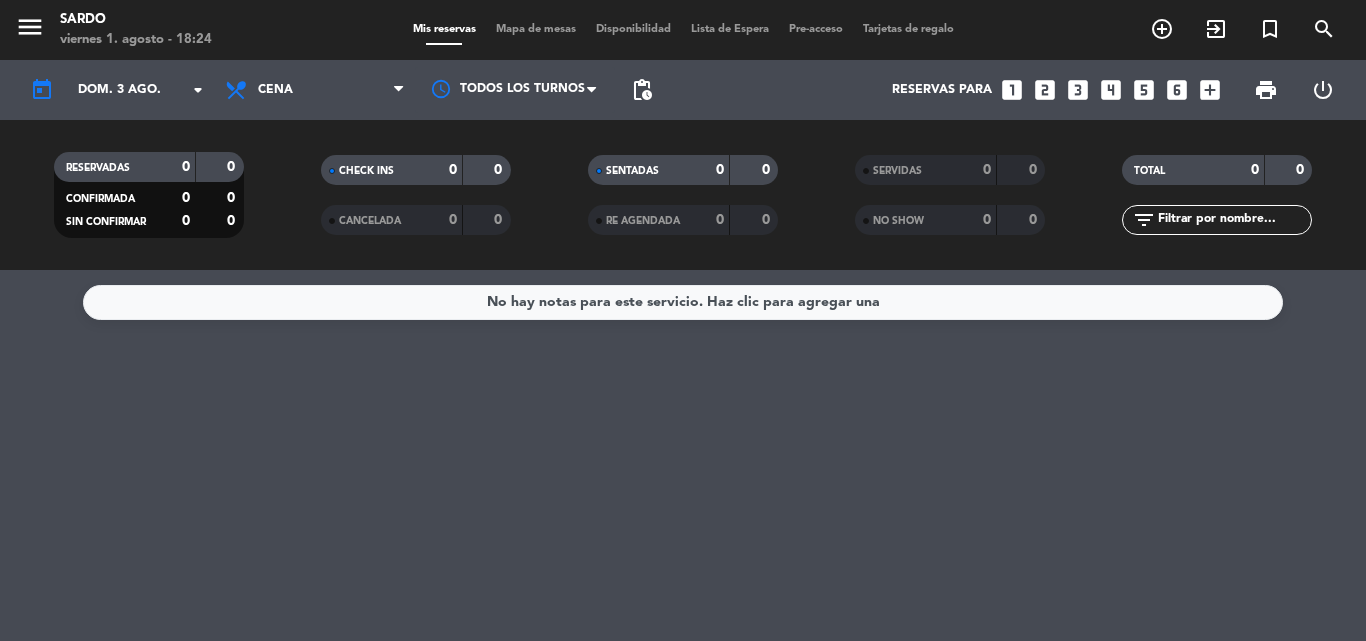 type on "vie. 1 ago." 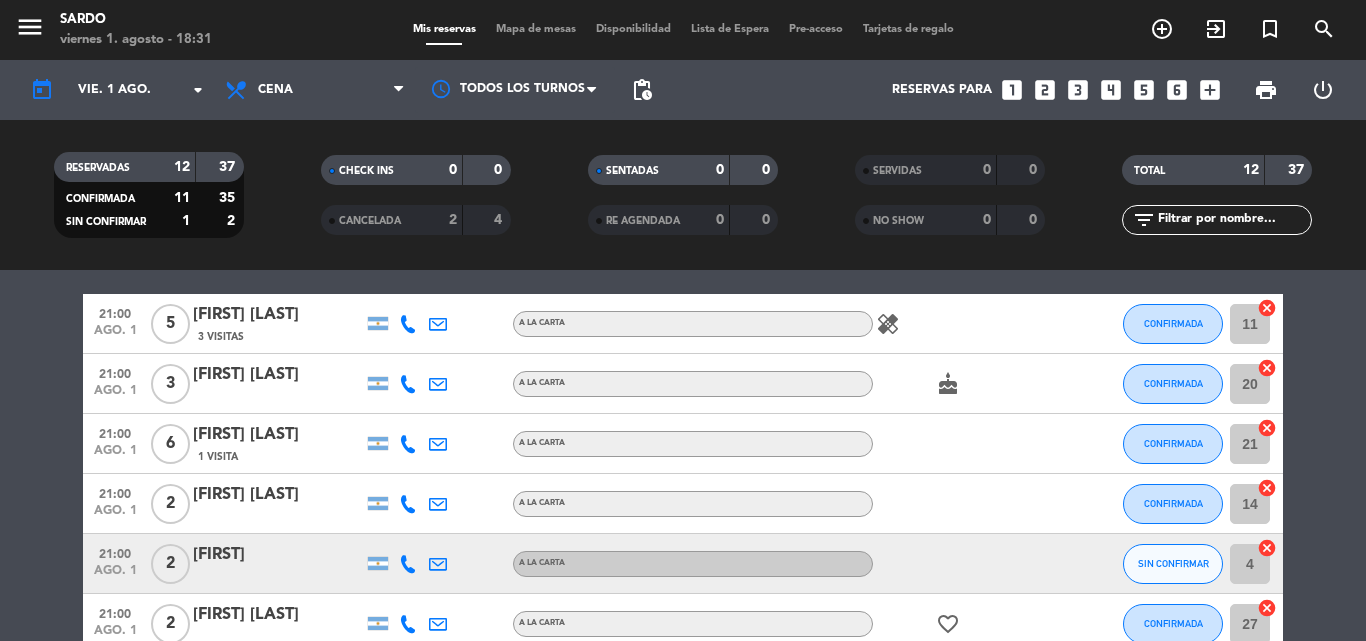 scroll, scrollTop: 100, scrollLeft: 0, axis: vertical 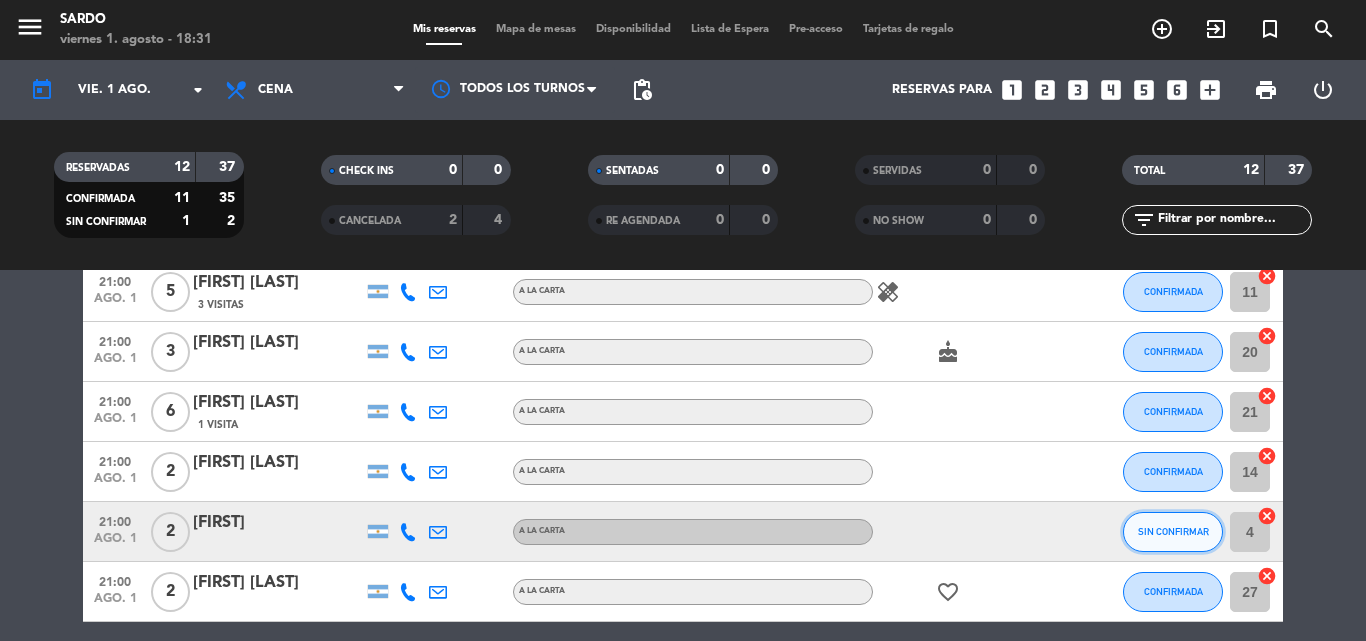 click on "SIN CONFIRMAR" 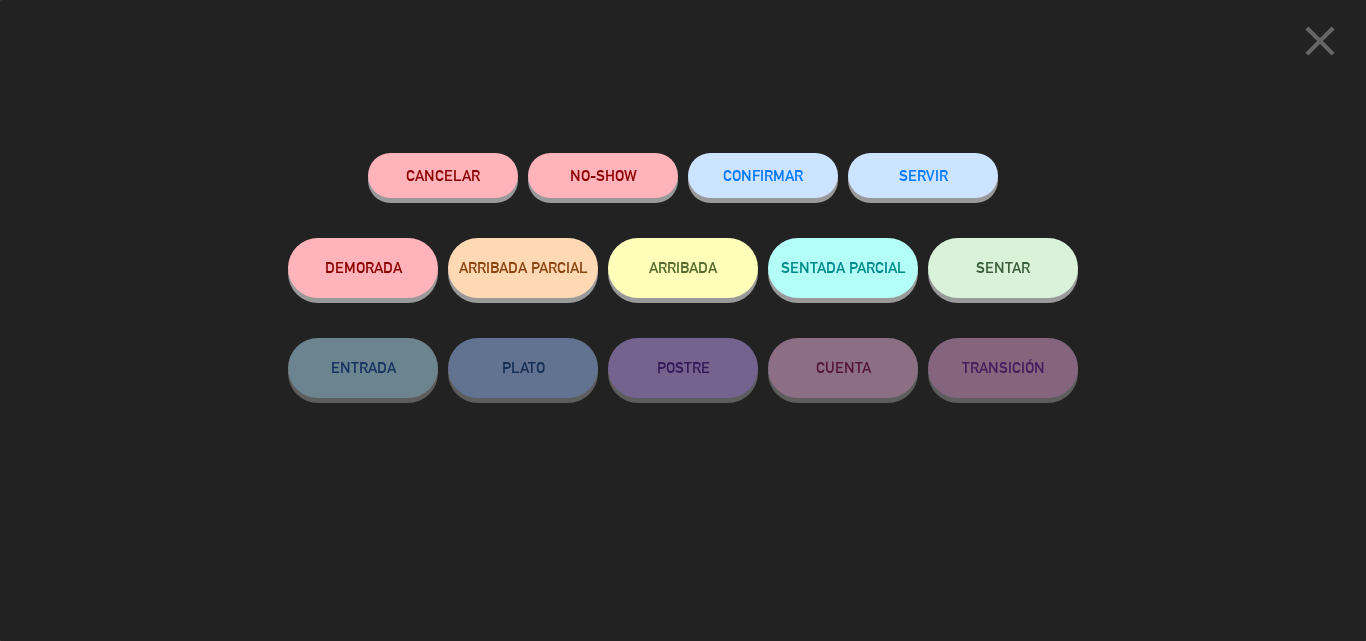 click on "CONFIRMAR" 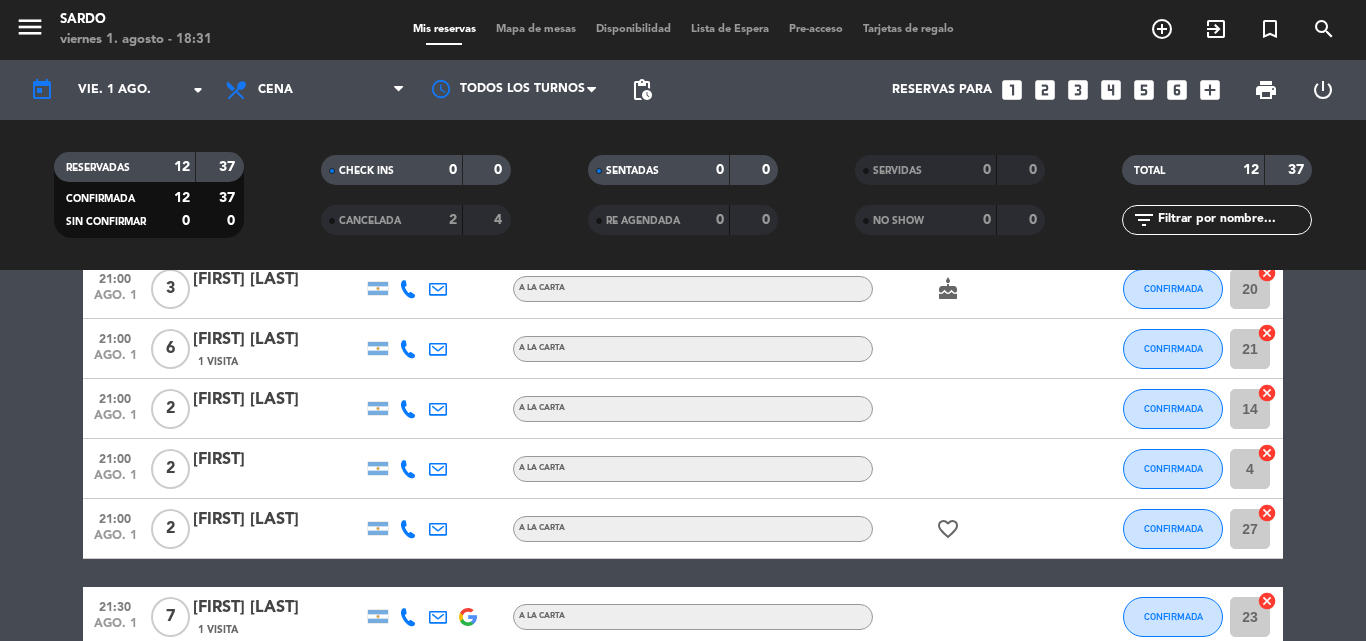 scroll, scrollTop: 0, scrollLeft: 0, axis: both 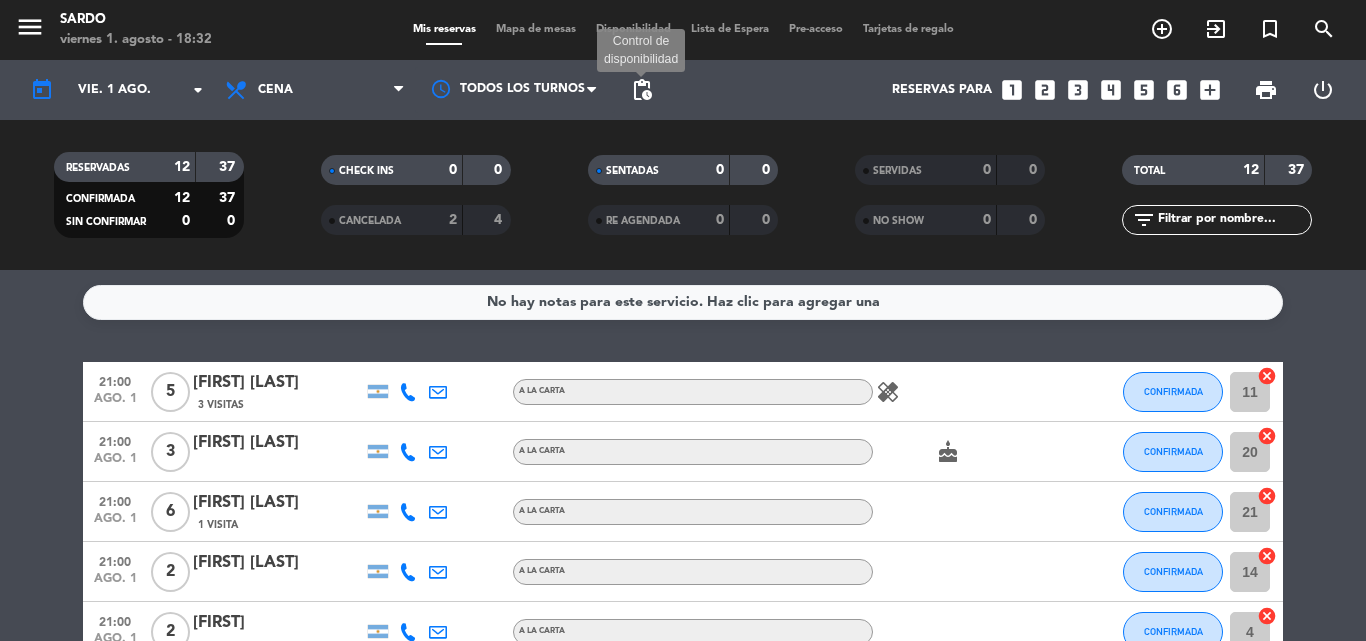 click on "pending_actions" 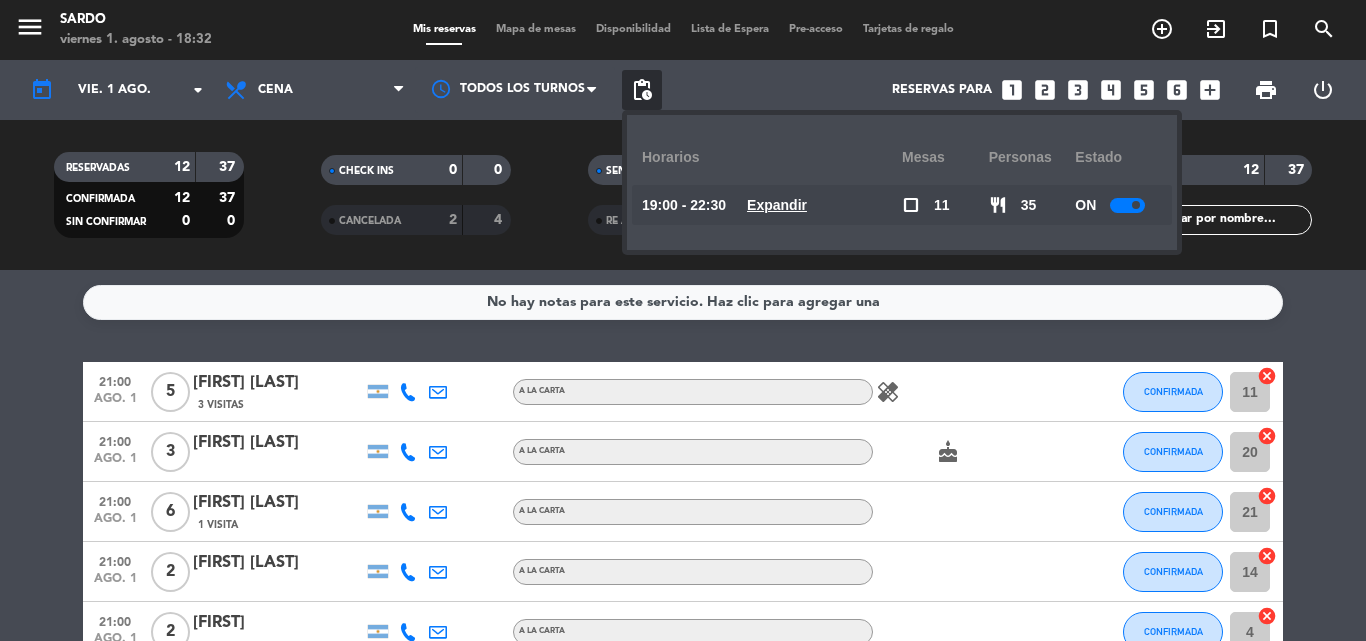 click on "Expandir" 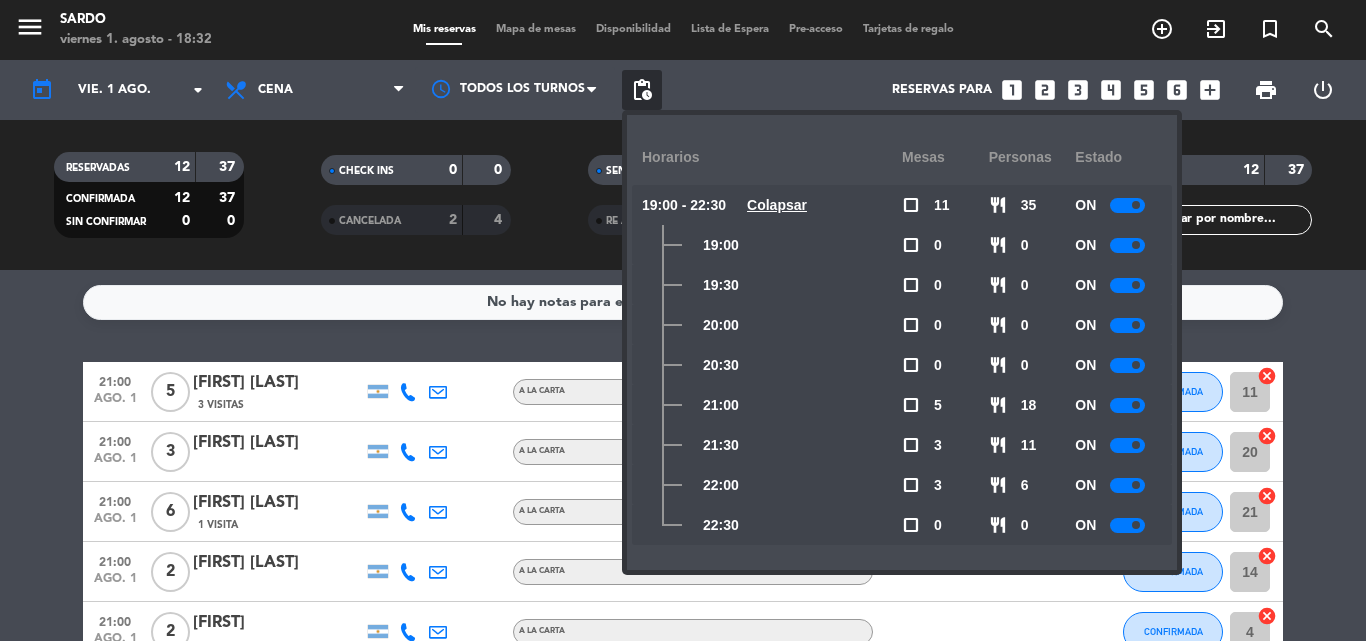 click 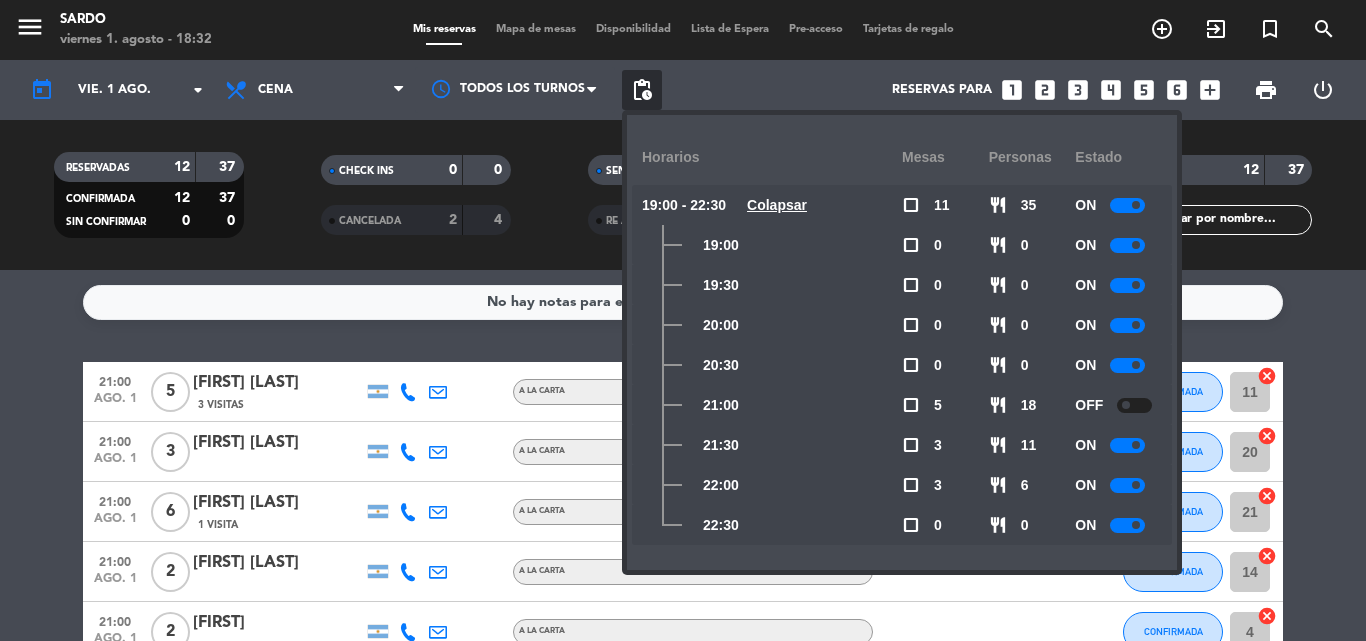 click on "No hay notas para este servicio. Haz clic para agregar una" 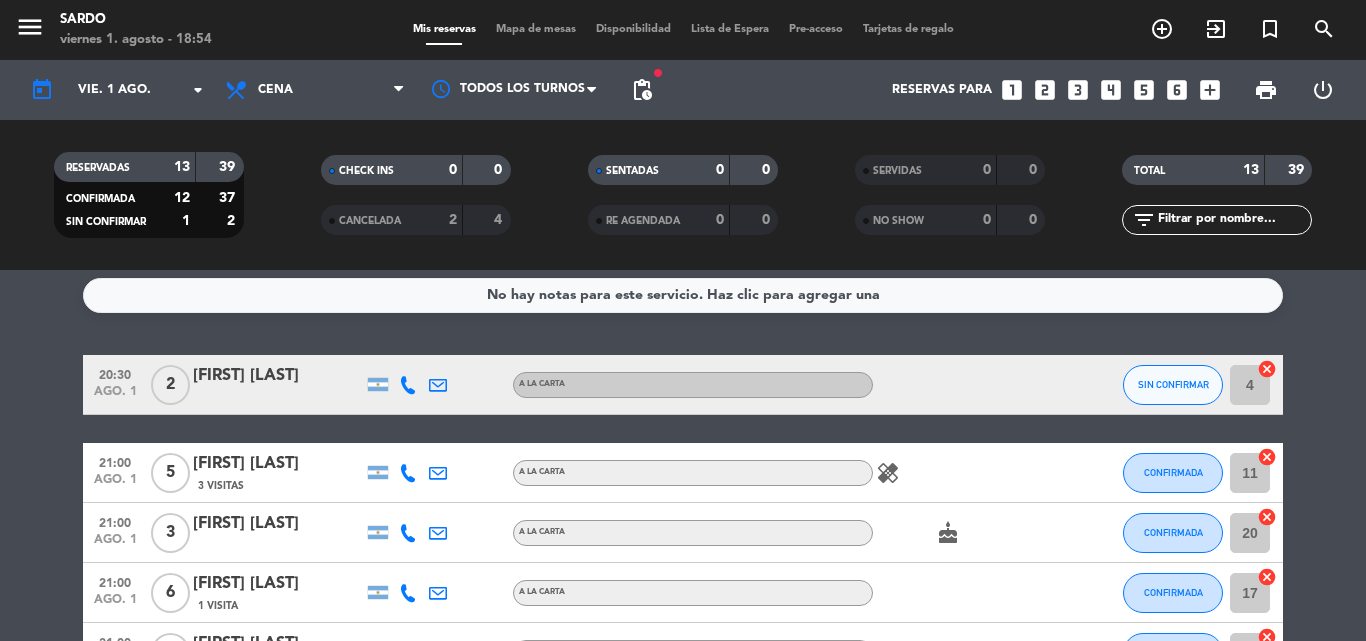 scroll, scrollTop: 0, scrollLeft: 0, axis: both 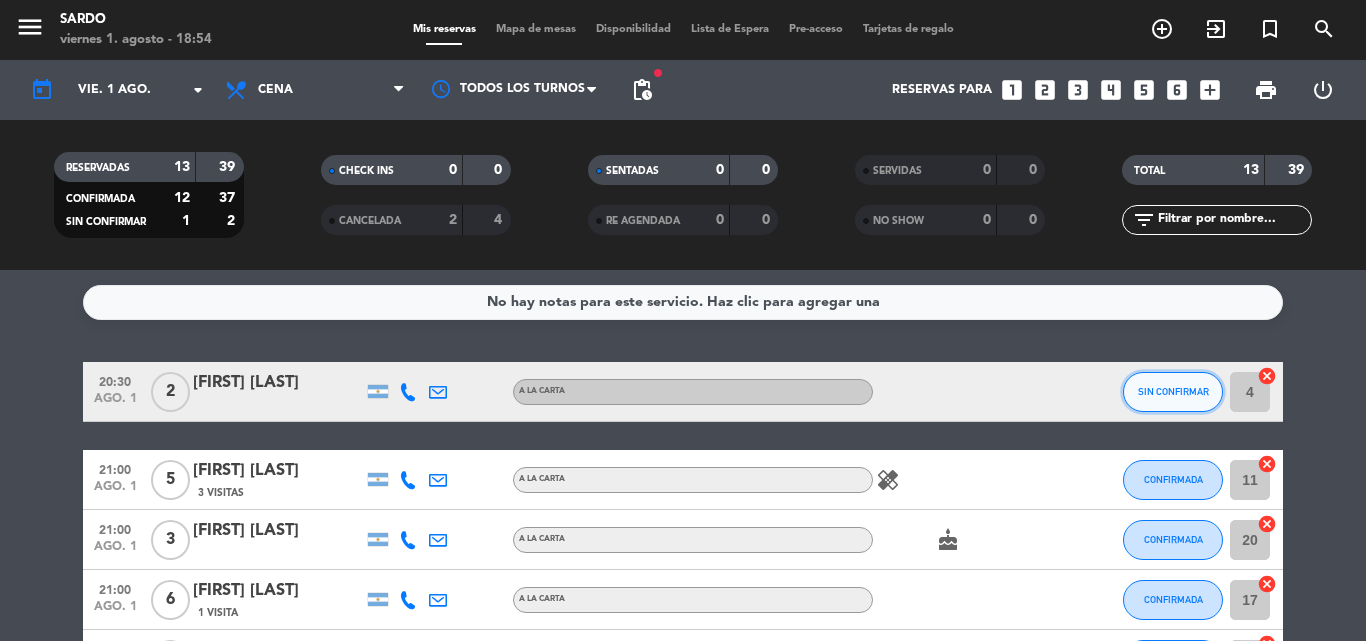 click on "SIN CONFIRMAR" 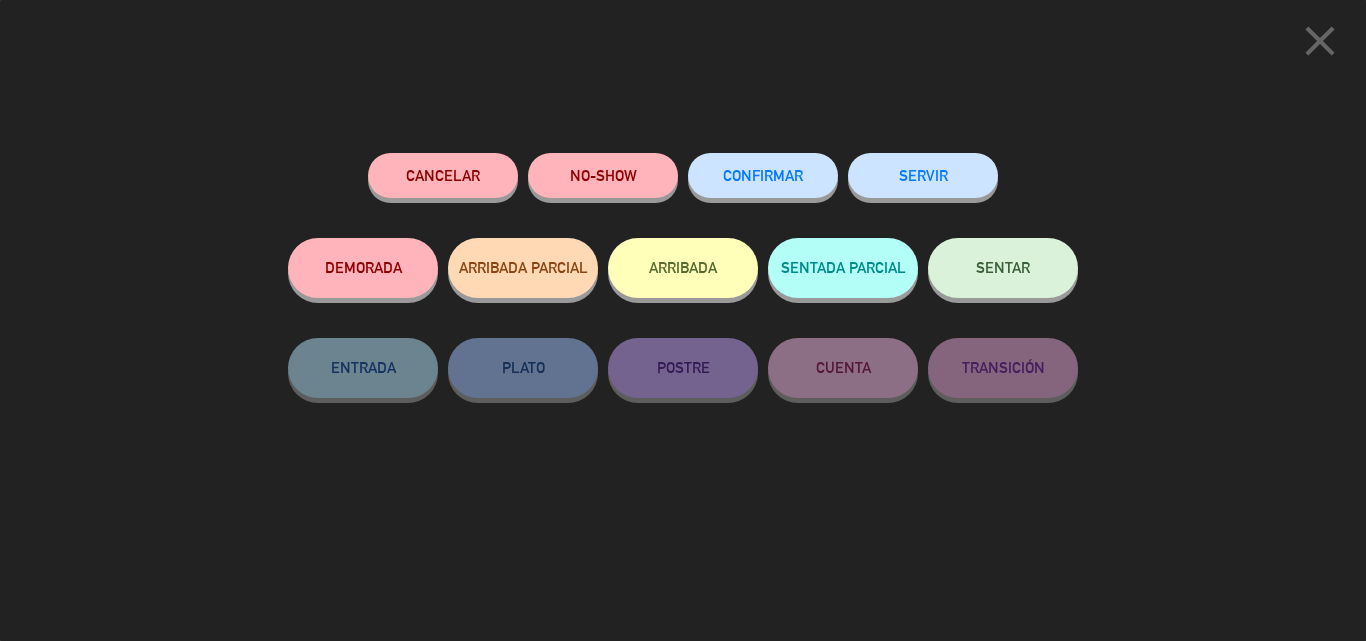 click on "CONFIRMAR" 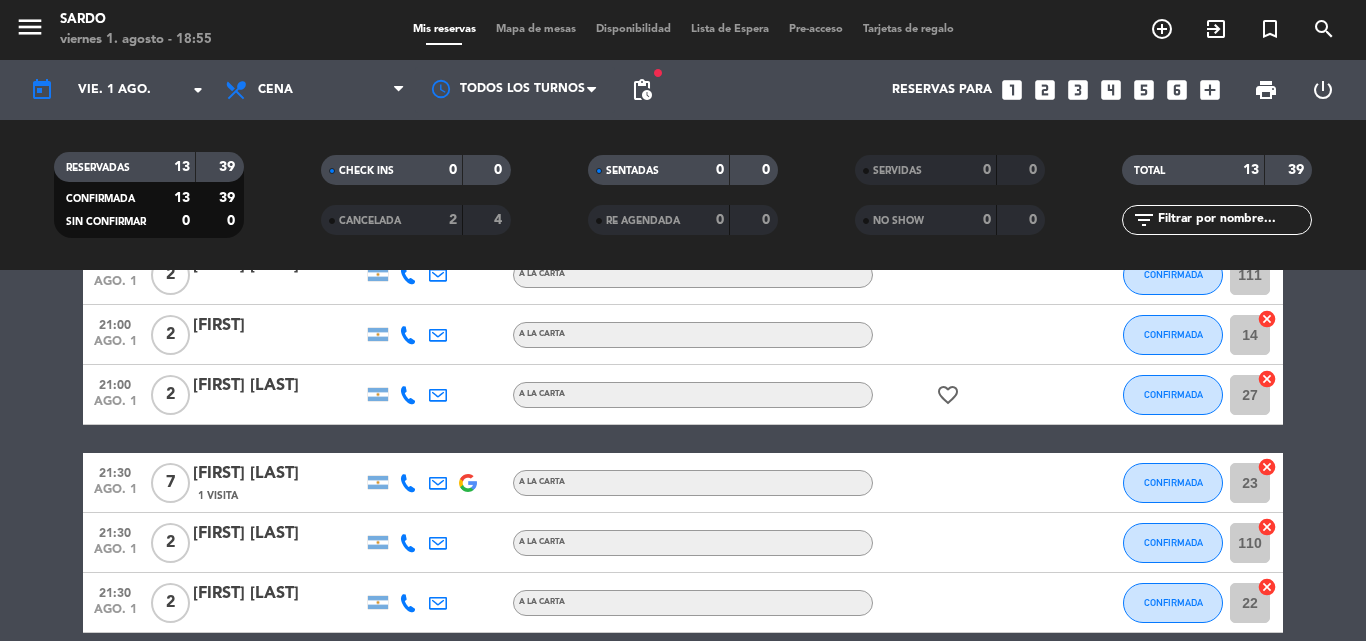 scroll, scrollTop: 0, scrollLeft: 0, axis: both 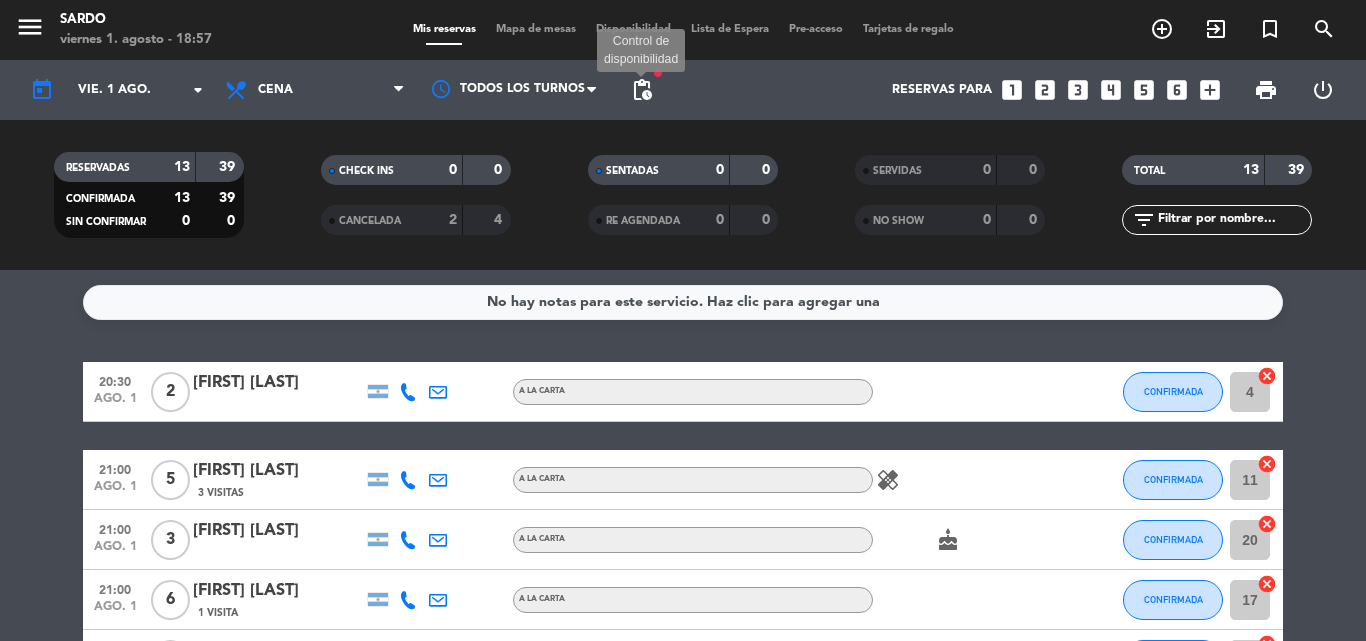 click on "pending_actions" 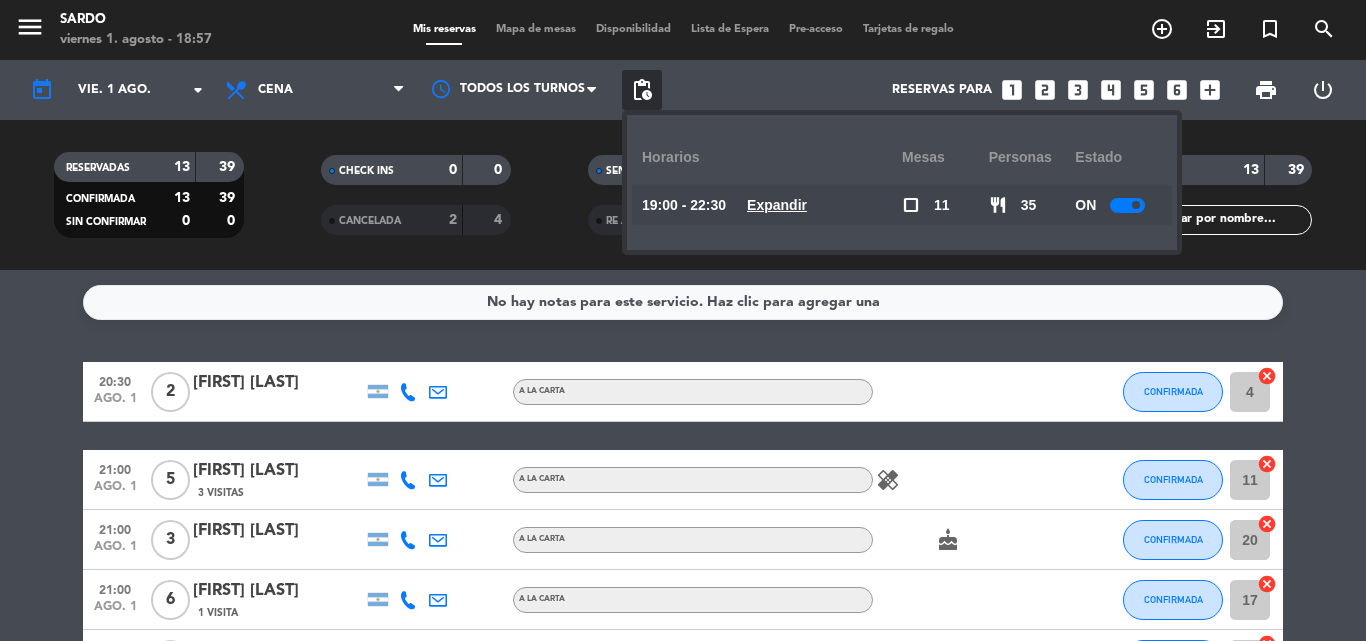 click on "Expandir" 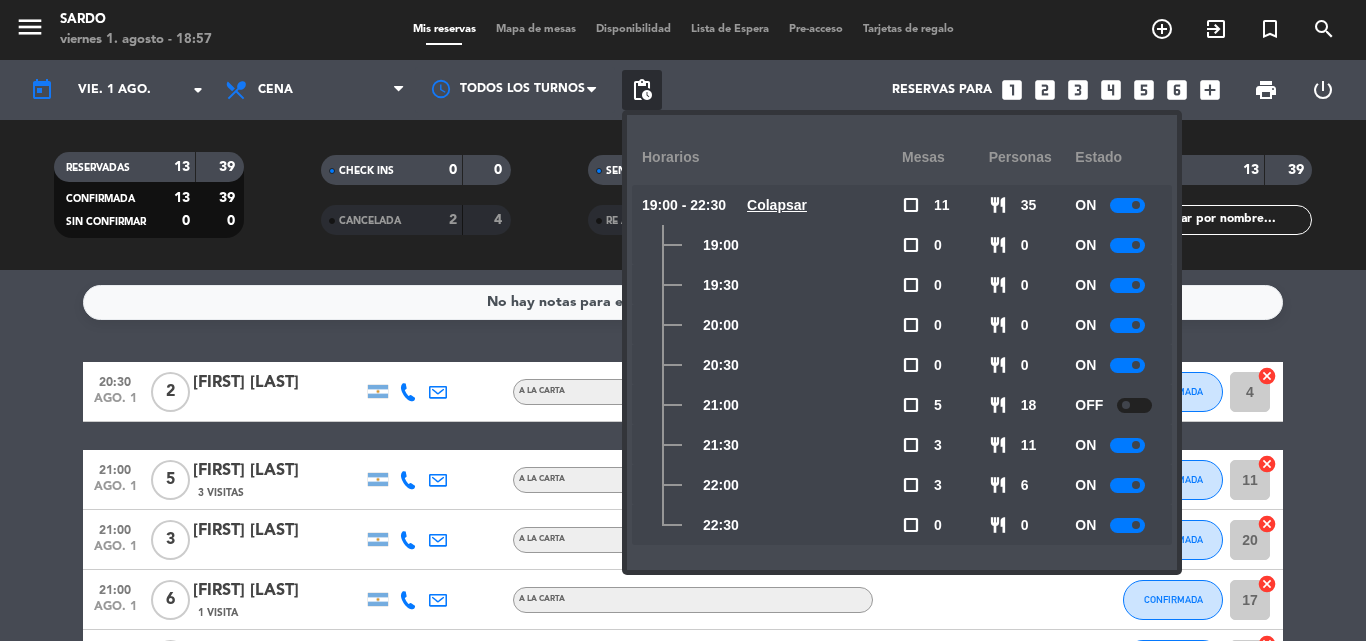 click on "Colapsar" 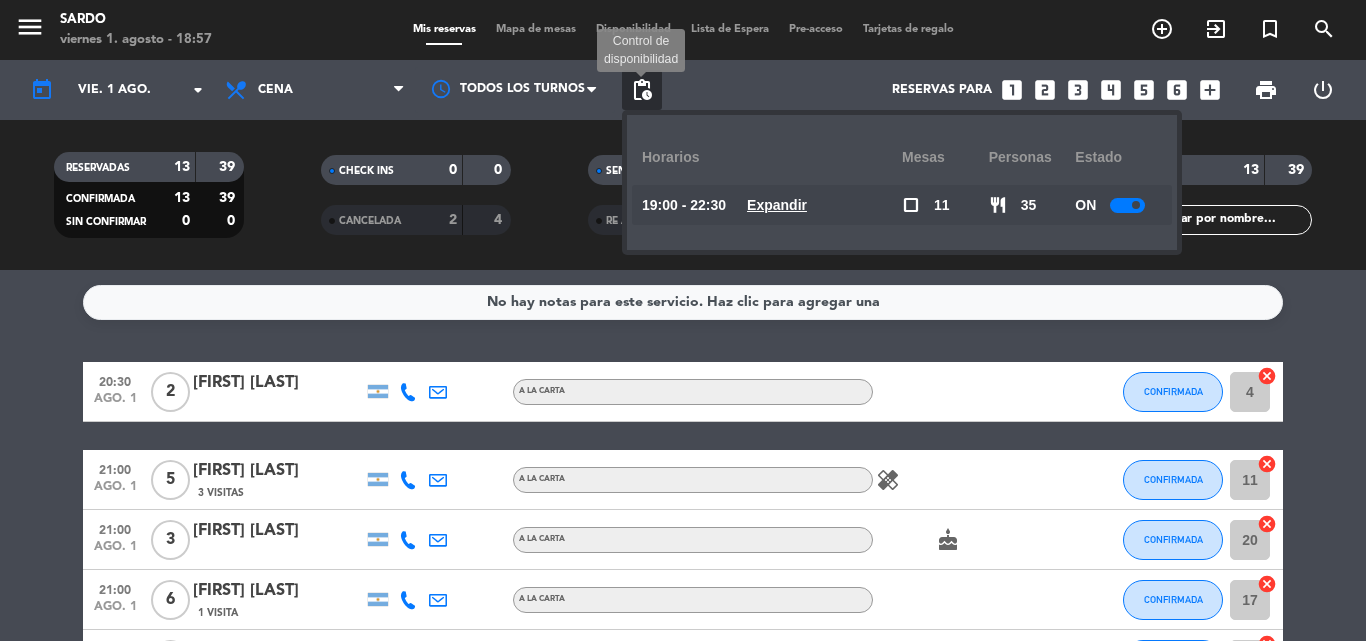 click on "pending_actions" 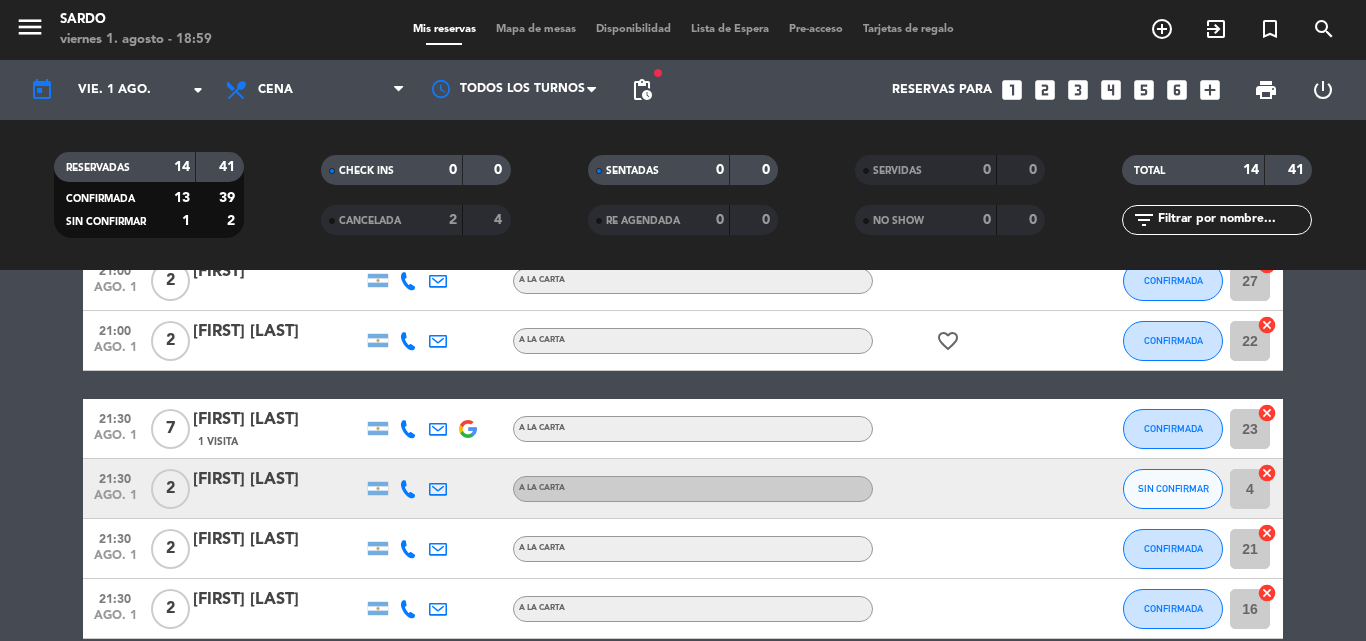 scroll, scrollTop: 400, scrollLeft: 0, axis: vertical 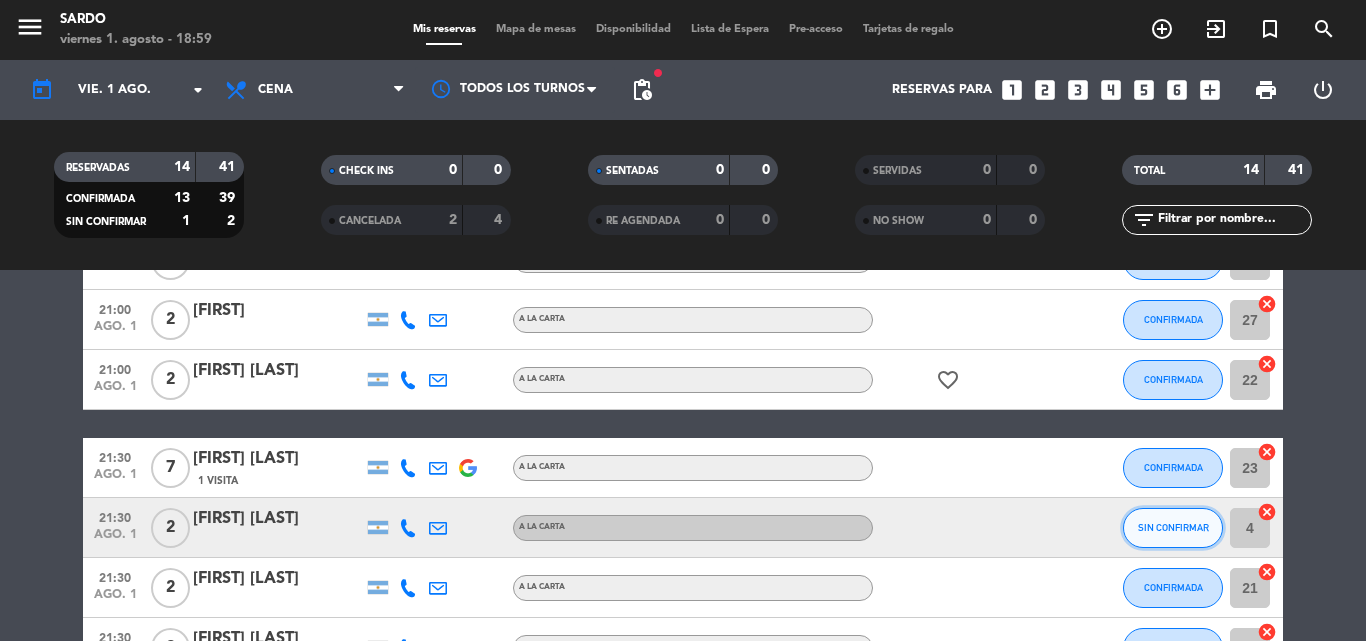 click on "SIN CONFIRMAR" 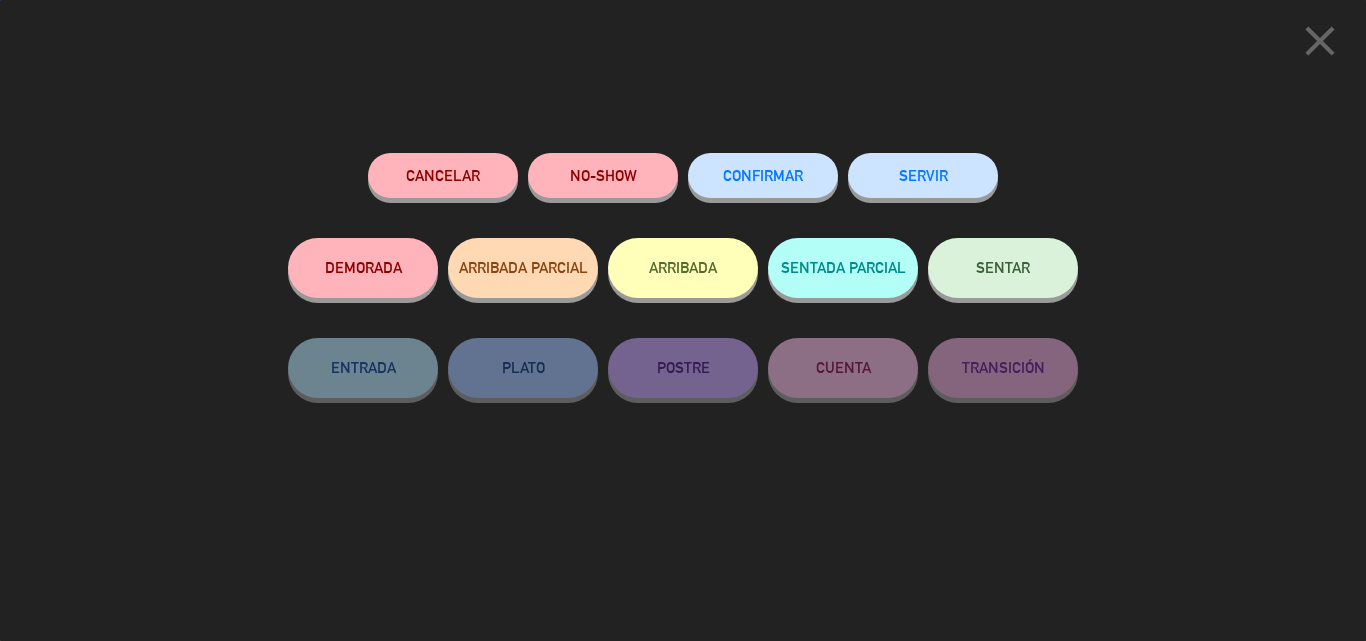 click on "CONFIRMAR" 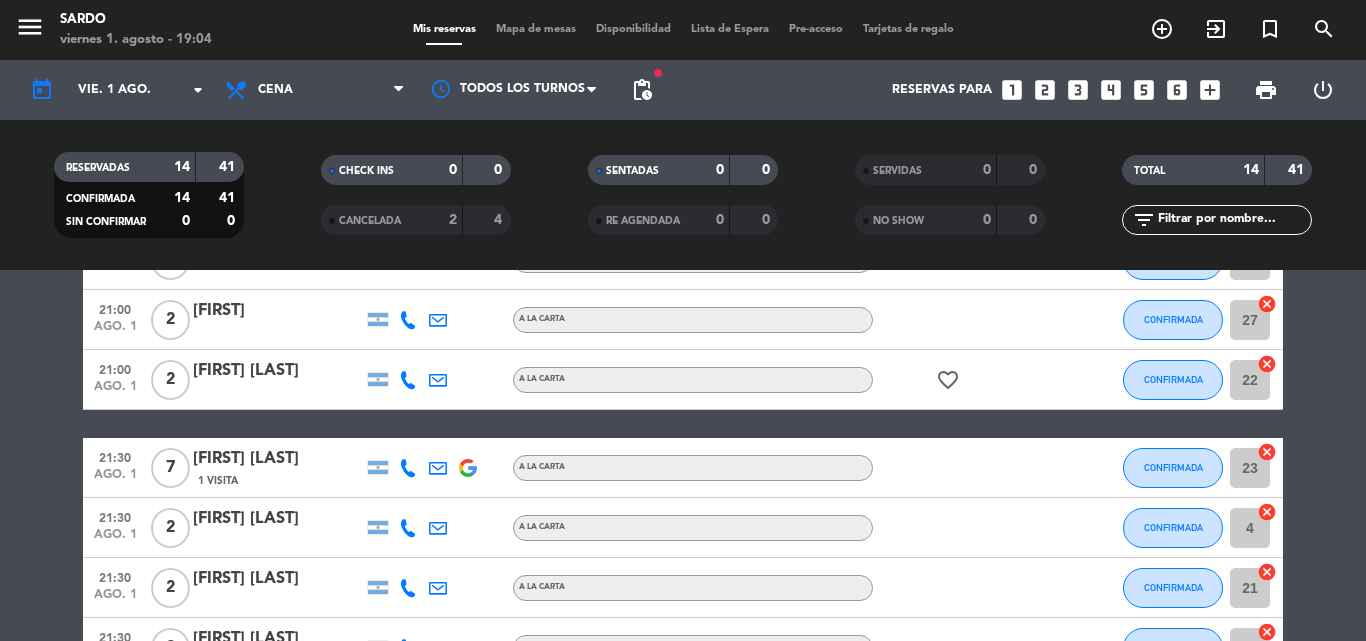 scroll, scrollTop: 0, scrollLeft: 0, axis: both 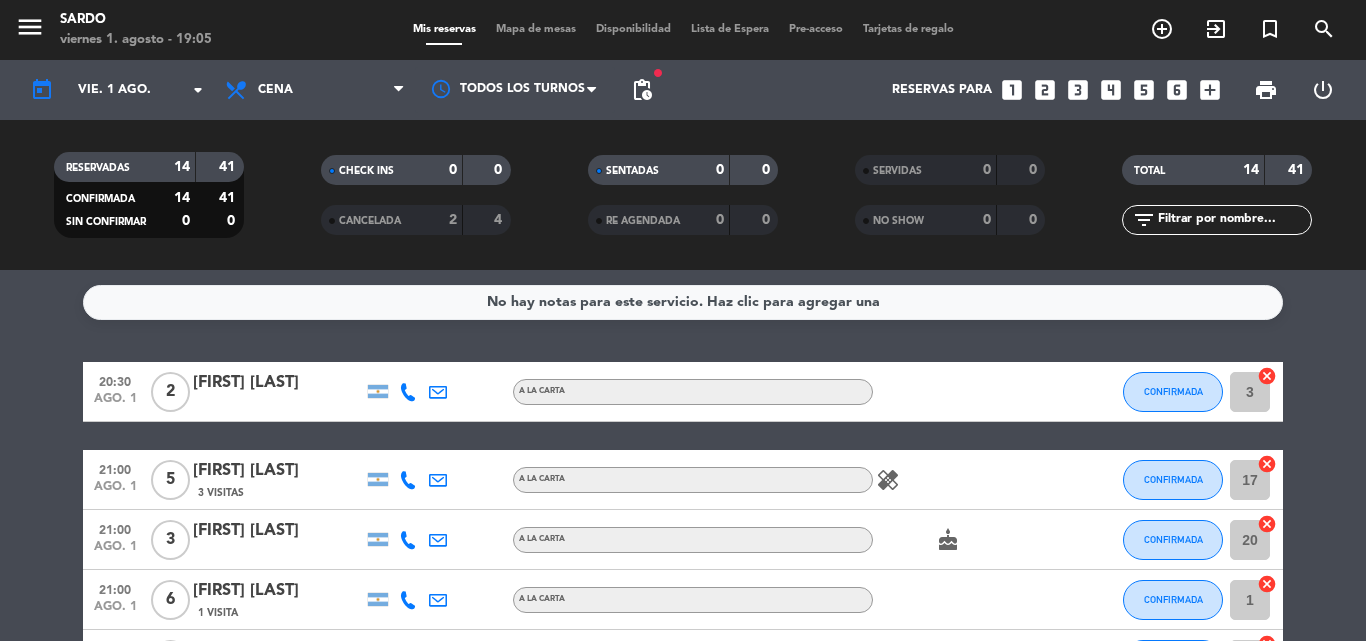 click on "healing" 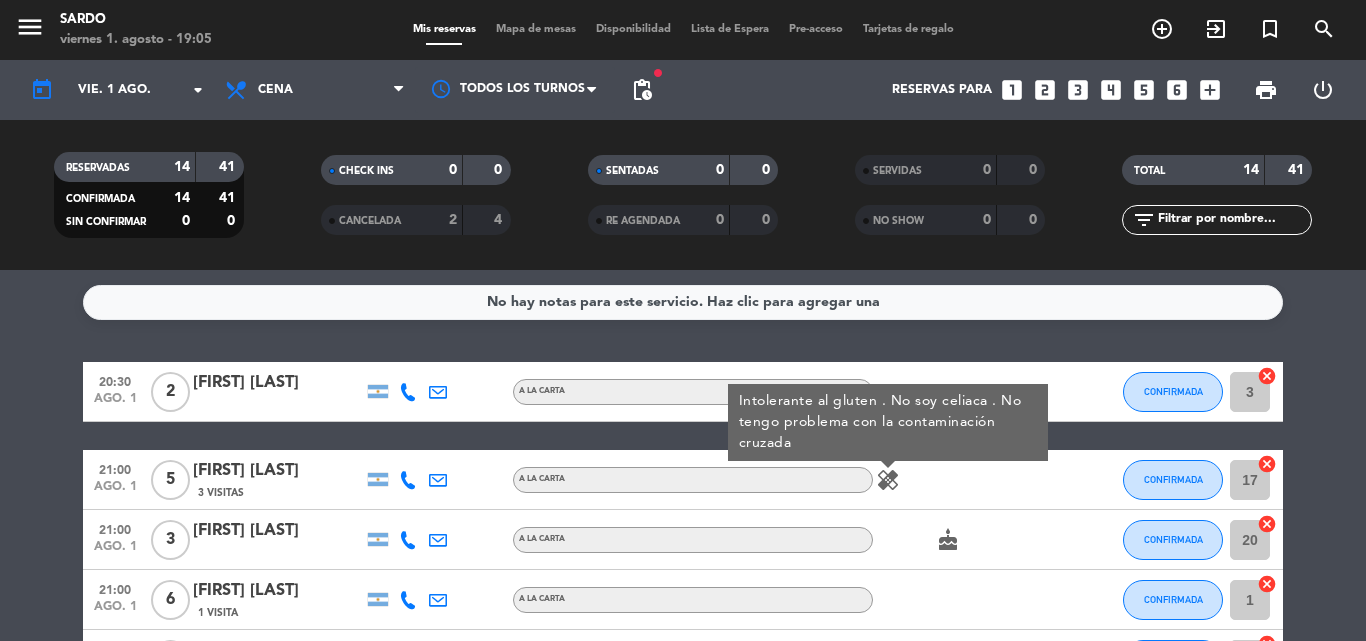 click on "healing" 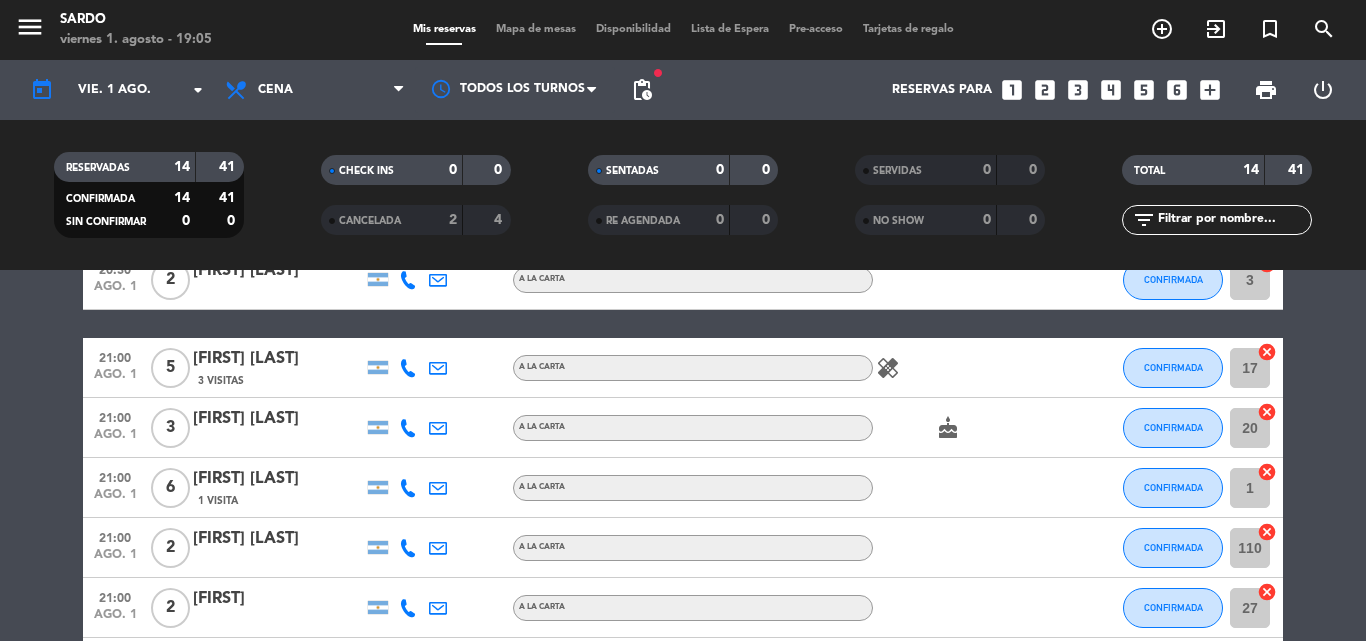 scroll, scrollTop: 200, scrollLeft: 0, axis: vertical 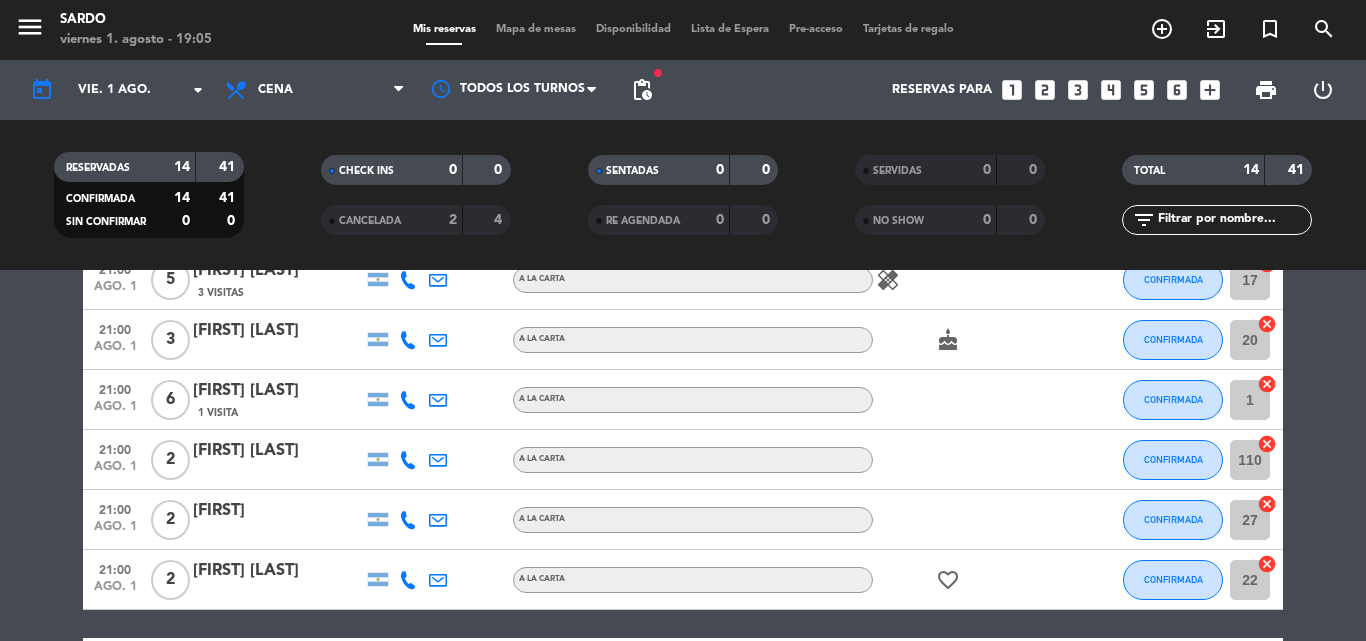click on "favorite_border" 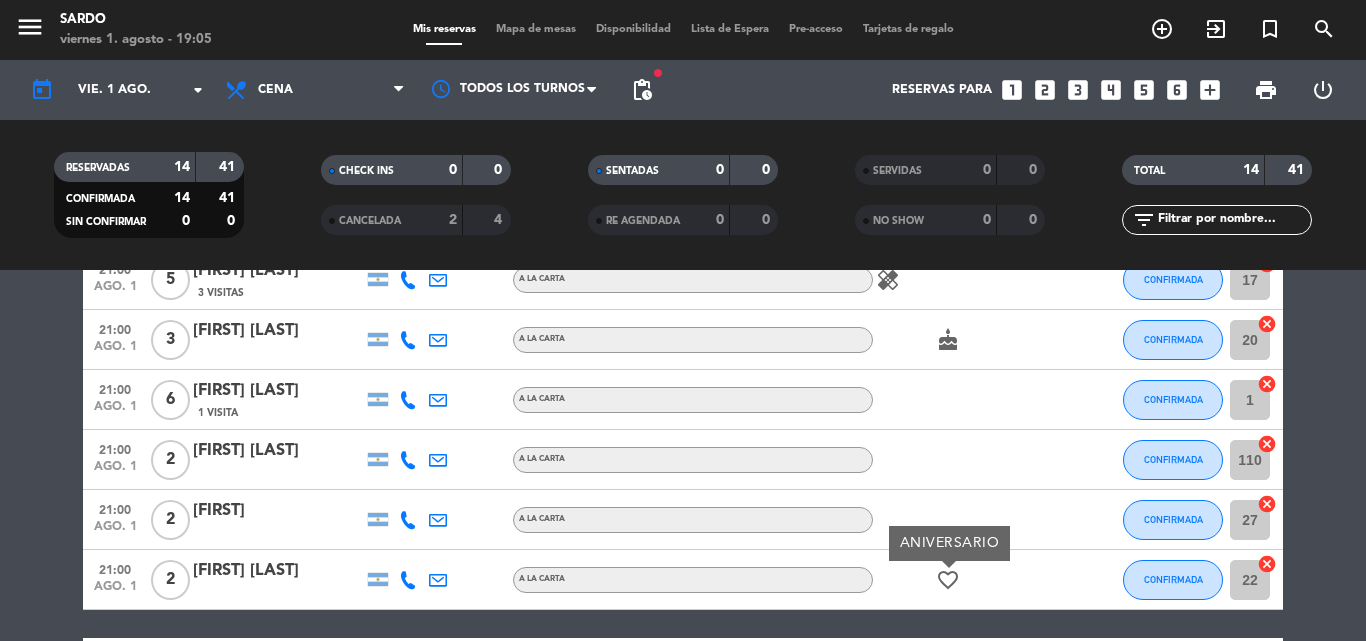 click on "favorite_border" 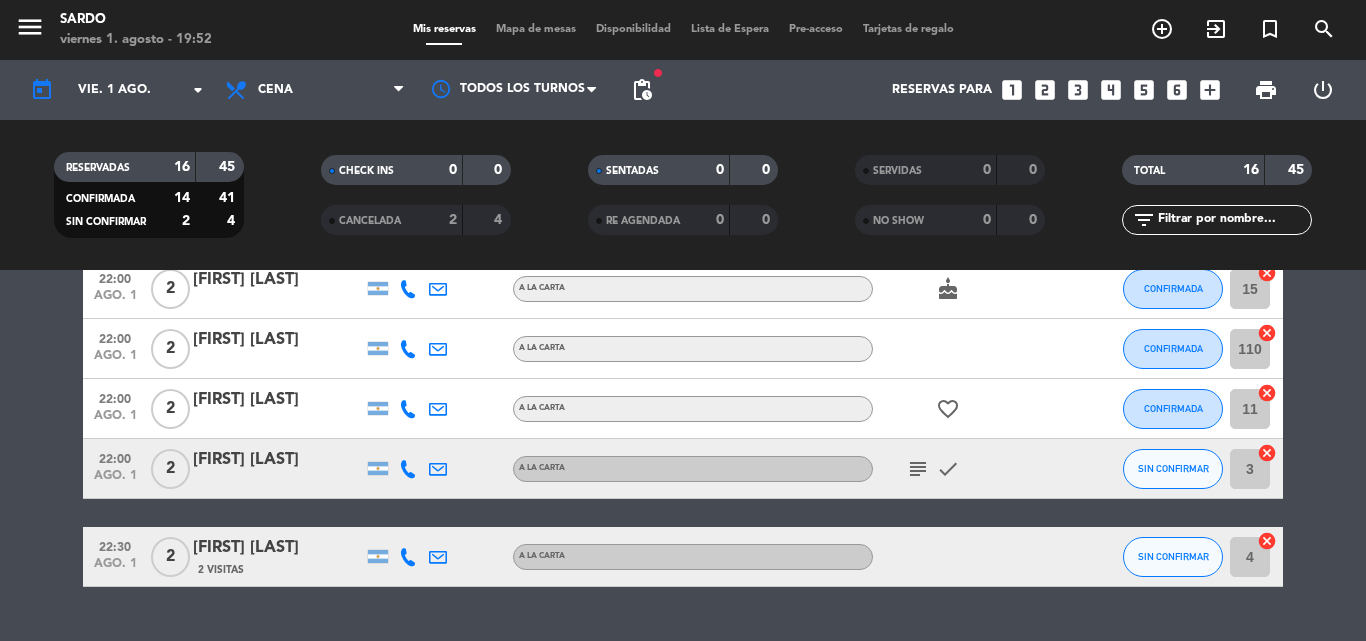 scroll, scrollTop: 893, scrollLeft: 0, axis: vertical 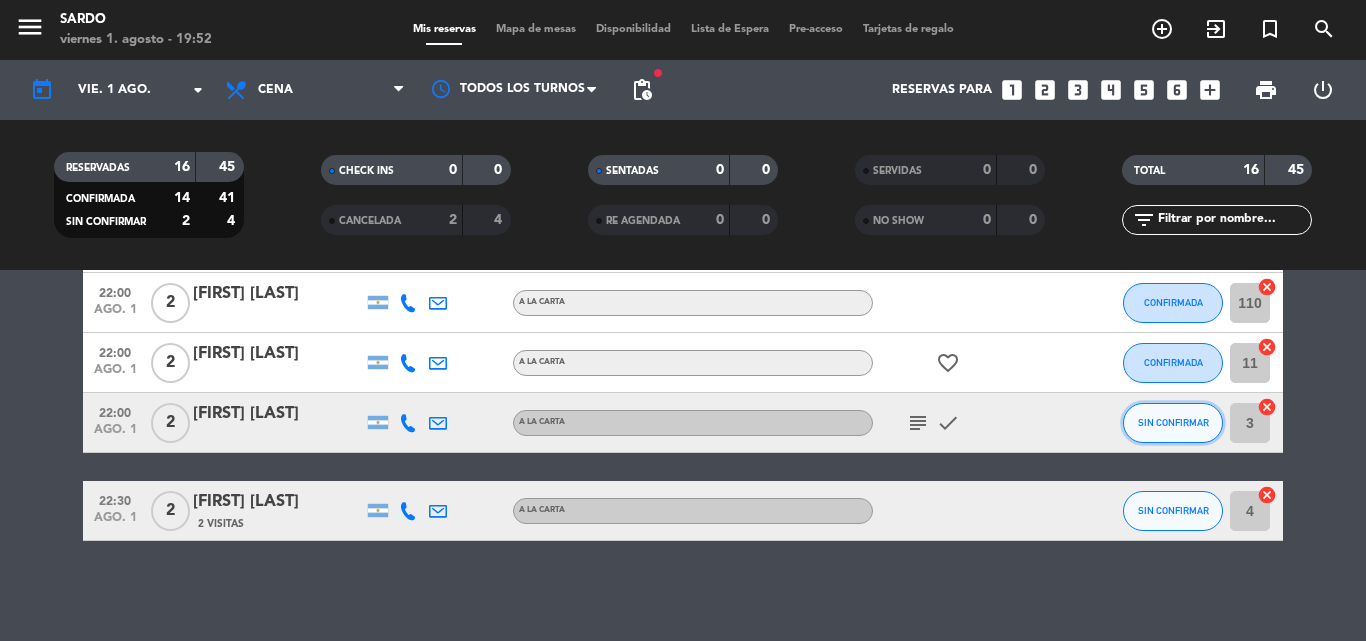 click on "SIN CONFIRMAR" 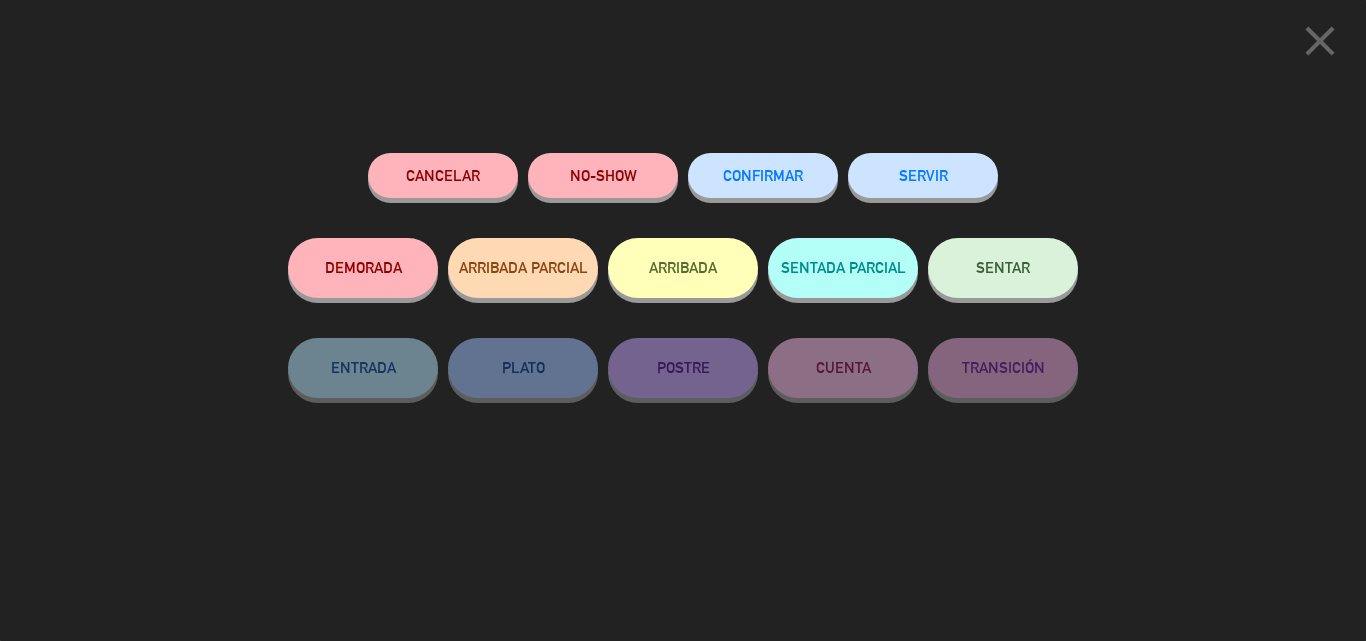 click on "CONFIRMAR" 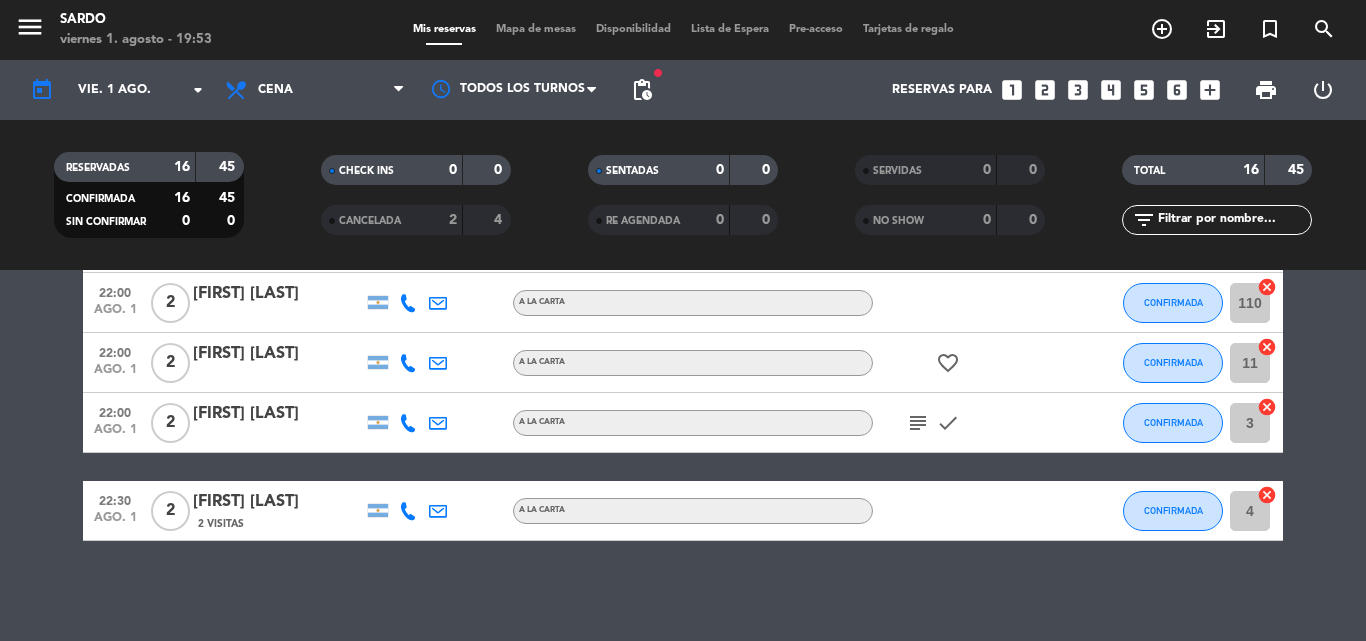 click on "subject" 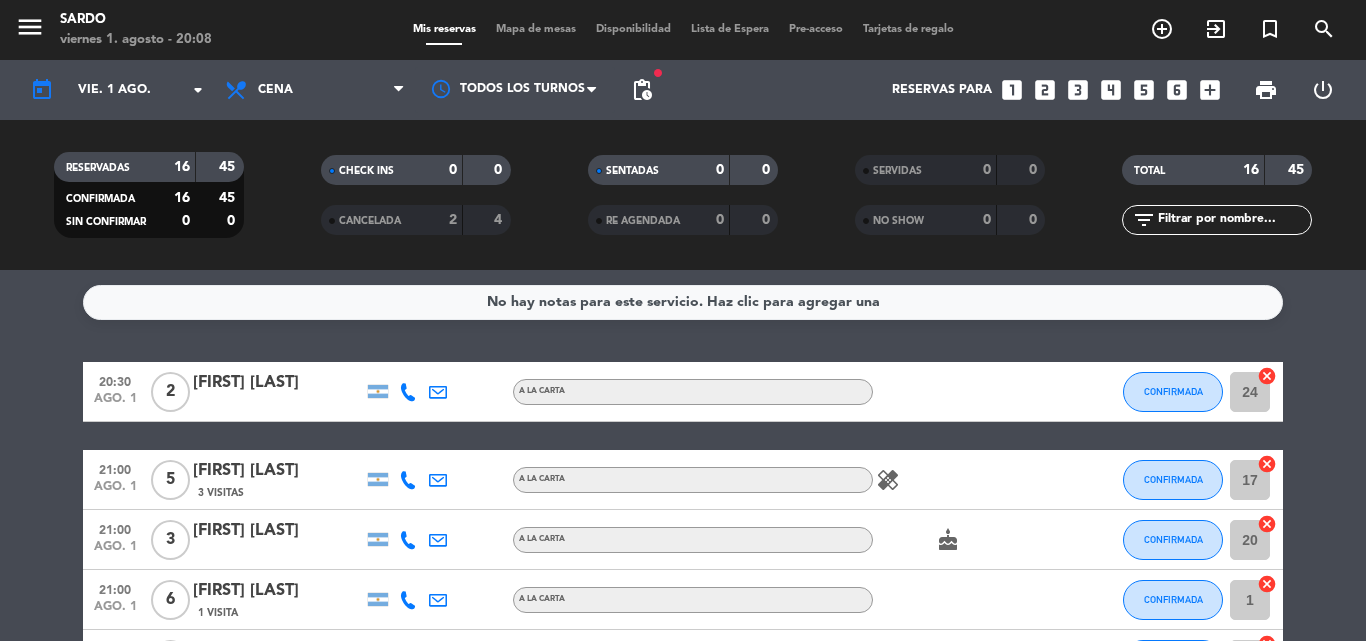 scroll, scrollTop: 100, scrollLeft: 0, axis: vertical 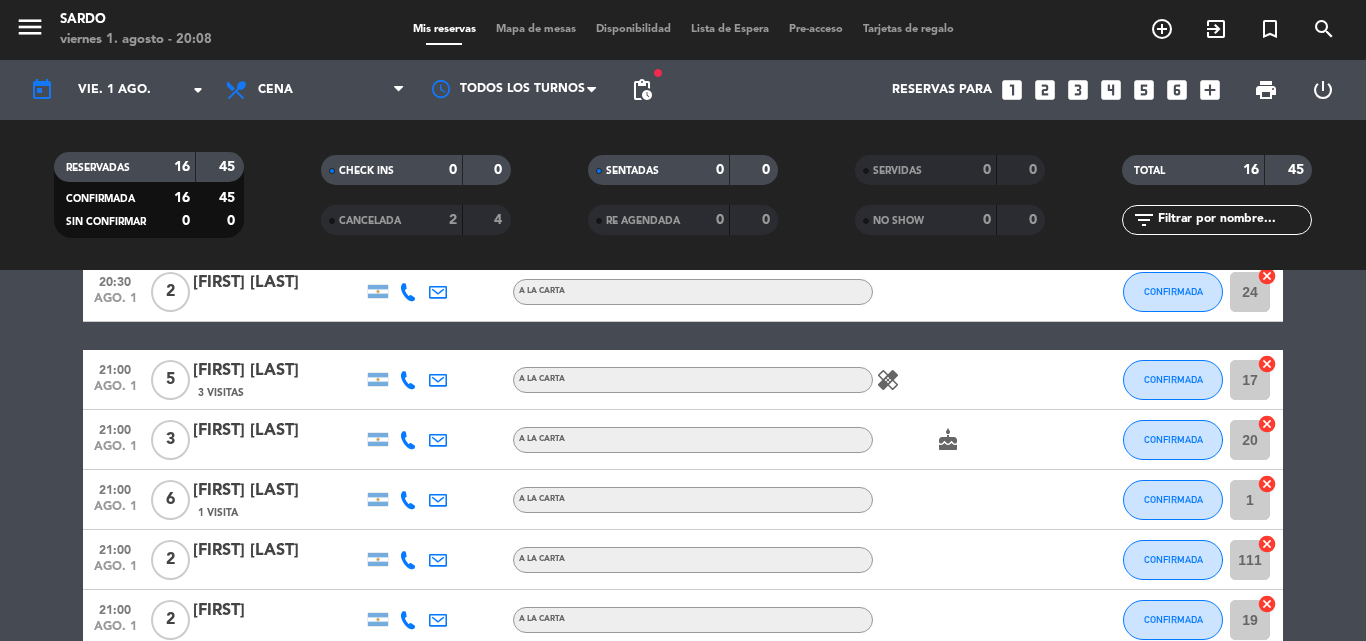 click on "healing" 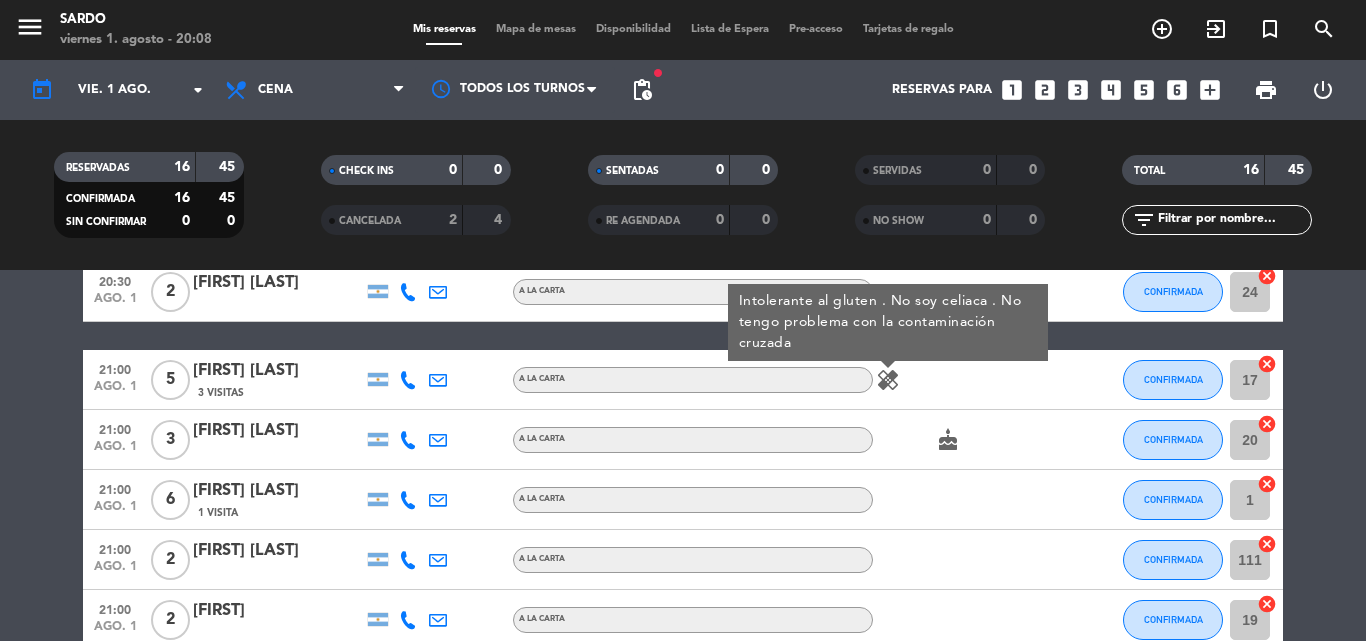 click on "healing" 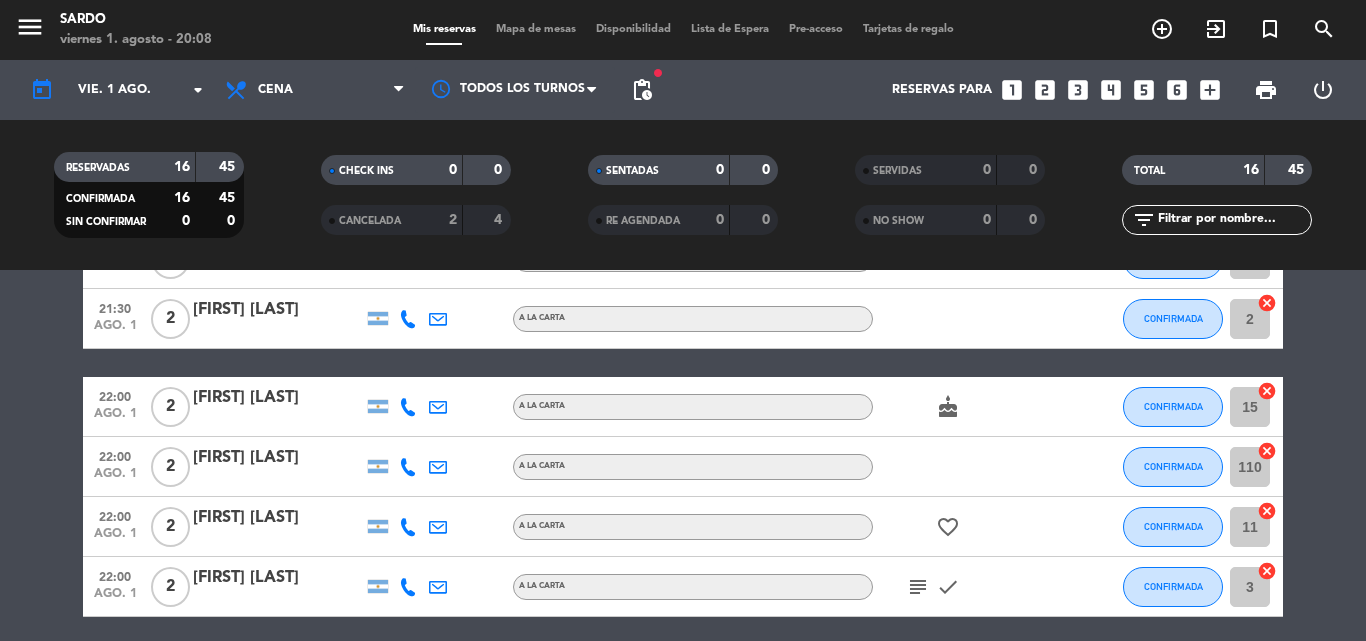 scroll, scrollTop: 893, scrollLeft: 0, axis: vertical 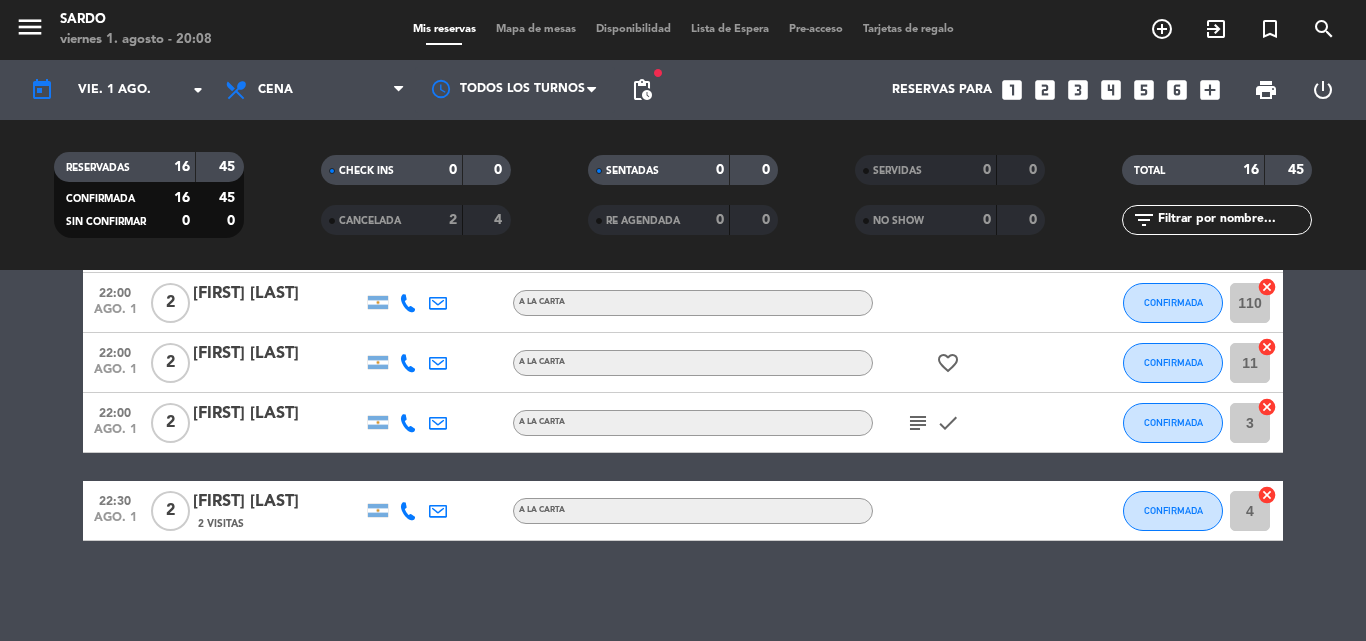 click on "subject" 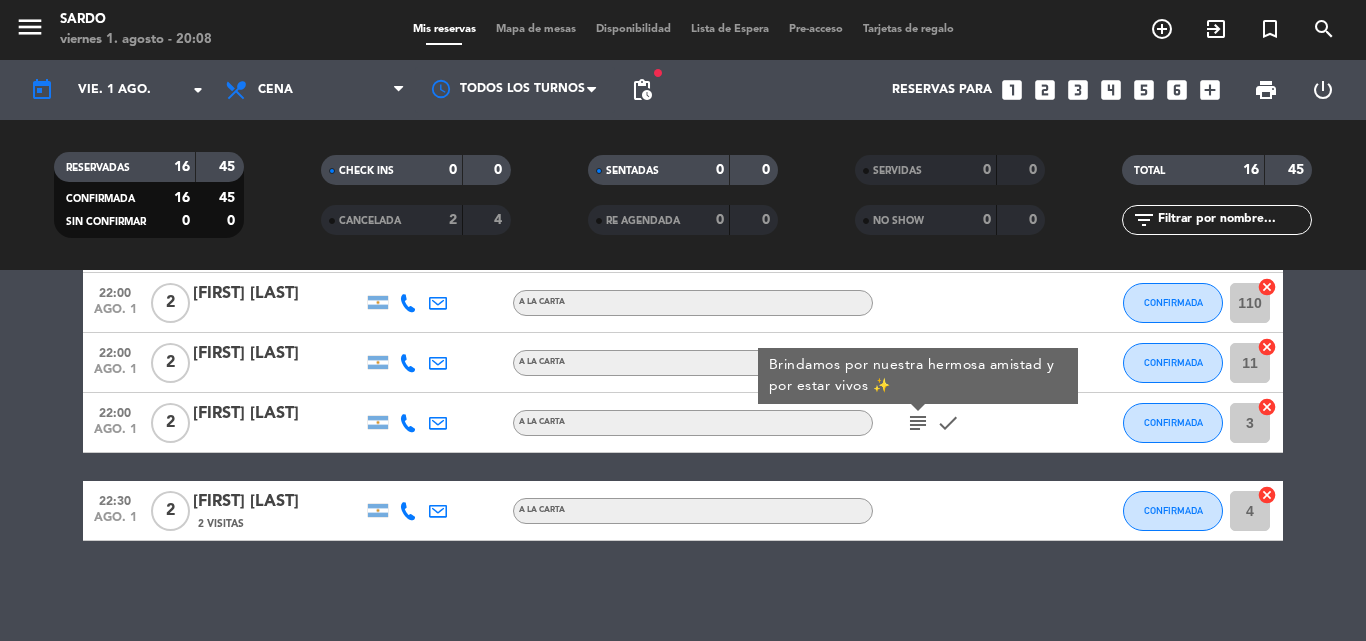 click on "subject" 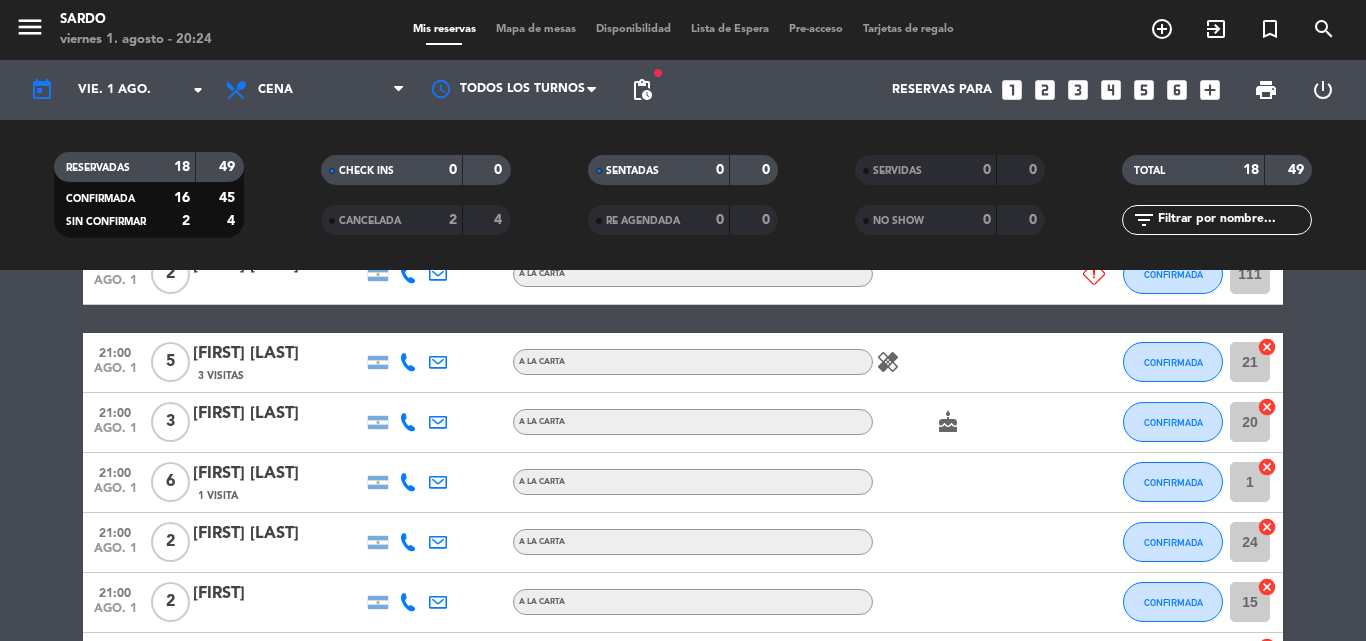 scroll, scrollTop: 66, scrollLeft: 0, axis: vertical 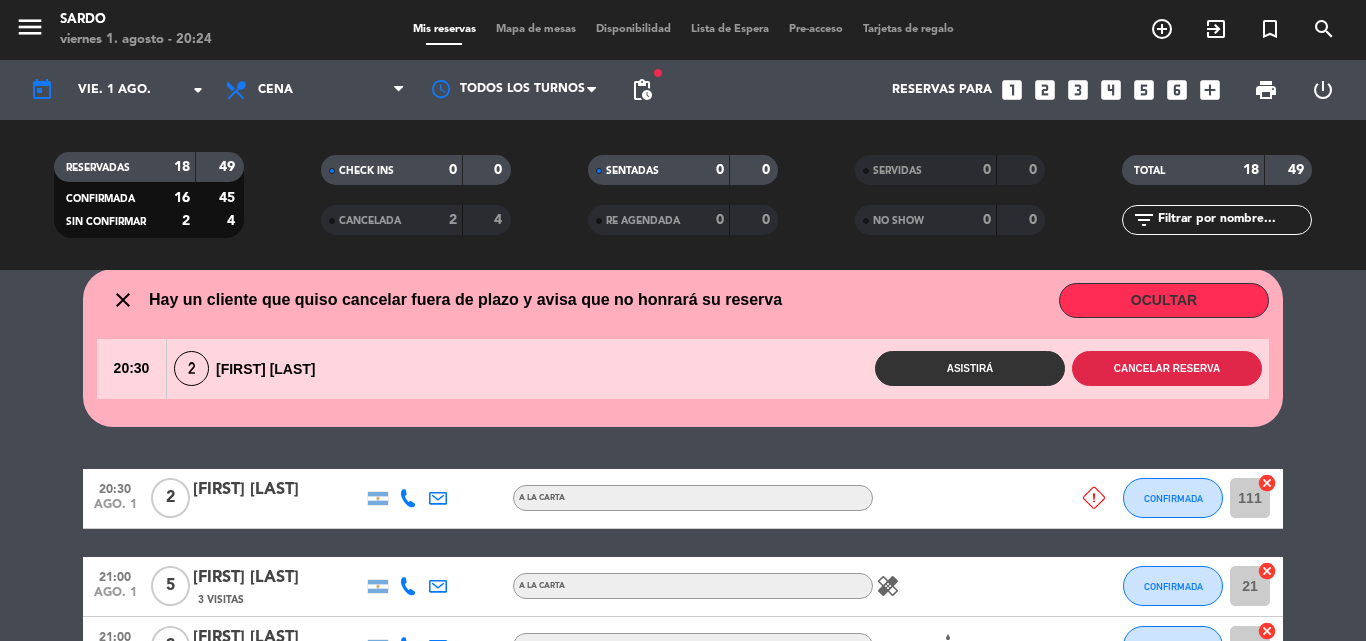 click on "Cancelar reserva" at bounding box center [1167, 368] 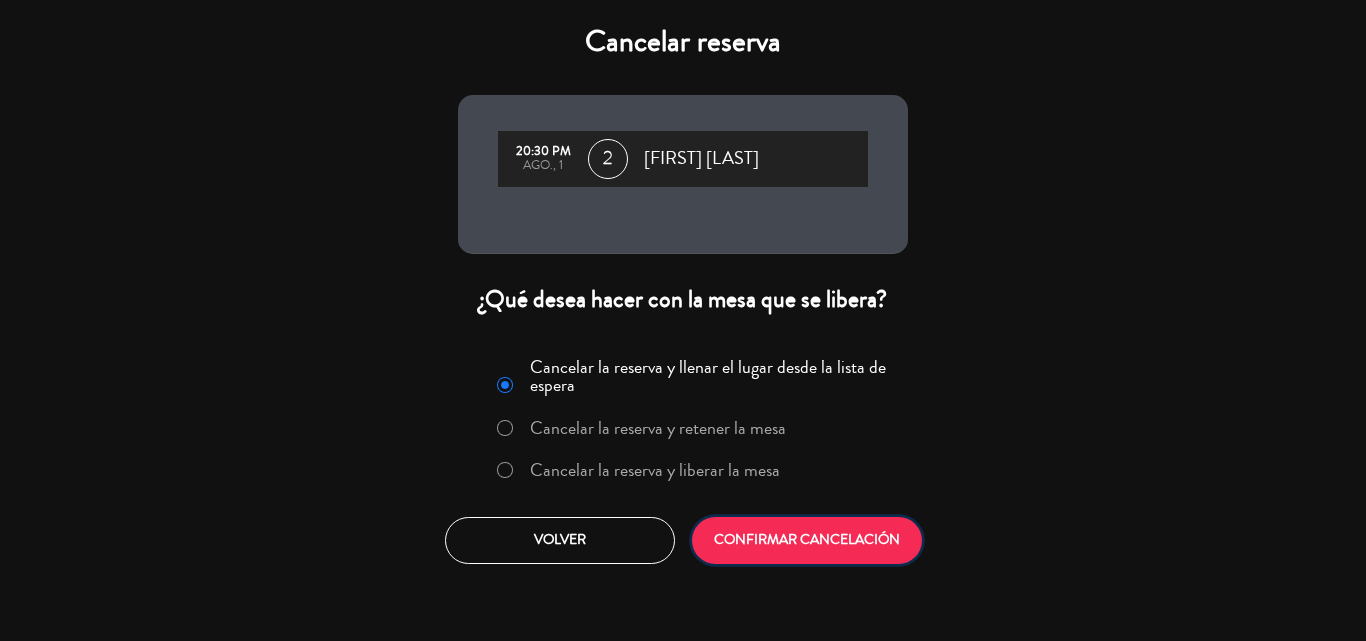 click on "CONFIRMAR CANCELACIÓN" 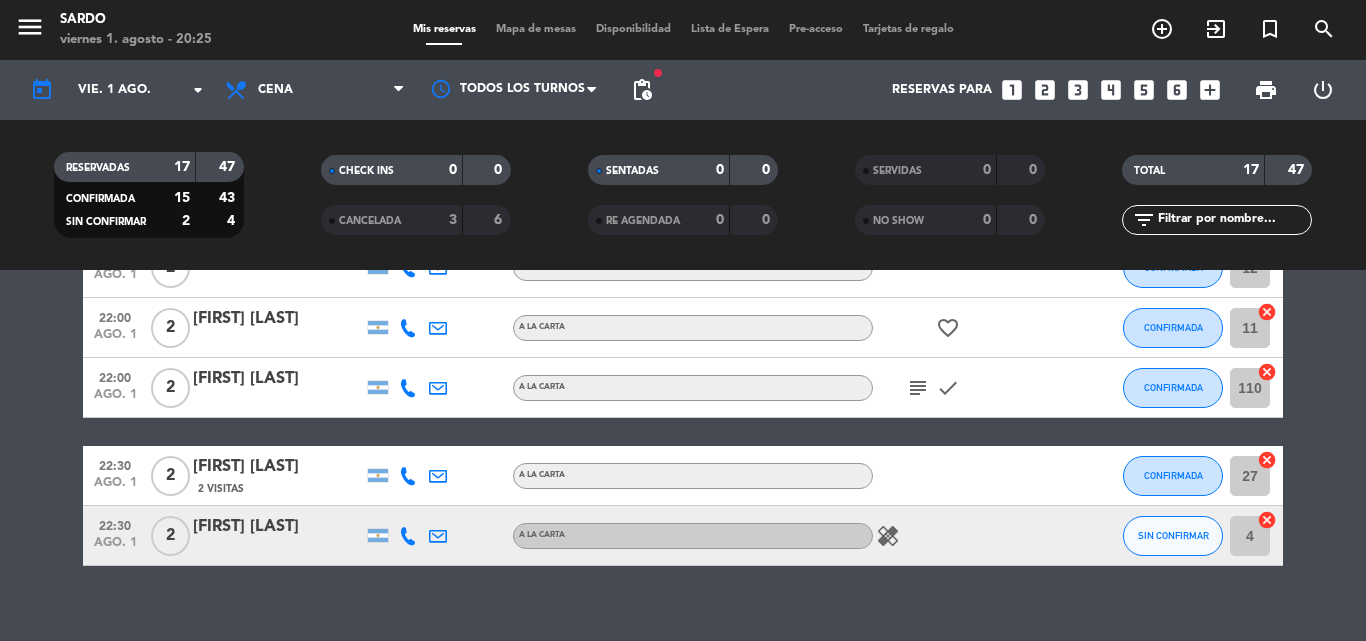 scroll, scrollTop: 925, scrollLeft: 0, axis: vertical 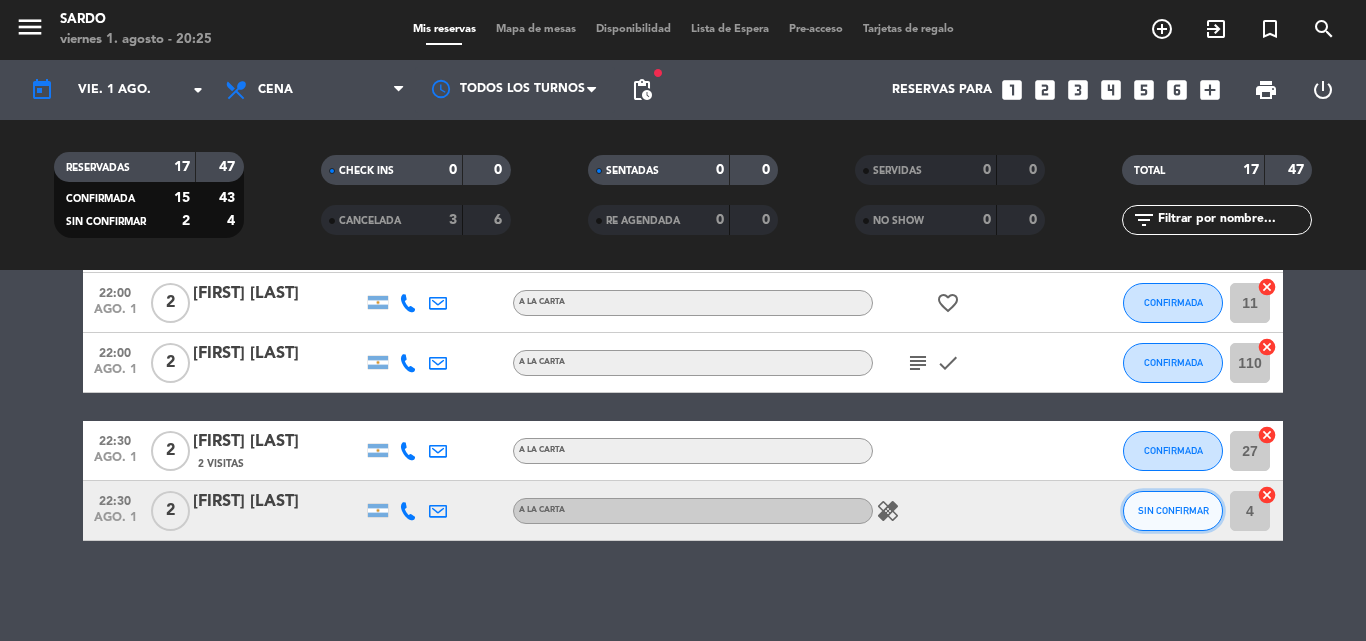 click on "SIN CONFIRMAR" 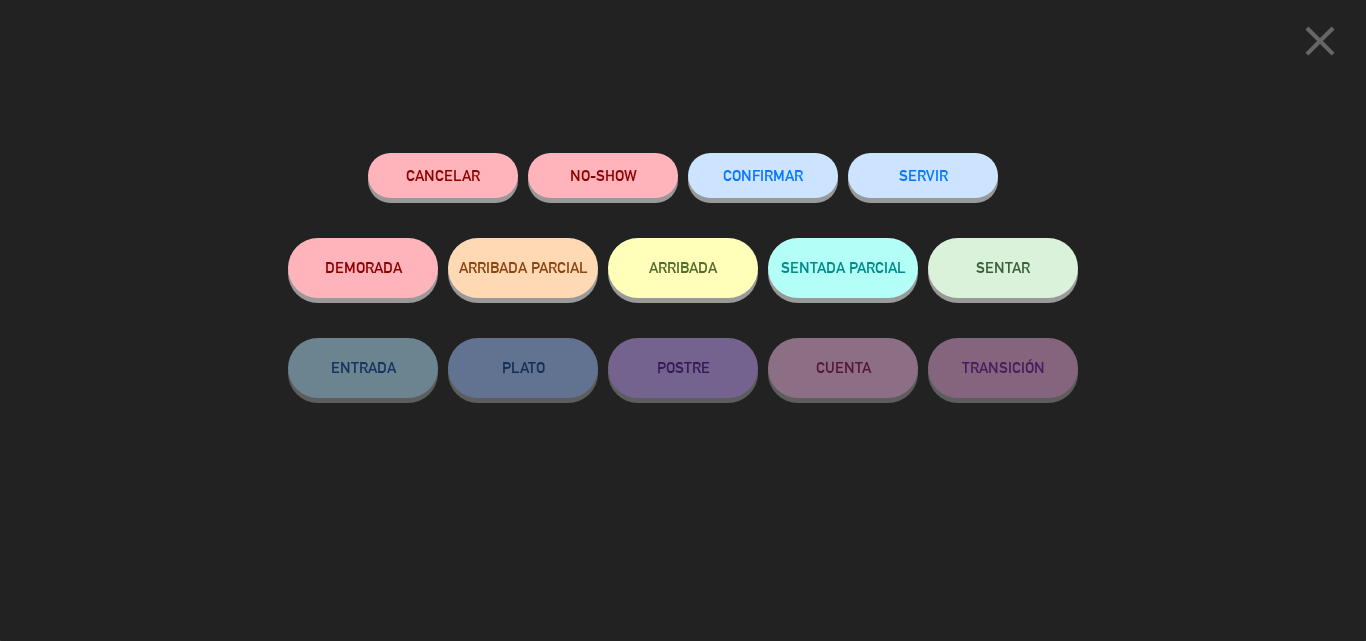 click on "CONFIRMAR" 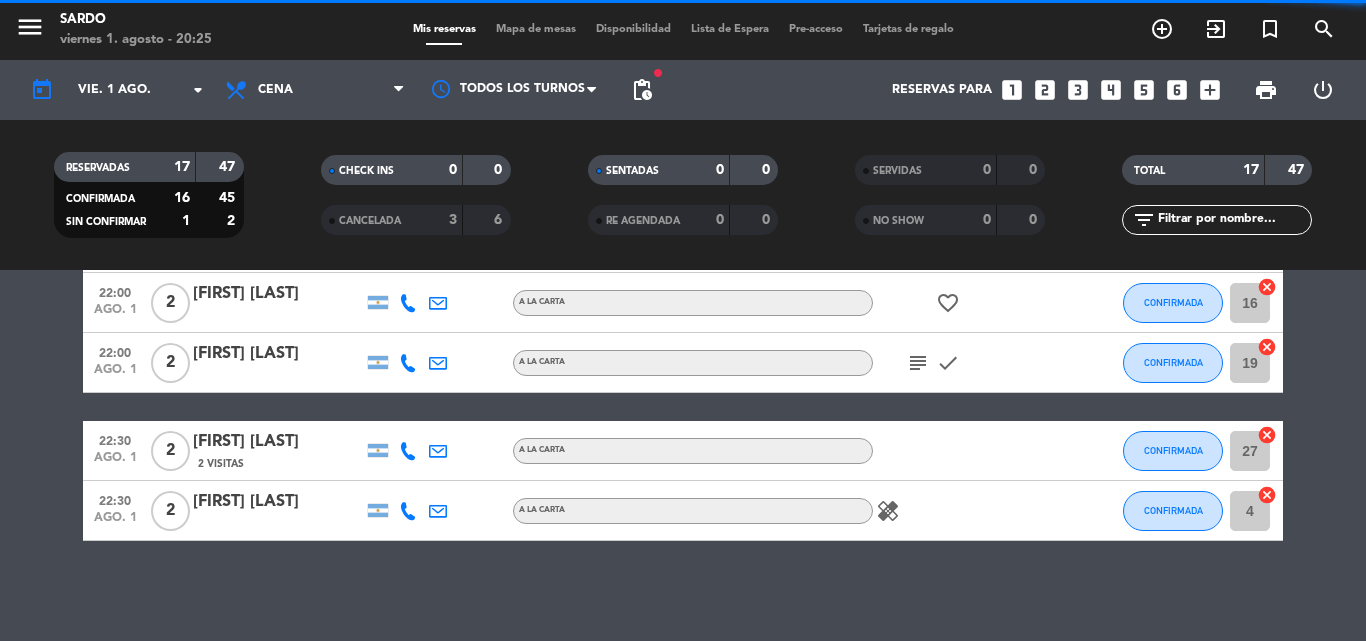click on "healing" 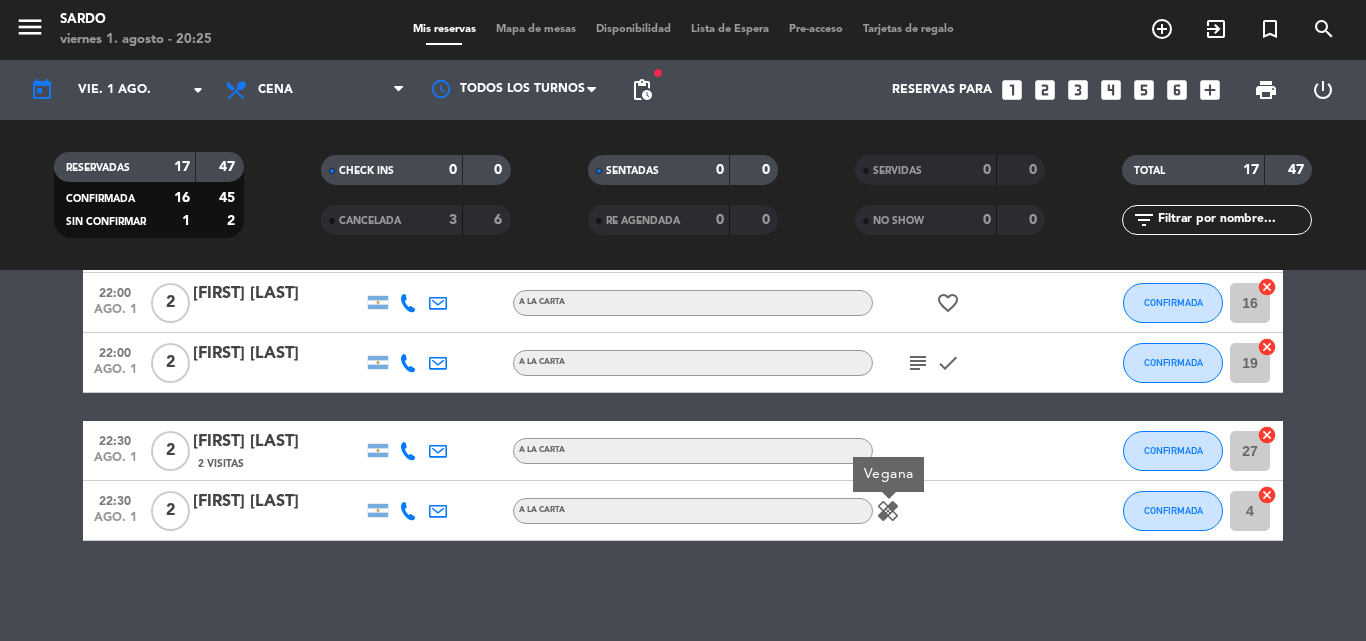click on "healing" 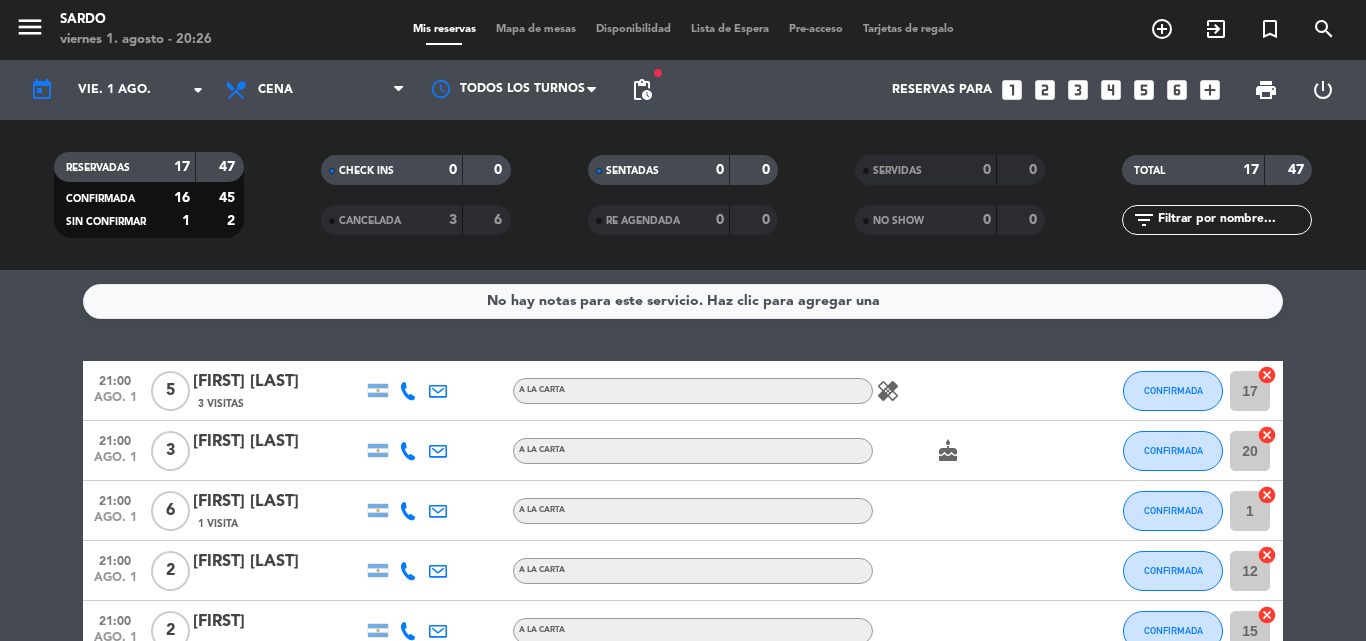 scroll, scrollTop: 0, scrollLeft: 0, axis: both 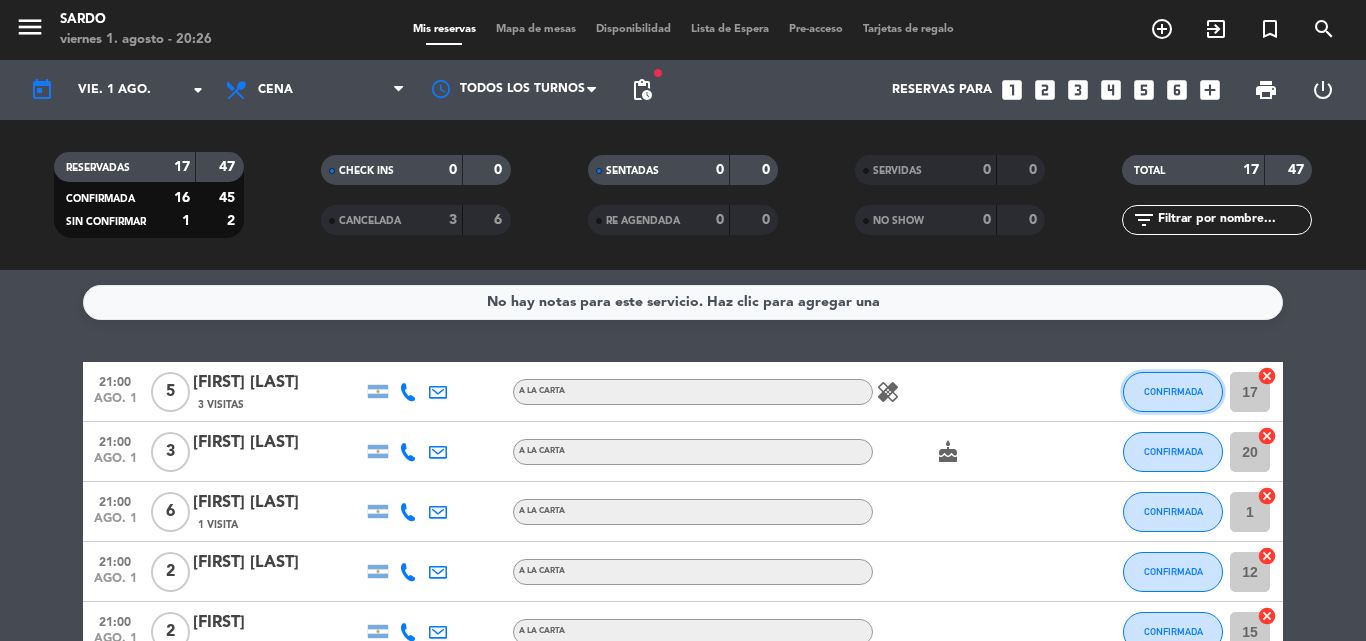 click on "CONFIRMADA" 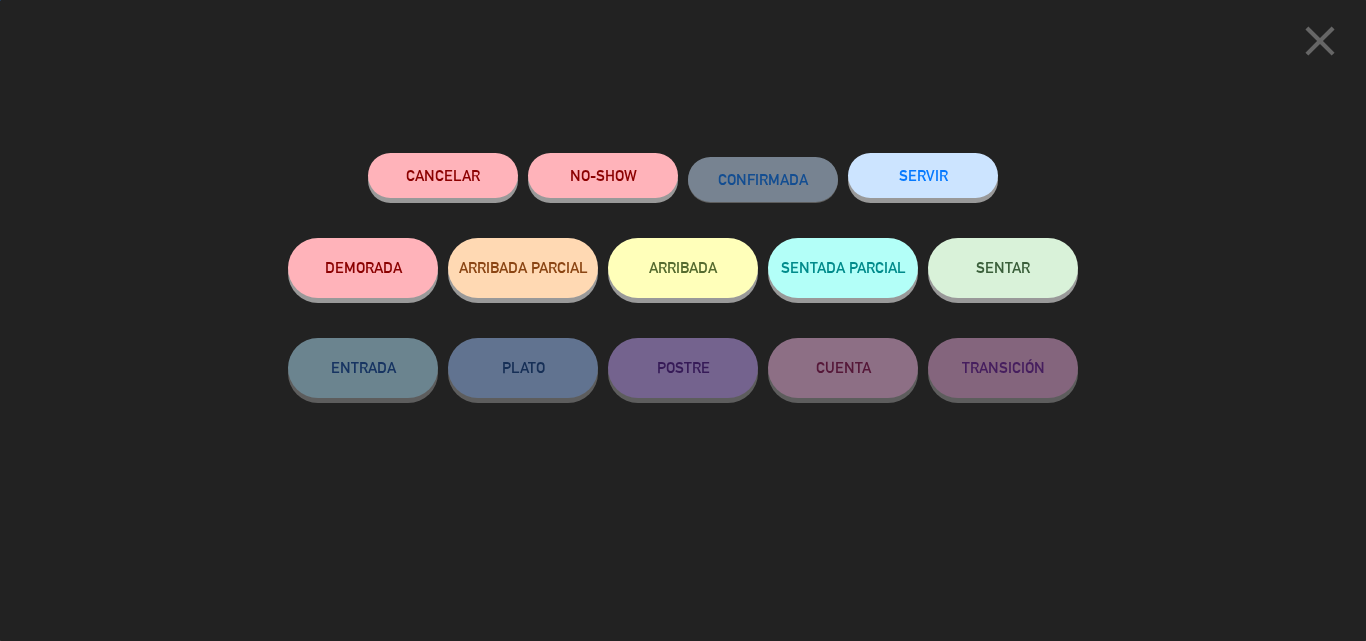 click on "SENTAR" 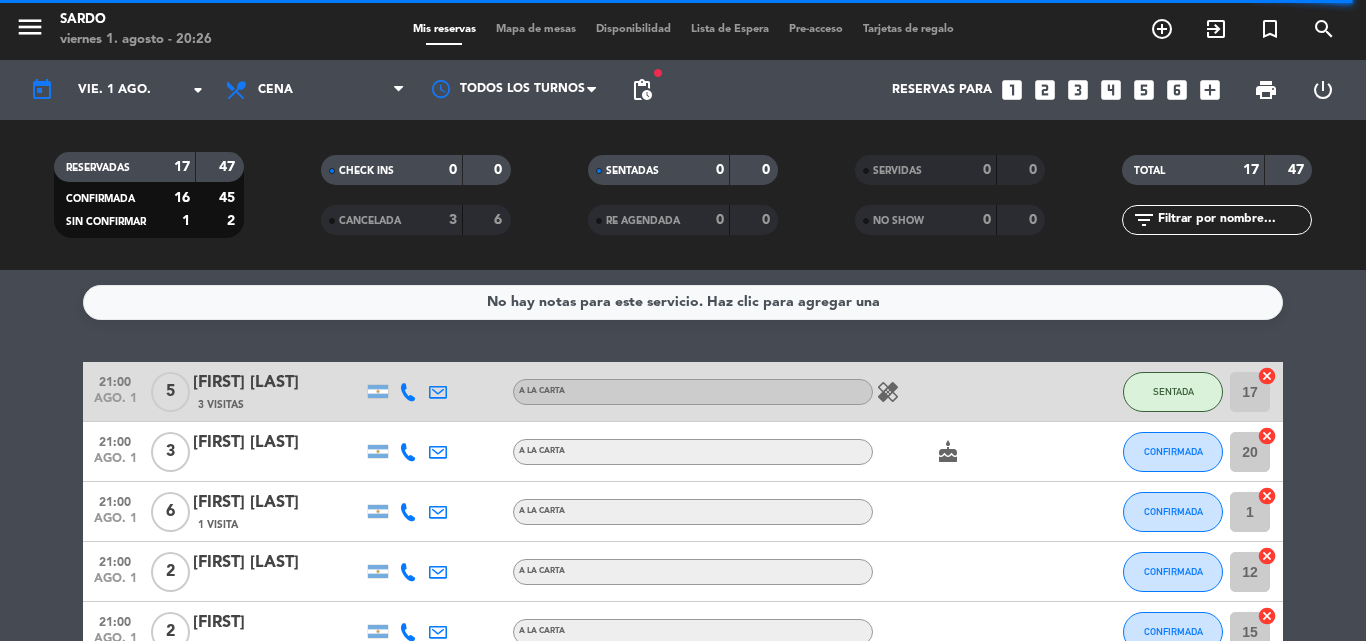 click on "healing" 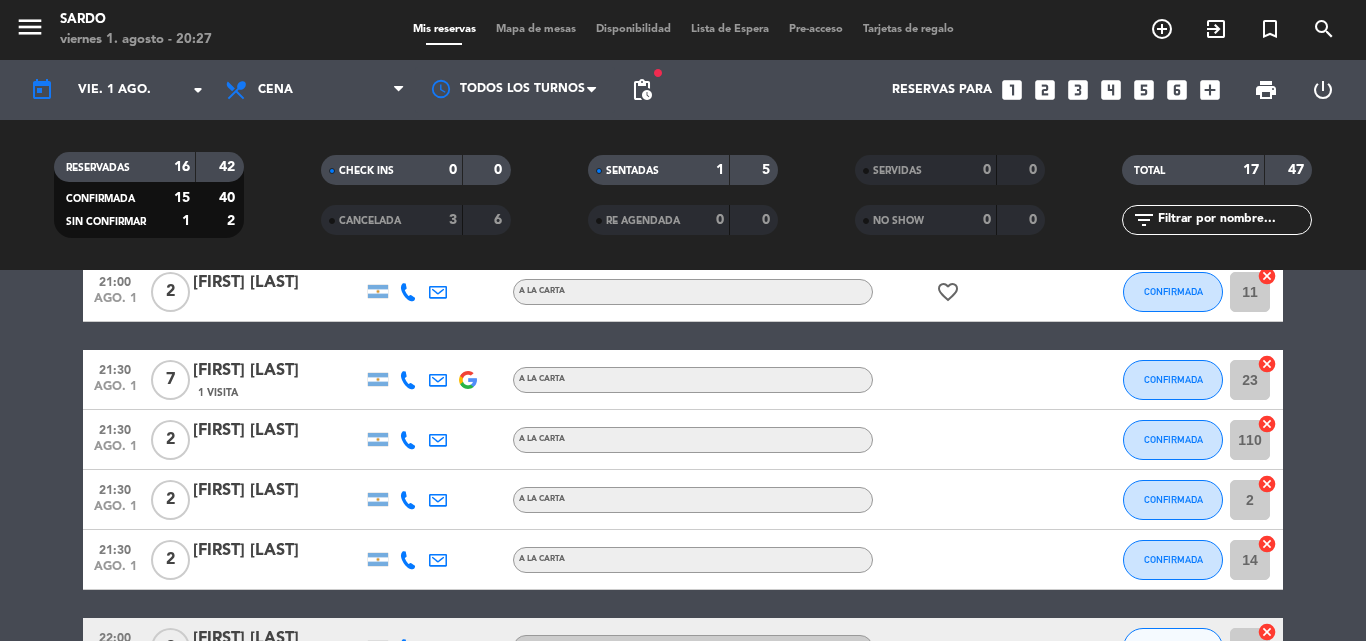 scroll, scrollTop: 900, scrollLeft: 0, axis: vertical 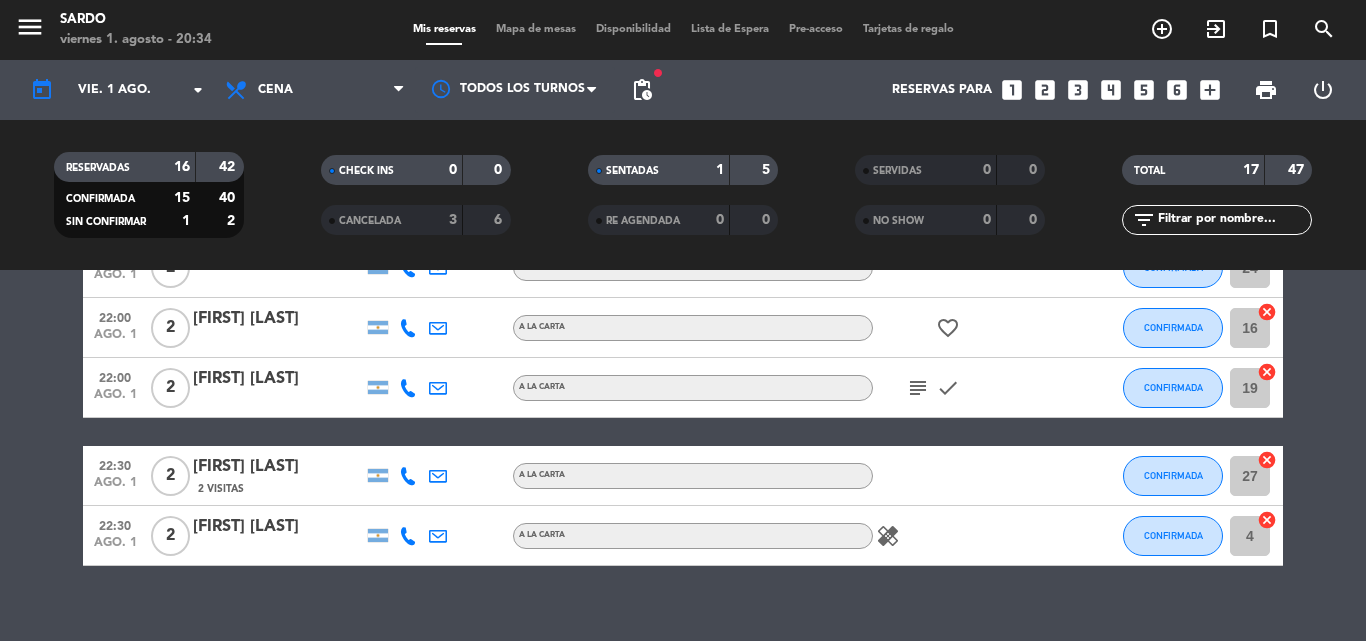 click on "looks_two" at bounding box center [1045, 90] 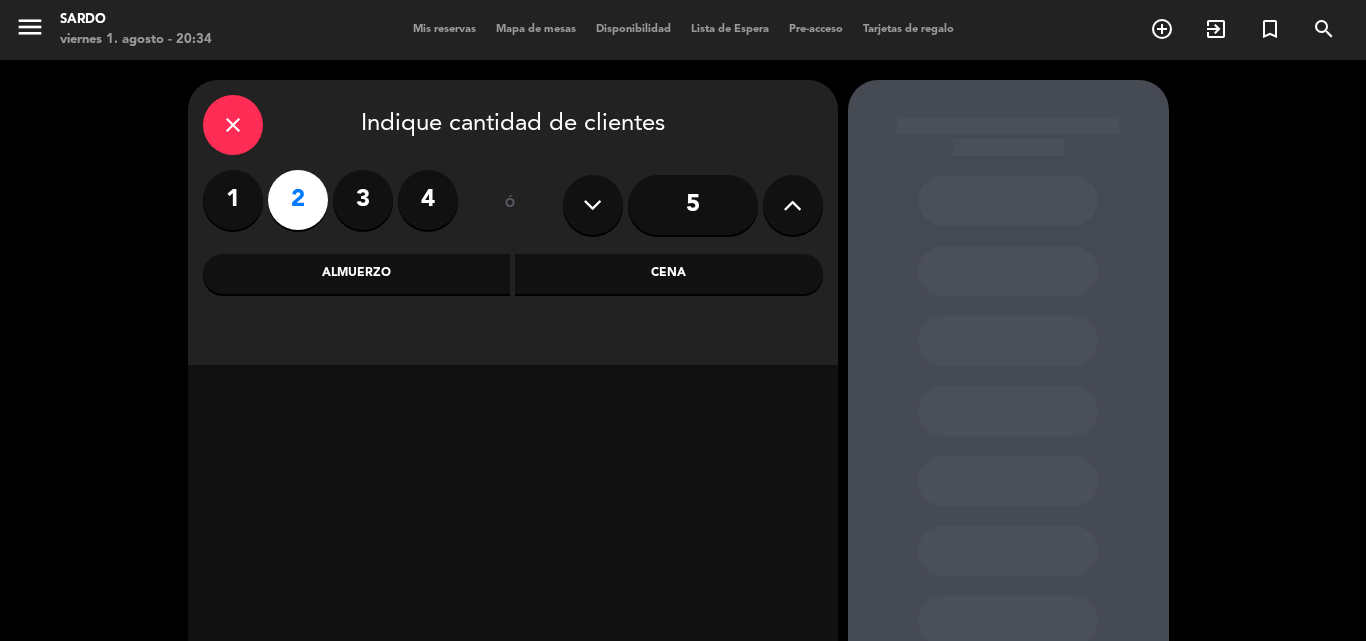 click on "Cena" at bounding box center [669, 274] 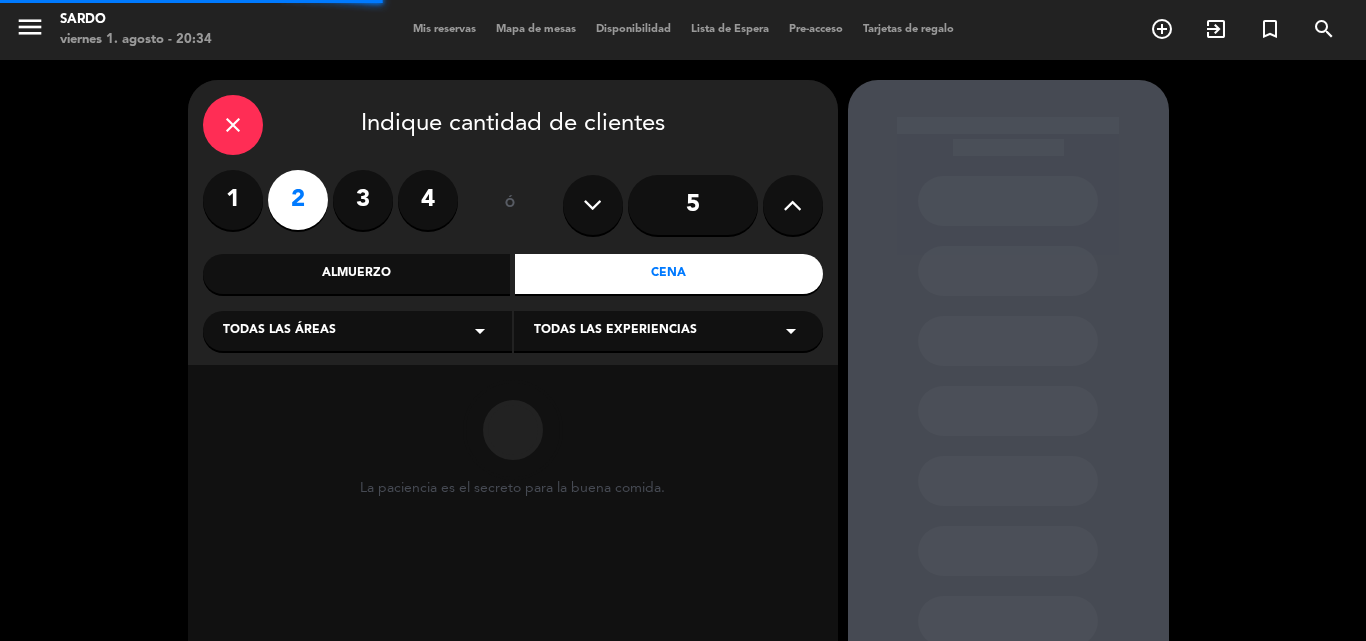 click on "Todas las áreas   arrow_drop_down" at bounding box center [357, 331] 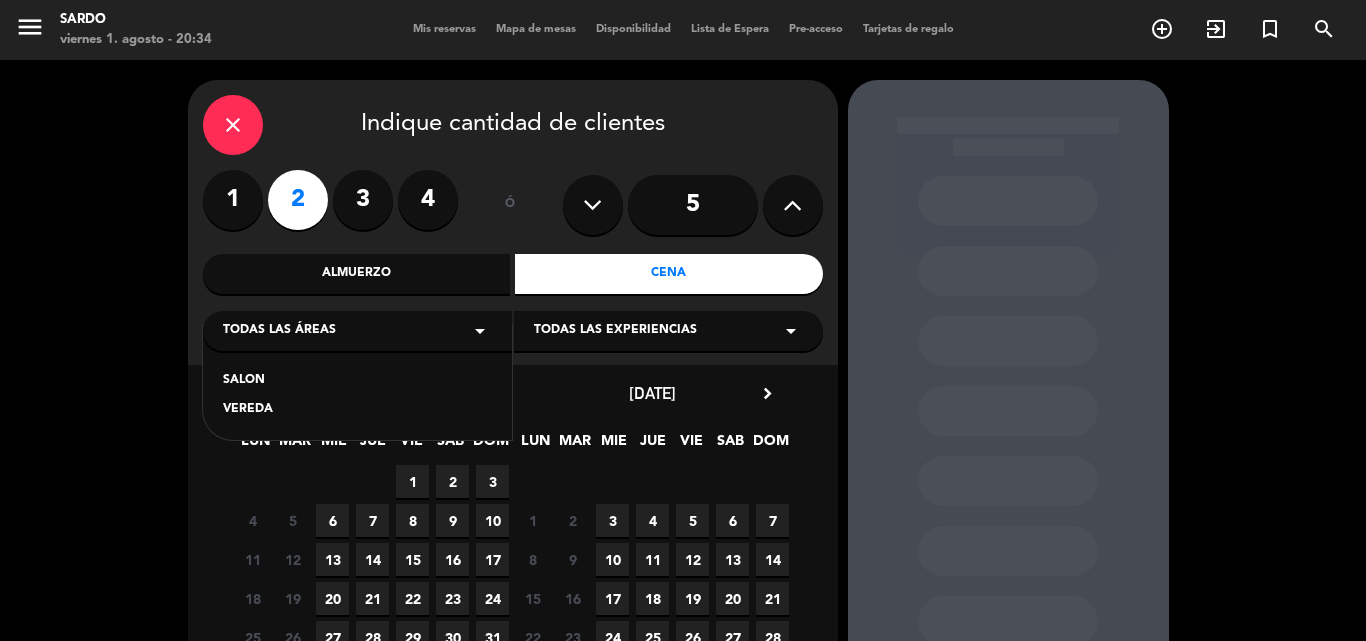 click on "SALON" at bounding box center [357, 381] 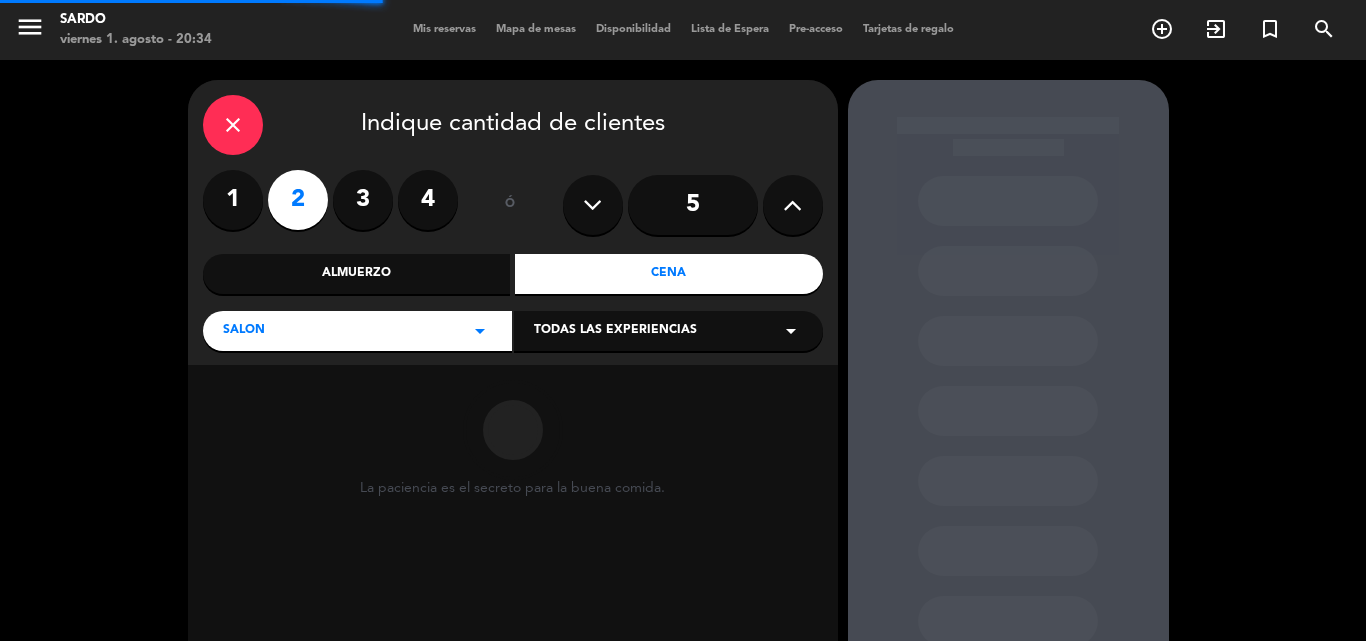 click on "Todas las experiencias" at bounding box center (615, 331) 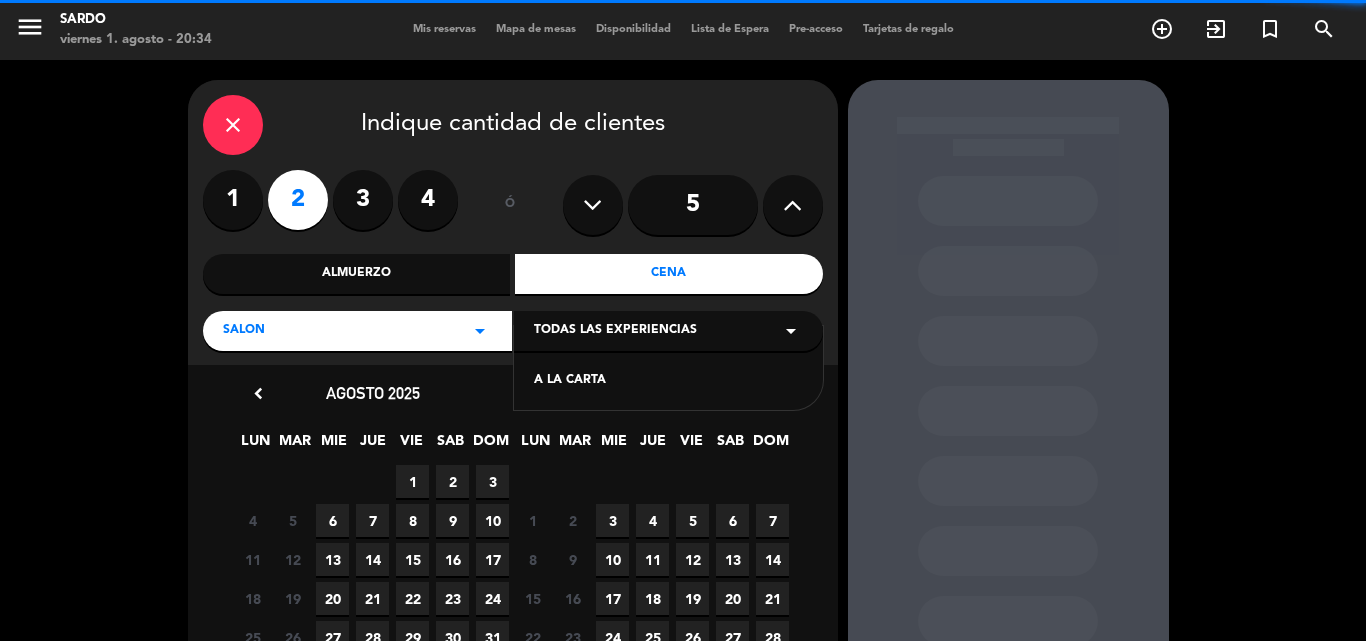 click on "A LA CARTA" at bounding box center [668, 381] 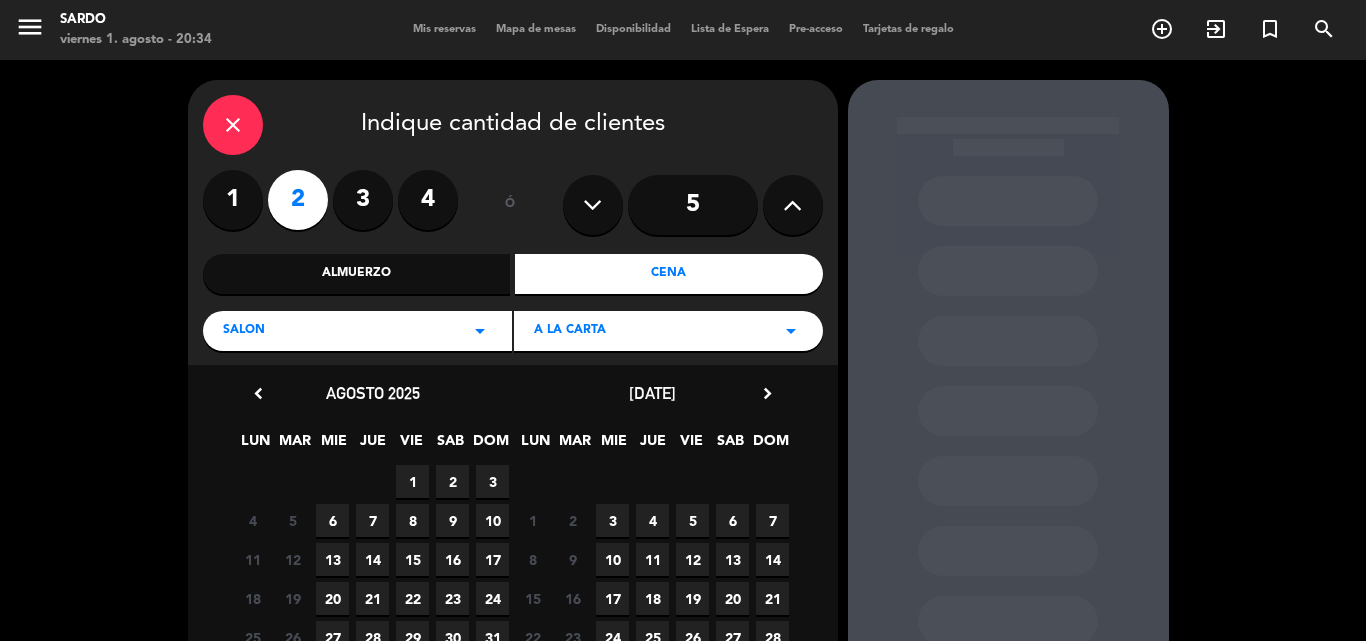 scroll, scrollTop: 175, scrollLeft: 0, axis: vertical 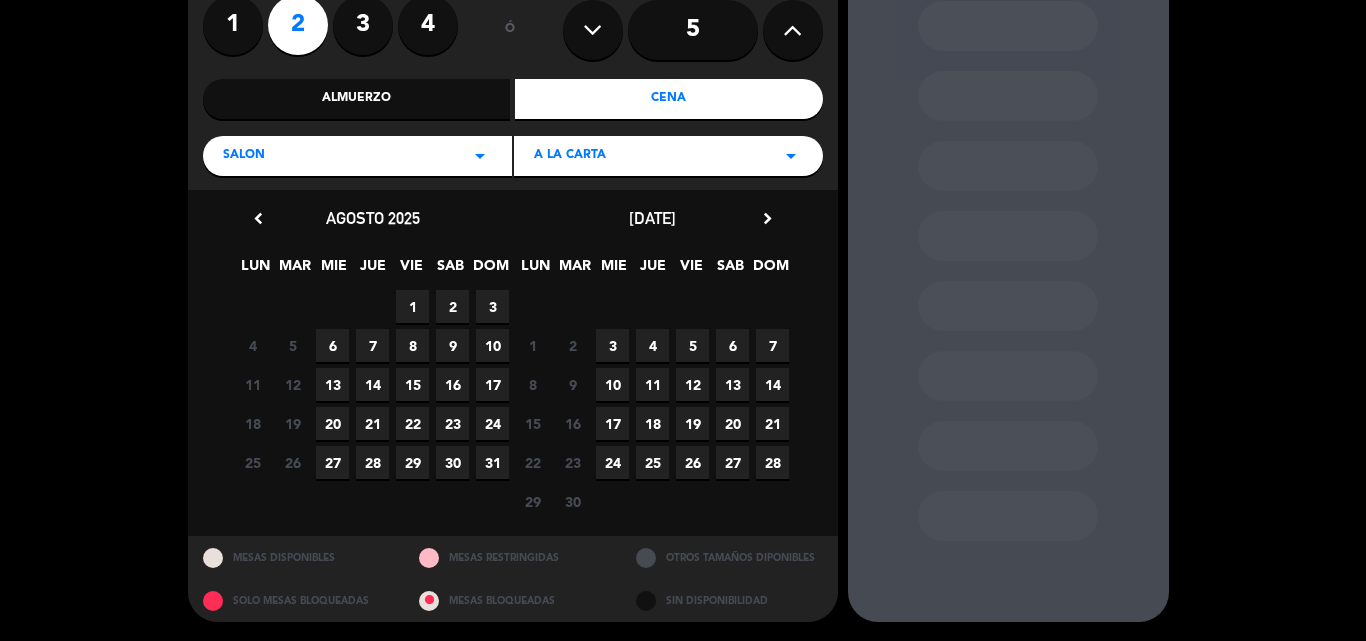 click on "1" at bounding box center [412, 306] 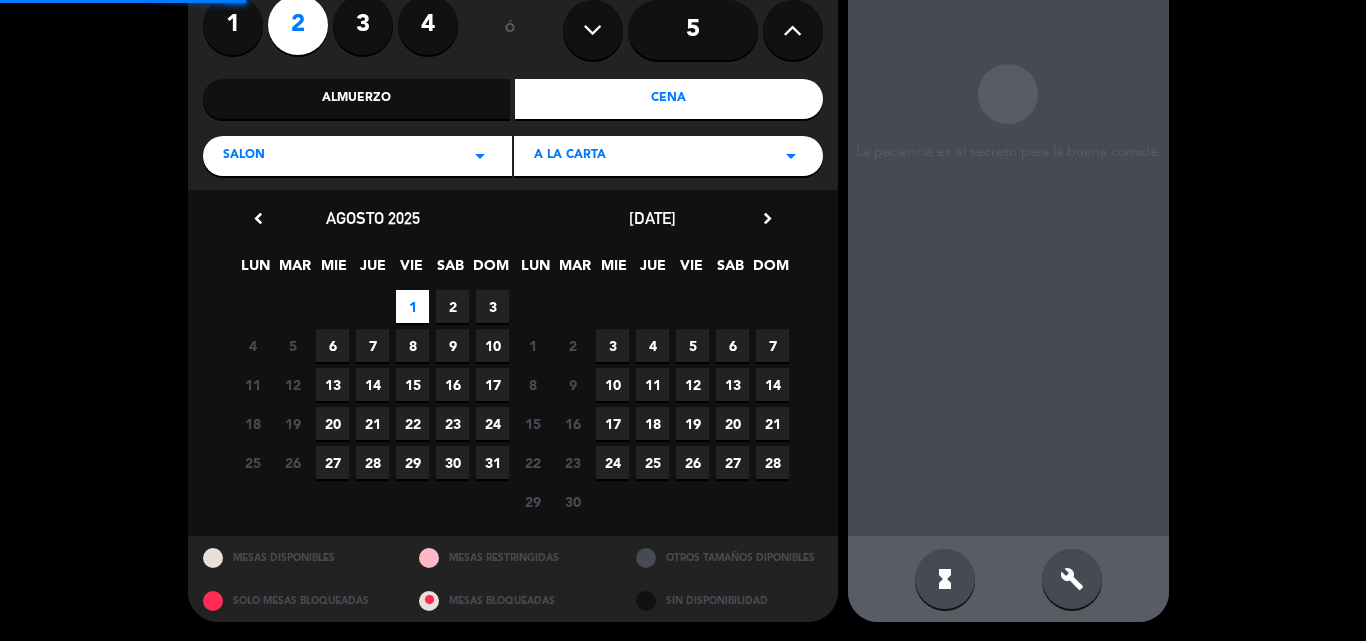 scroll, scrollTop: 80, scrollLeft: 0, axis: vertical 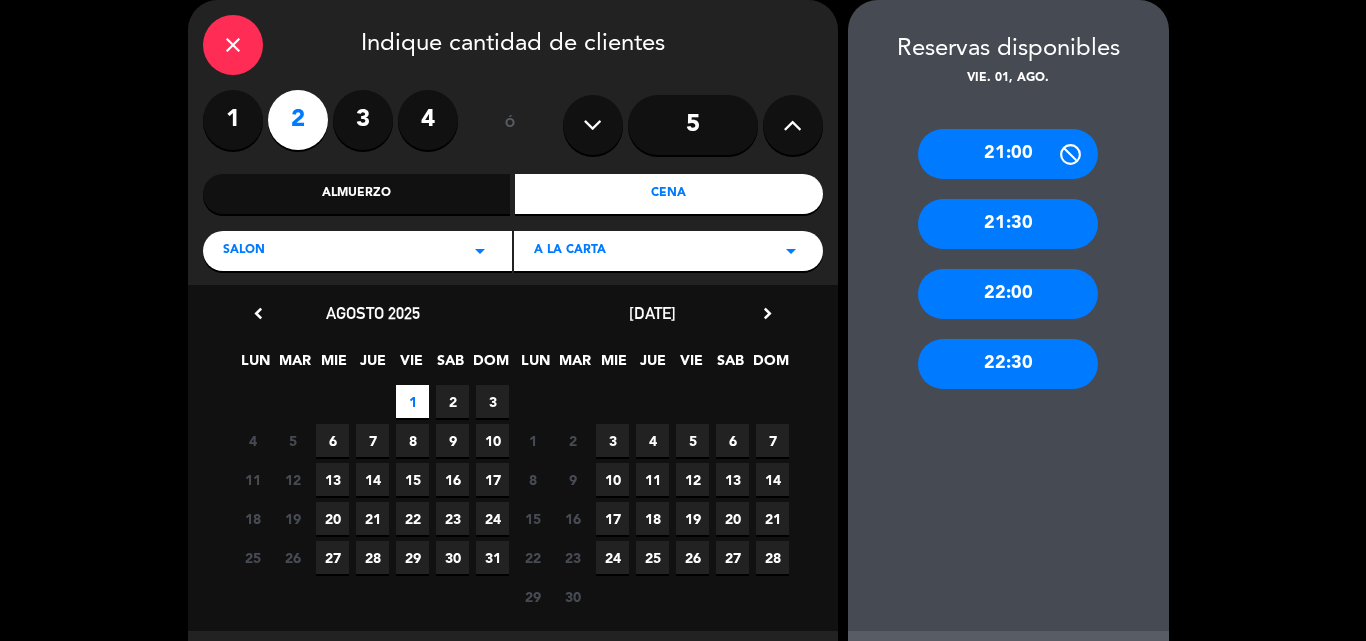 click on "21:30" at bounding box center [1008, 224] 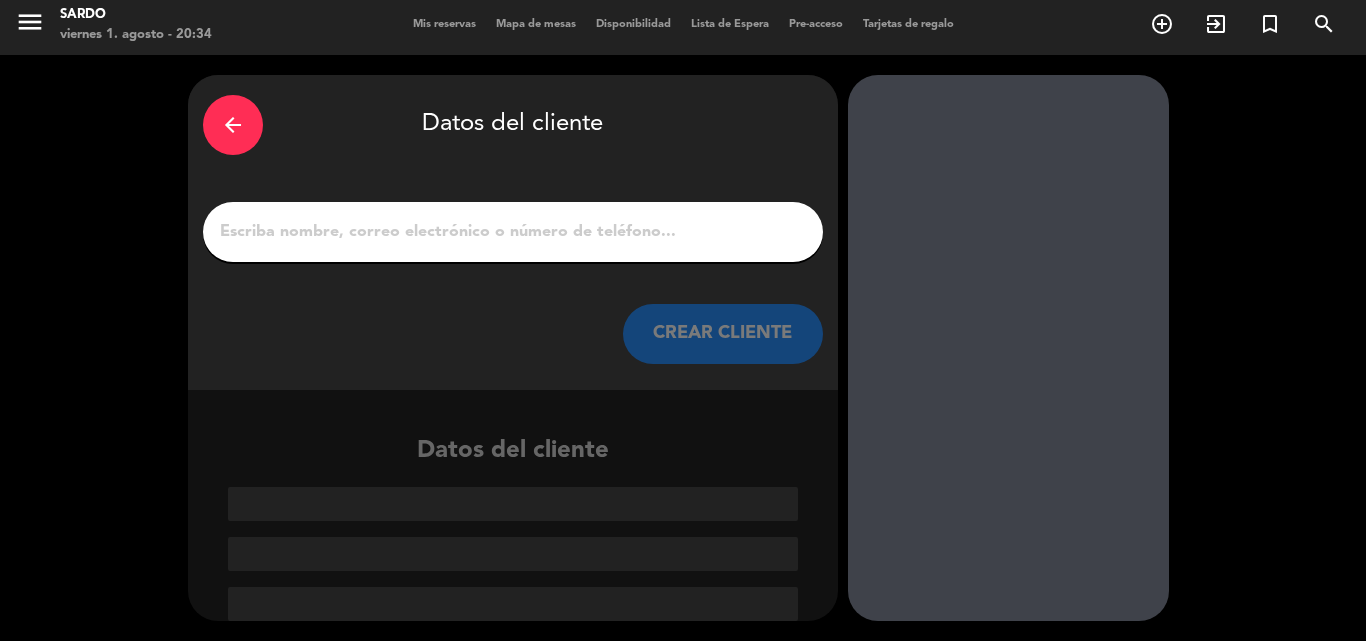 drag, startPoint x: 535, startPoint y: 224, endPoint x: 549, endPoint y: 194, distance: 33.105892 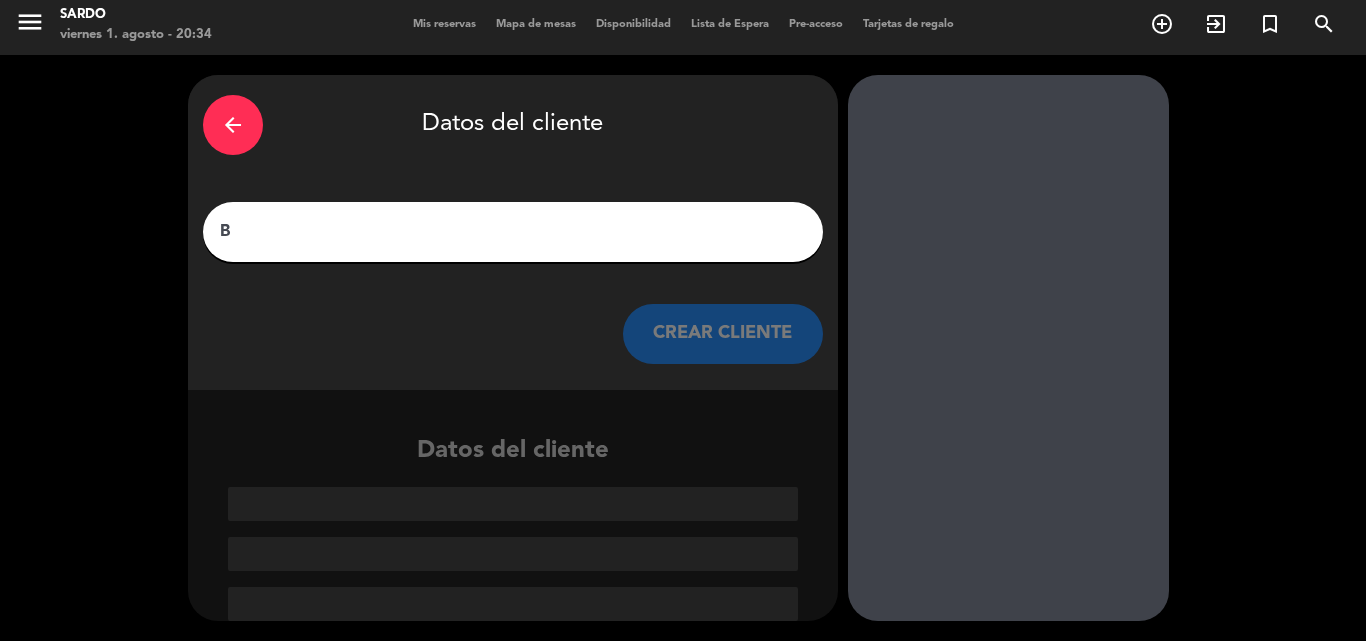 scroll, scrollTop: 0, scrollLeft: 0, axis: both 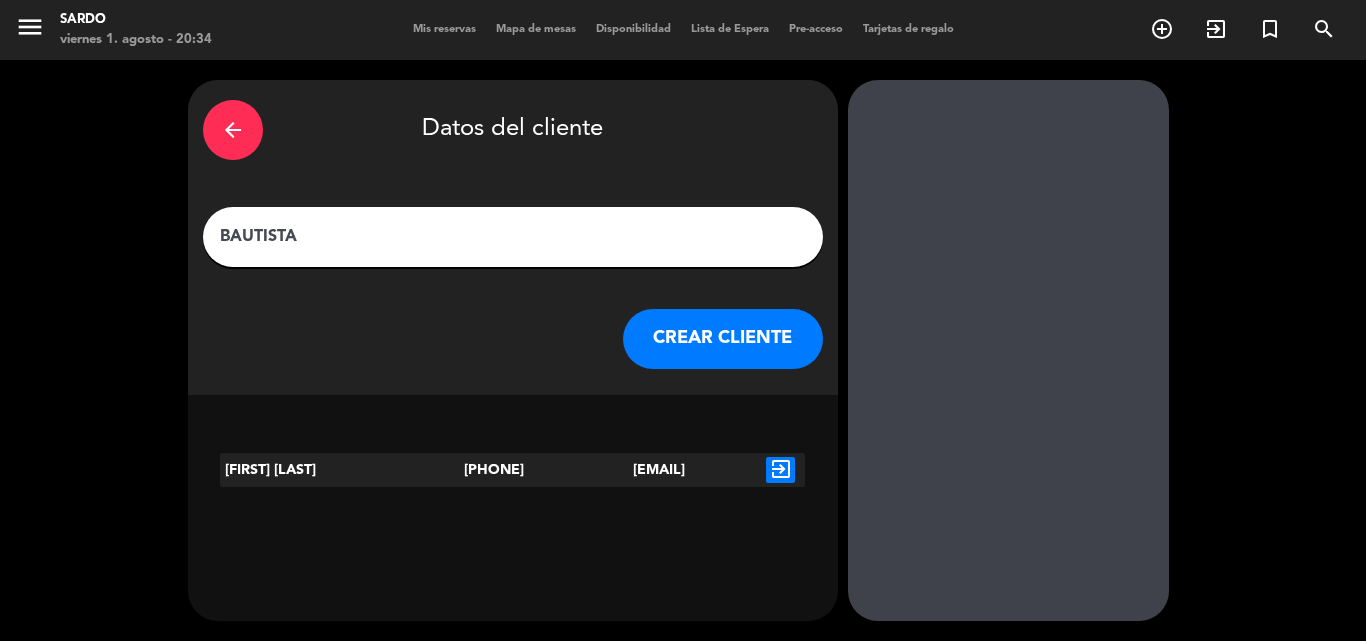type on "BAUTISTA" 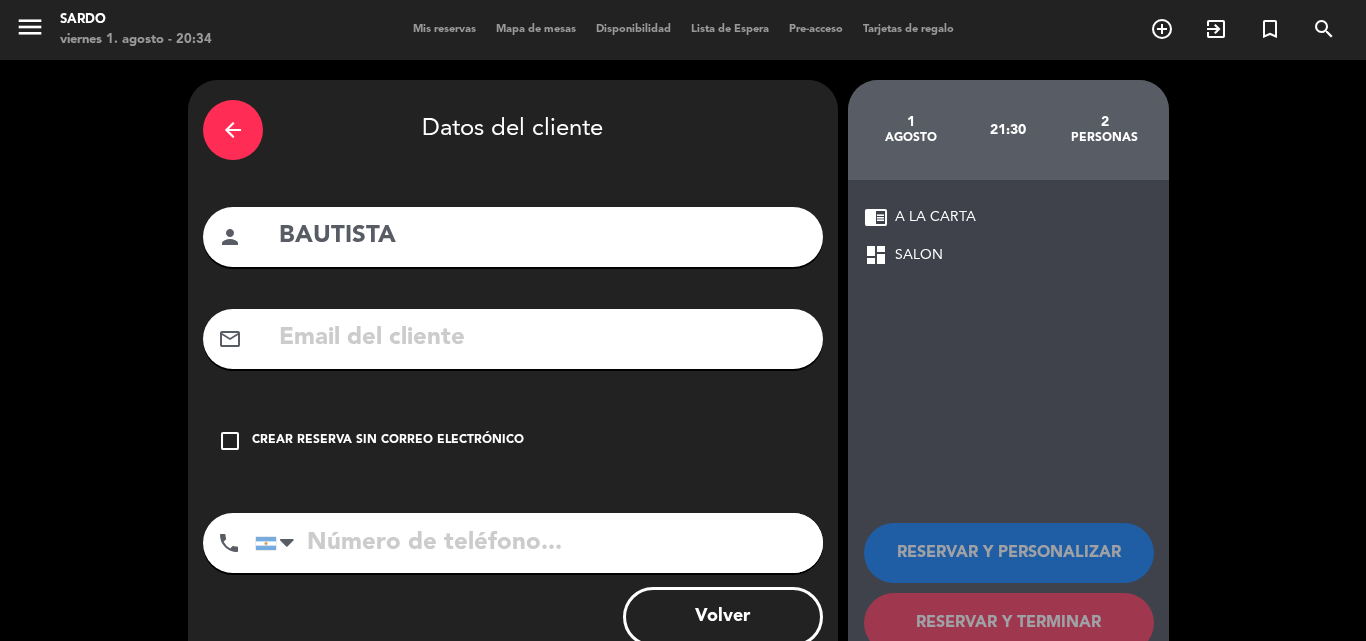 click at bounding box center [542, 338] 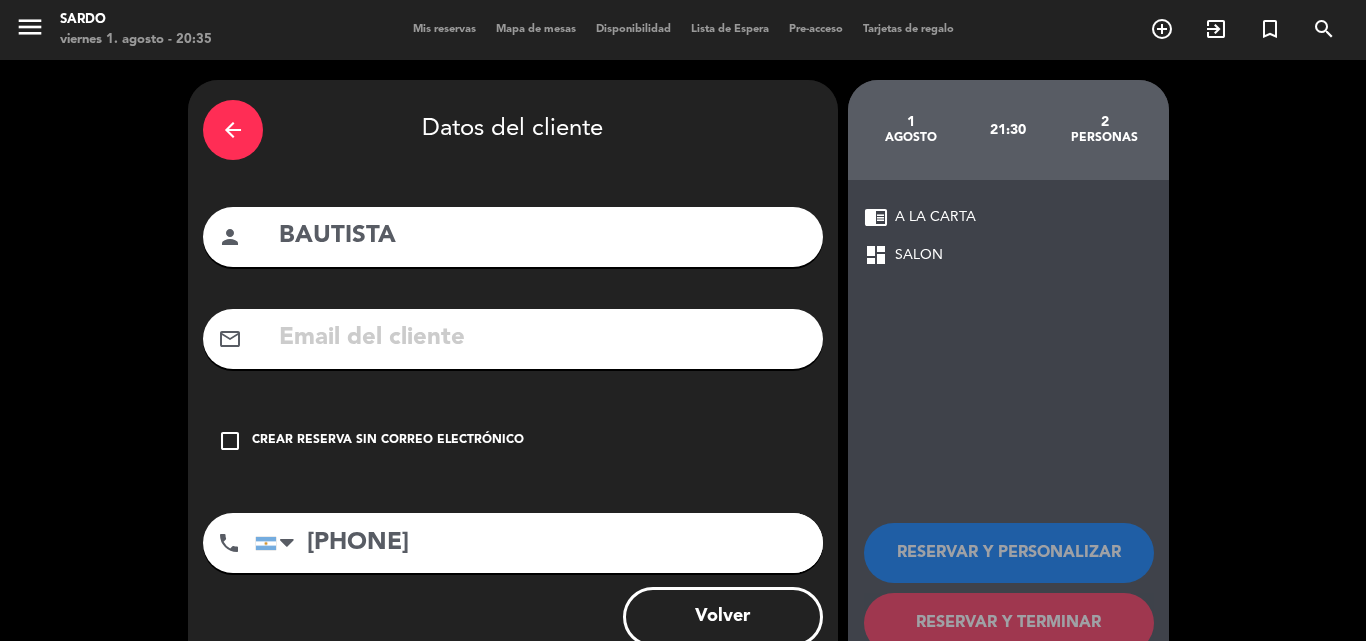 type on "[PHONE]" 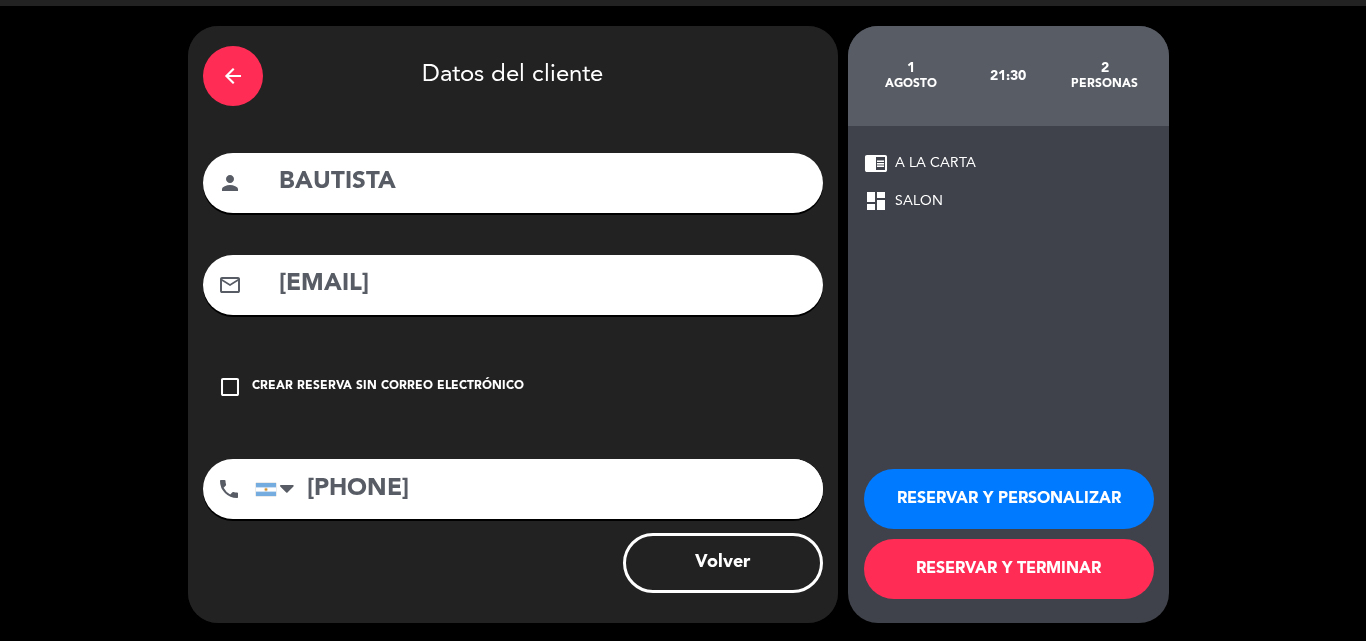 scroll, scrollTop: 56, scrollLeft: 0, axis: vertical 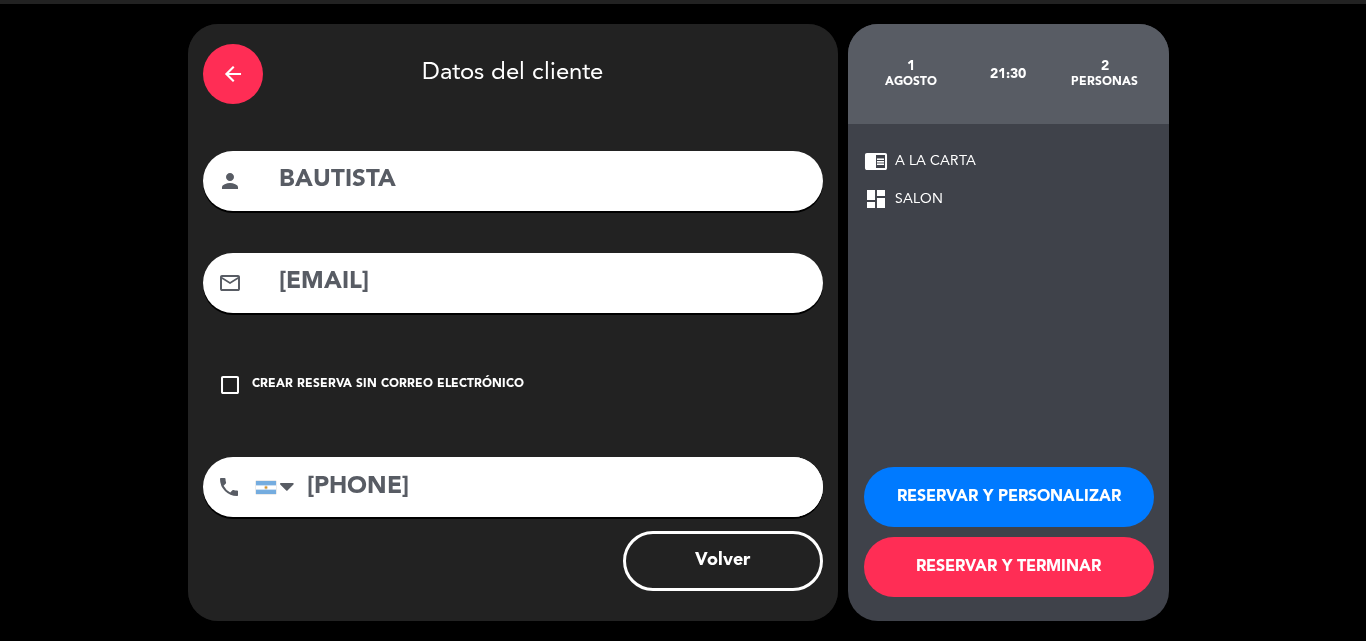 type on "[EMAIL]" 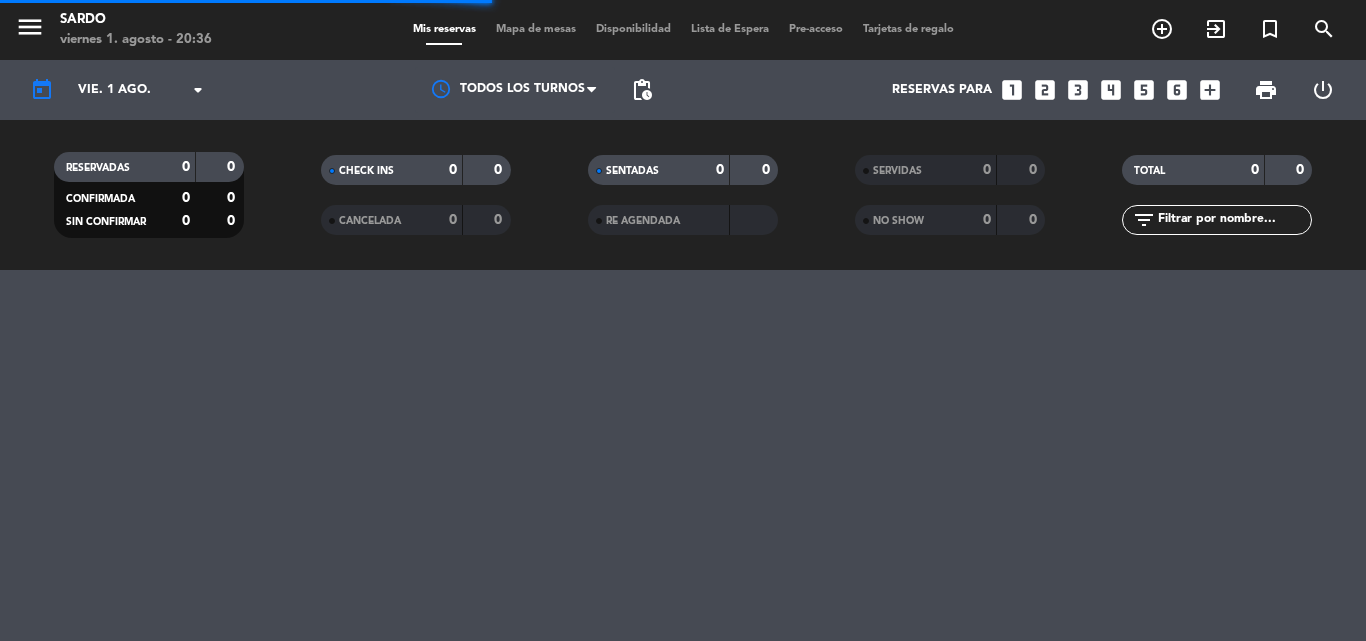 scroll, scrollTop: 0, scrollLeft: 0, axis: both 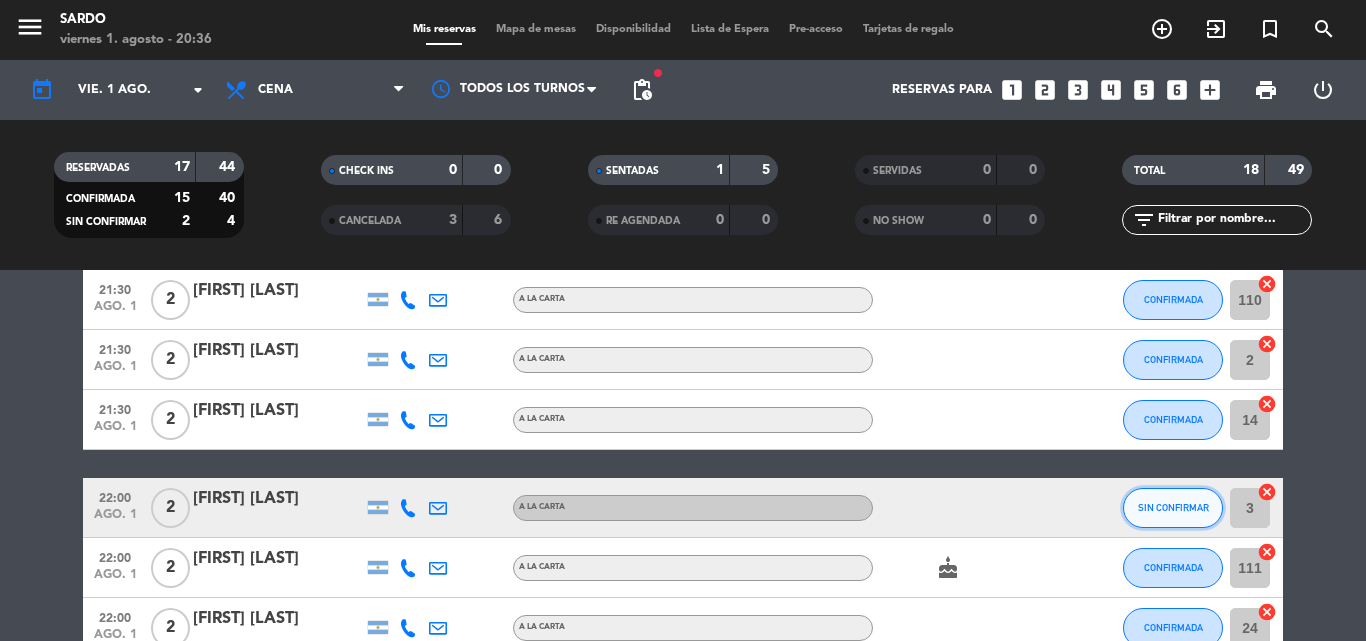 click on "SIN CONFIRMAR" 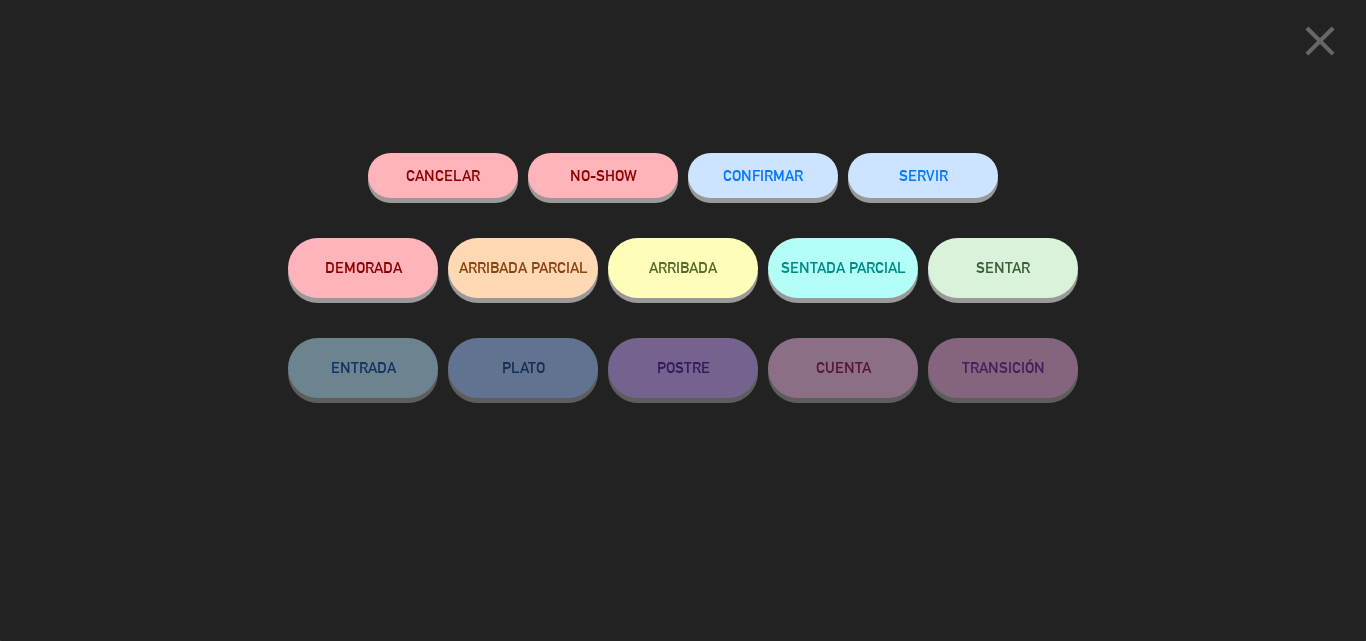 click on "CONFIRMAR" 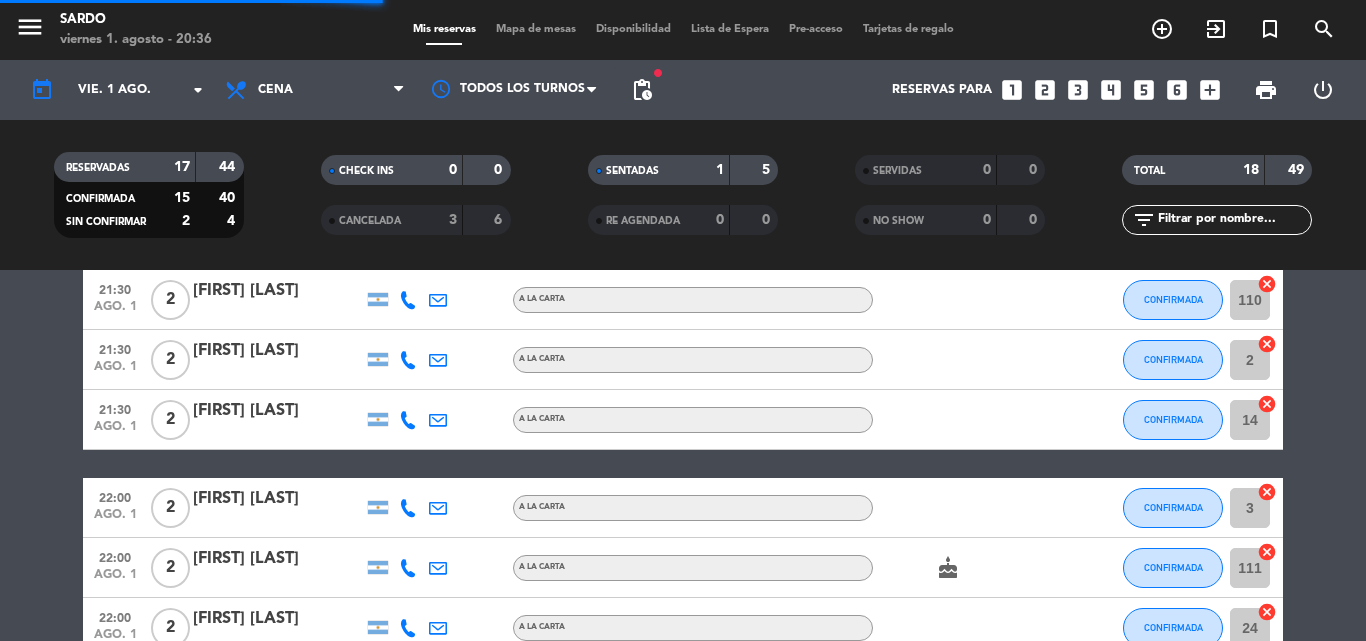 type on "27" 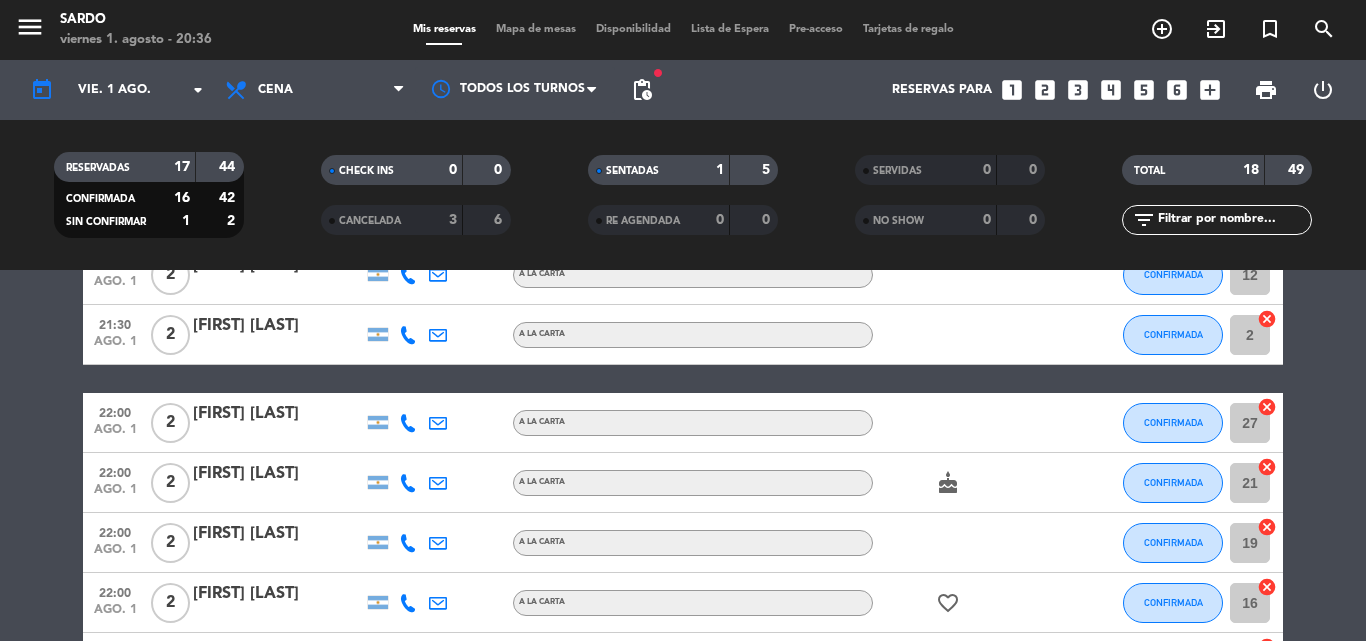 scroll, scrollTop: 385, scrollLeft: 0, axis: vertical 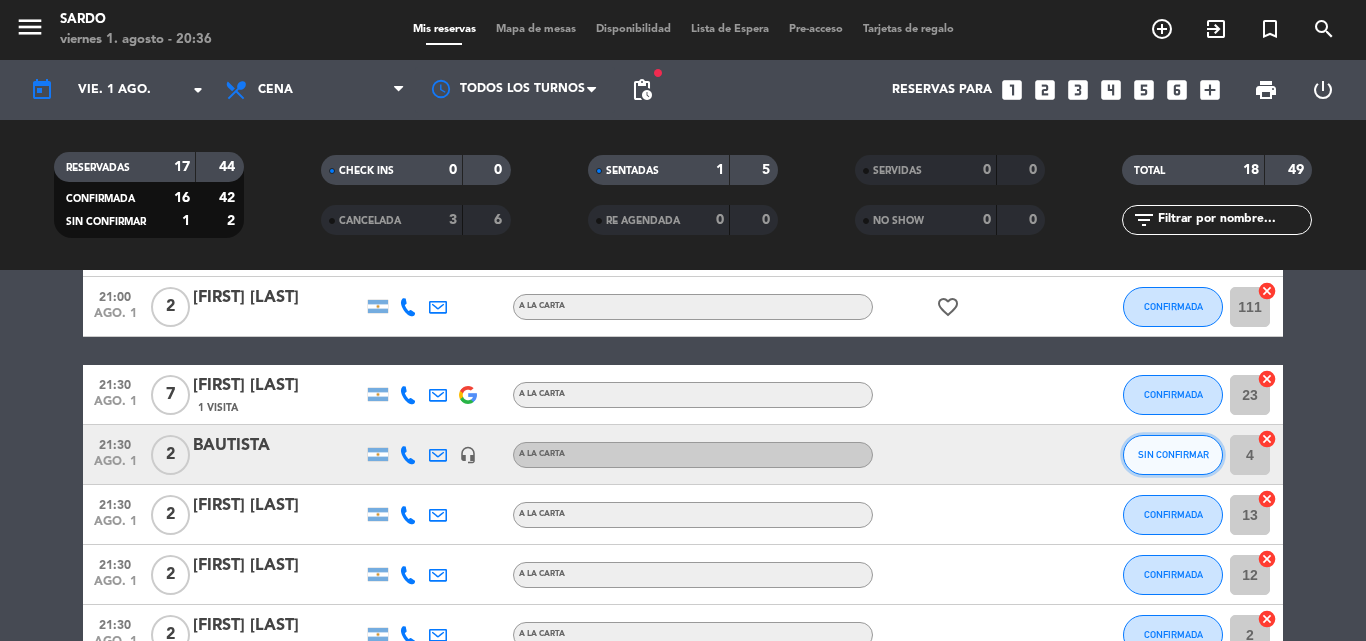 click on "SIN CONFIRMAR" 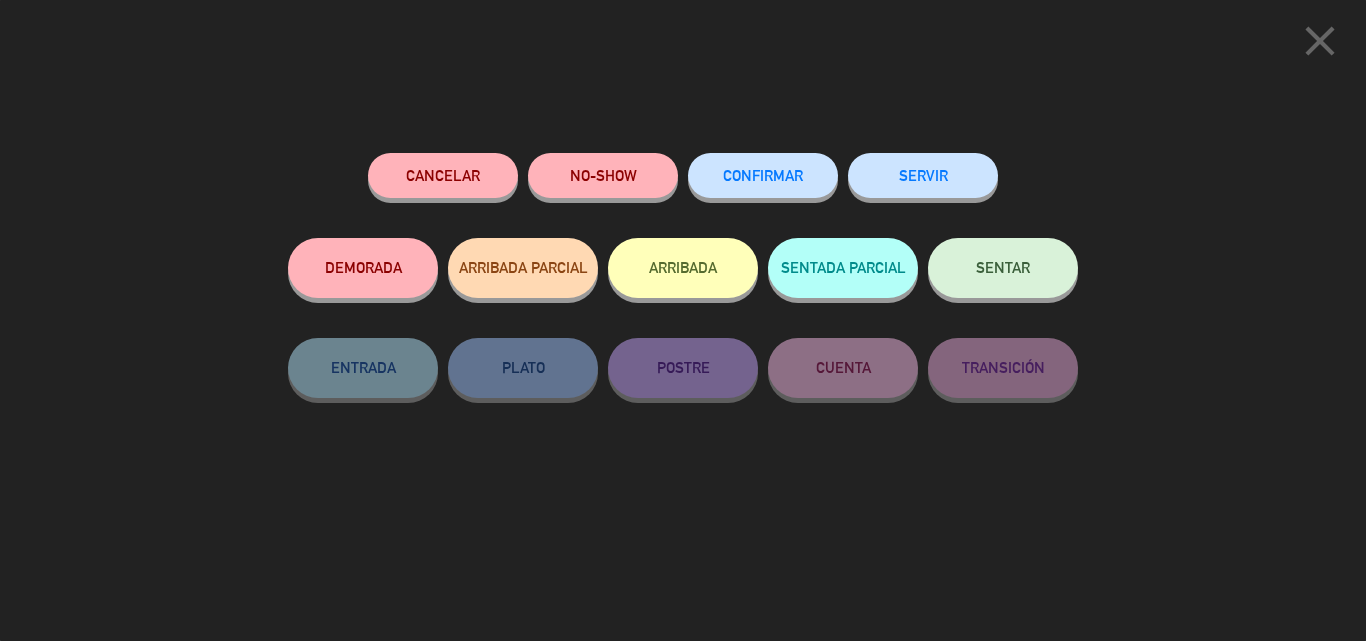 click on "CONFIRMAR" 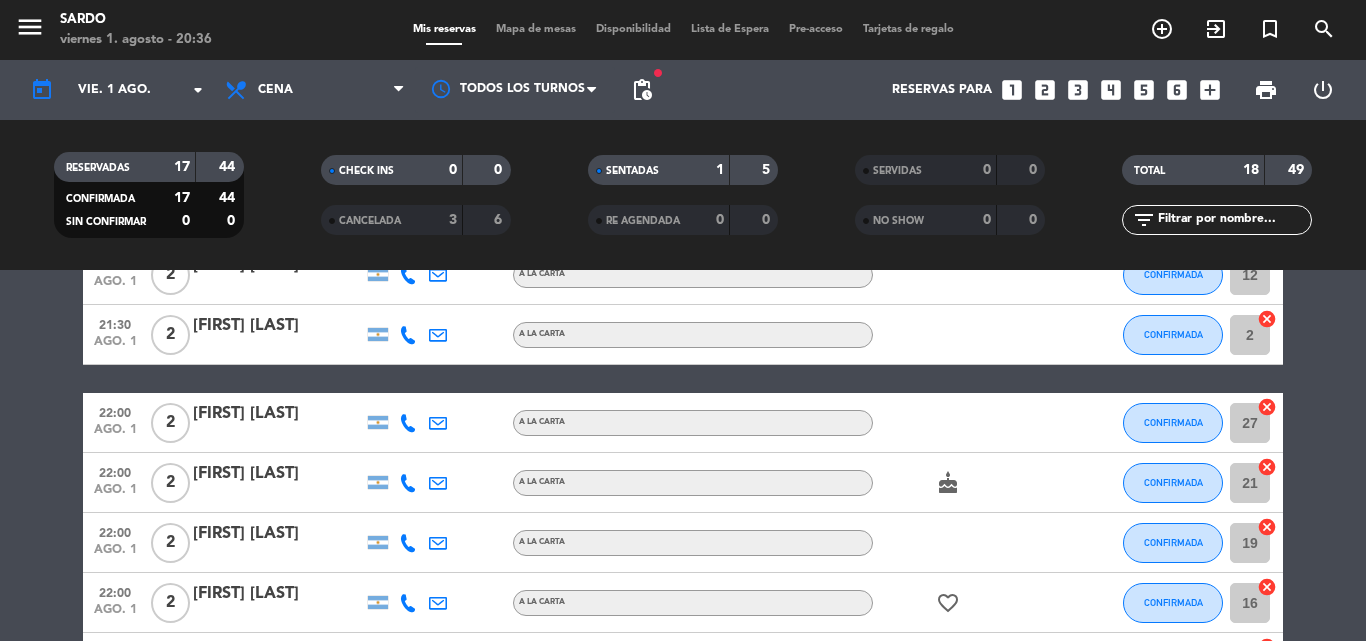 scroll, scrollTop: 385, scrollLeft: 0, axis: vertical 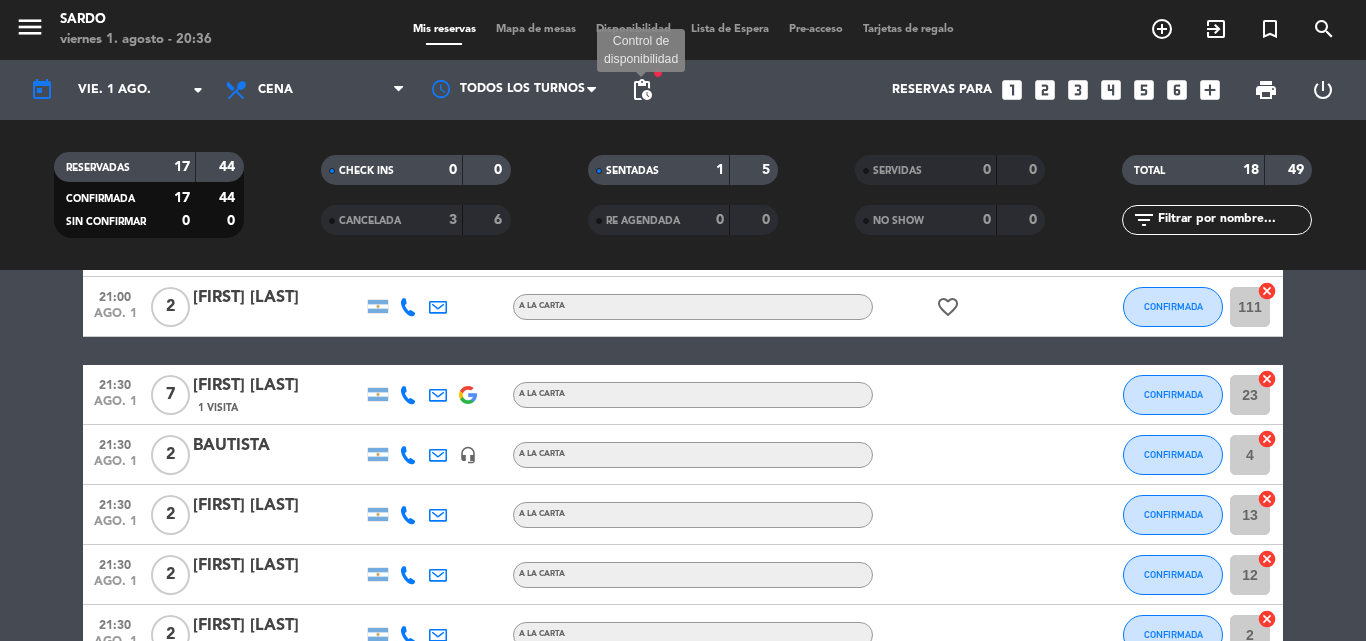 click on "pending_actions" 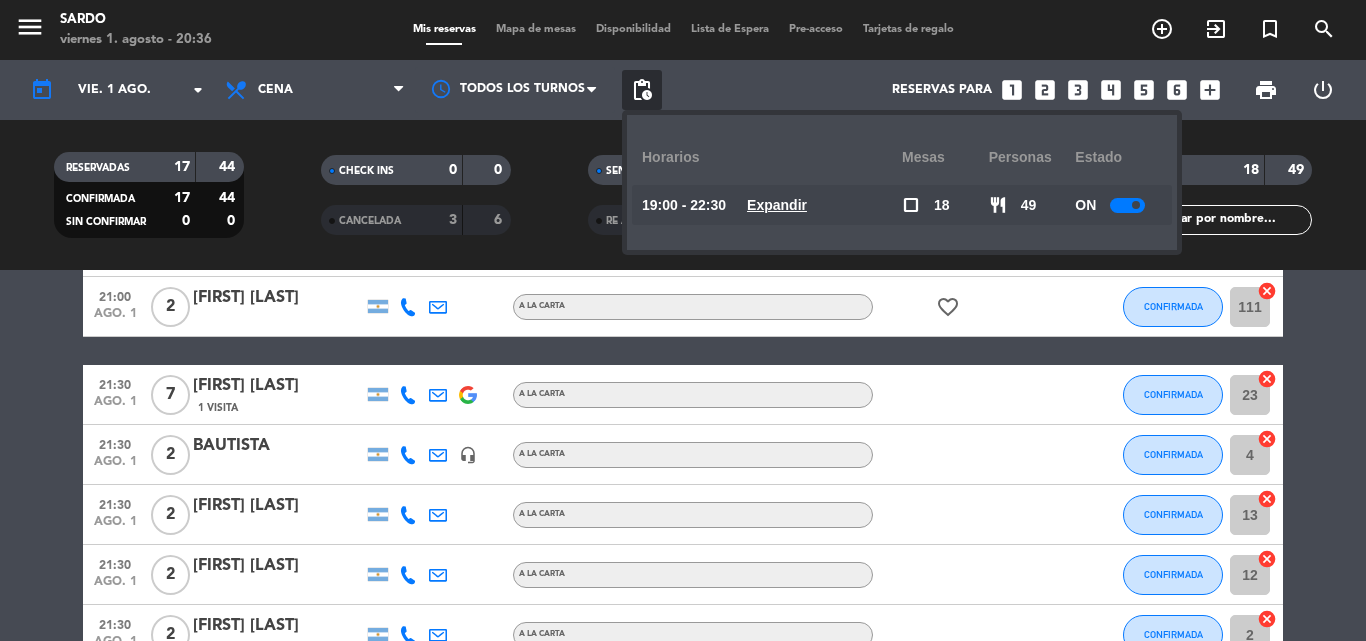 click on "Expandir" 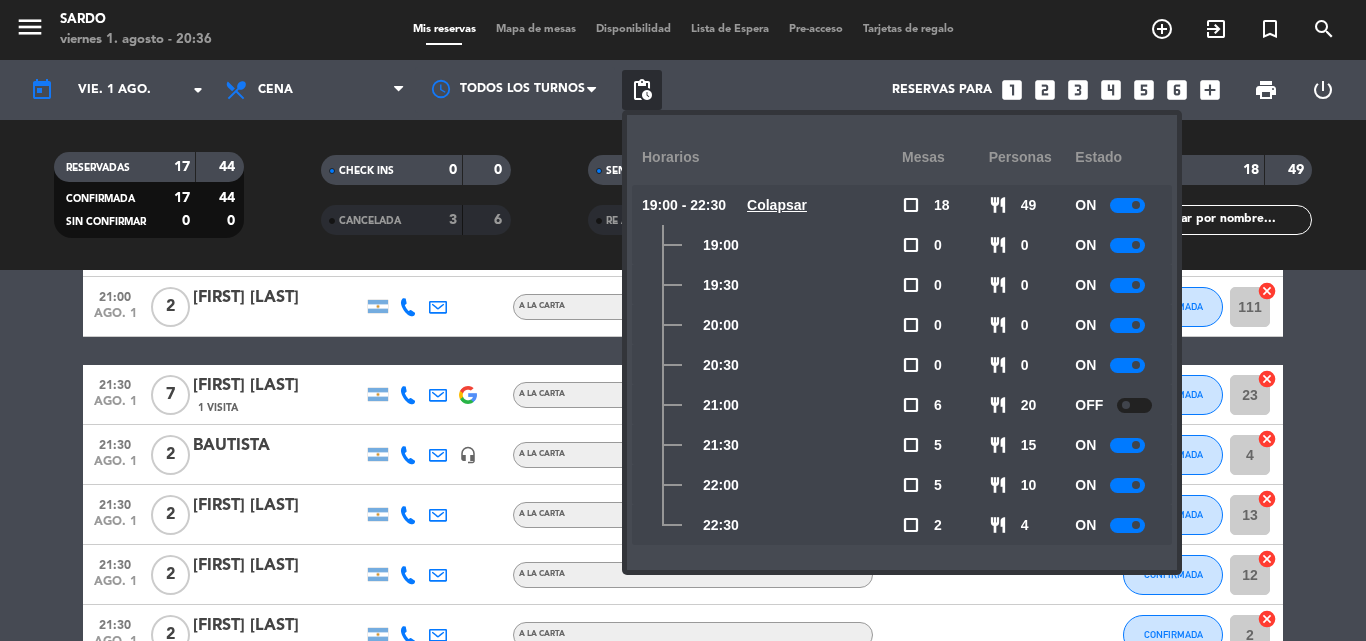 click 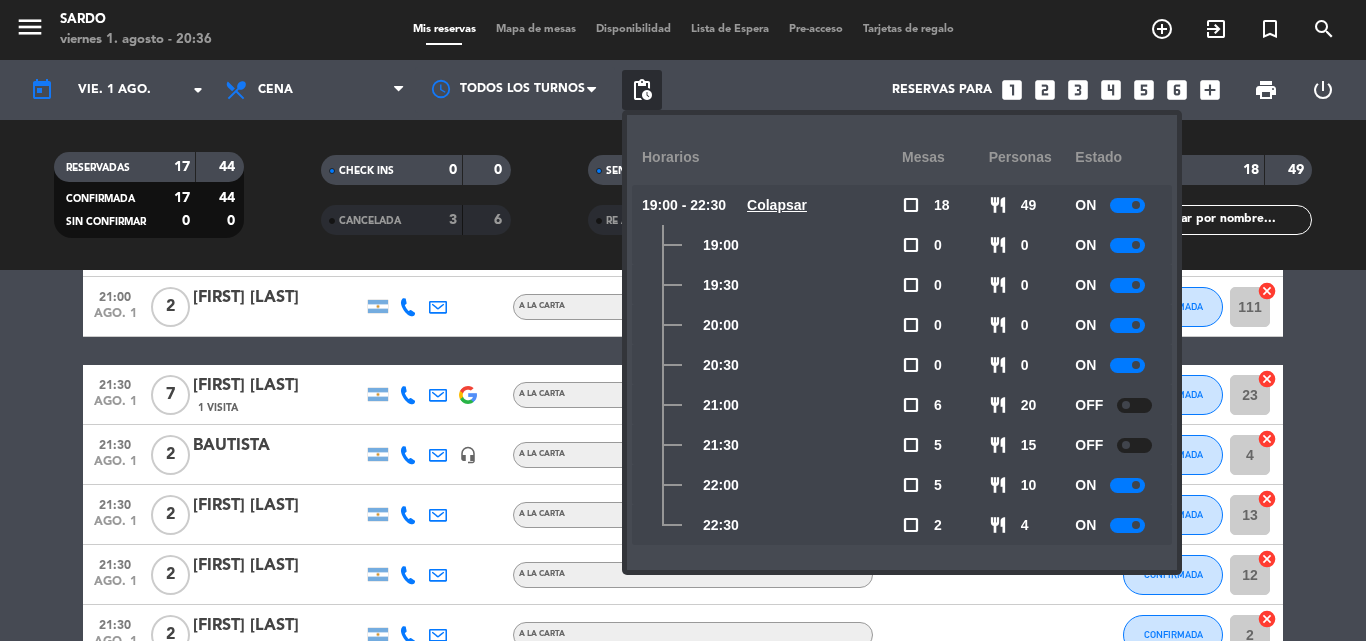 click on "pending_actions" 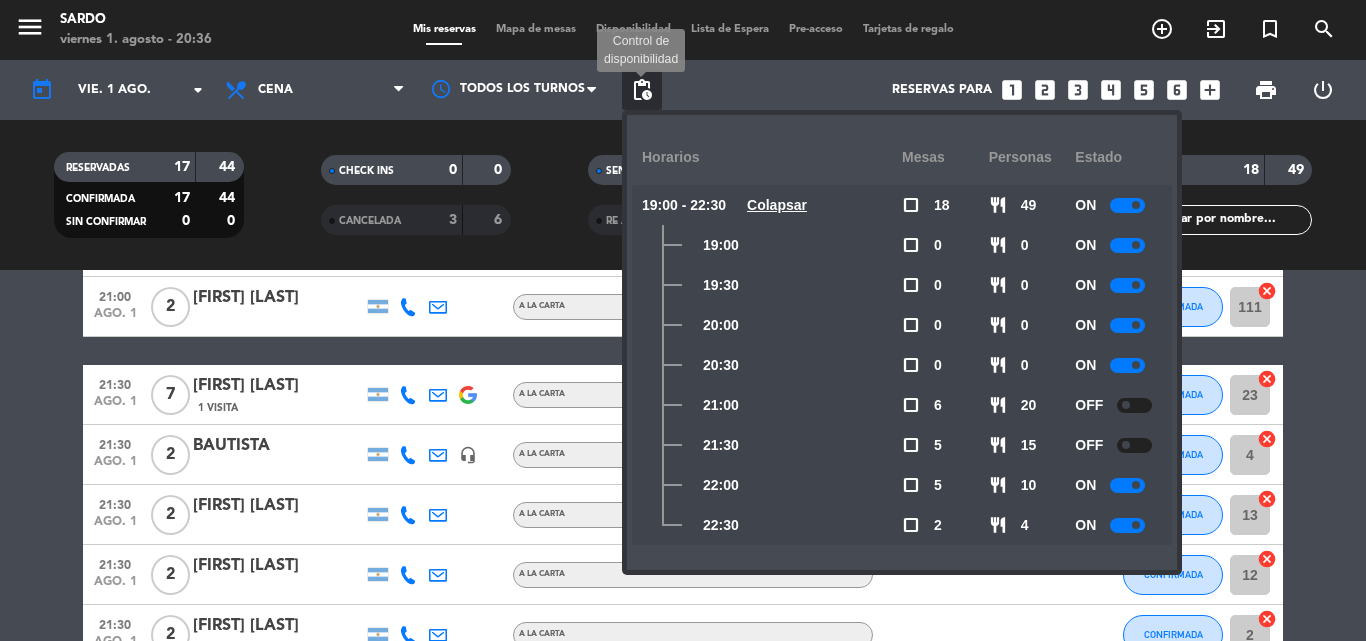 click on "pending_actions" 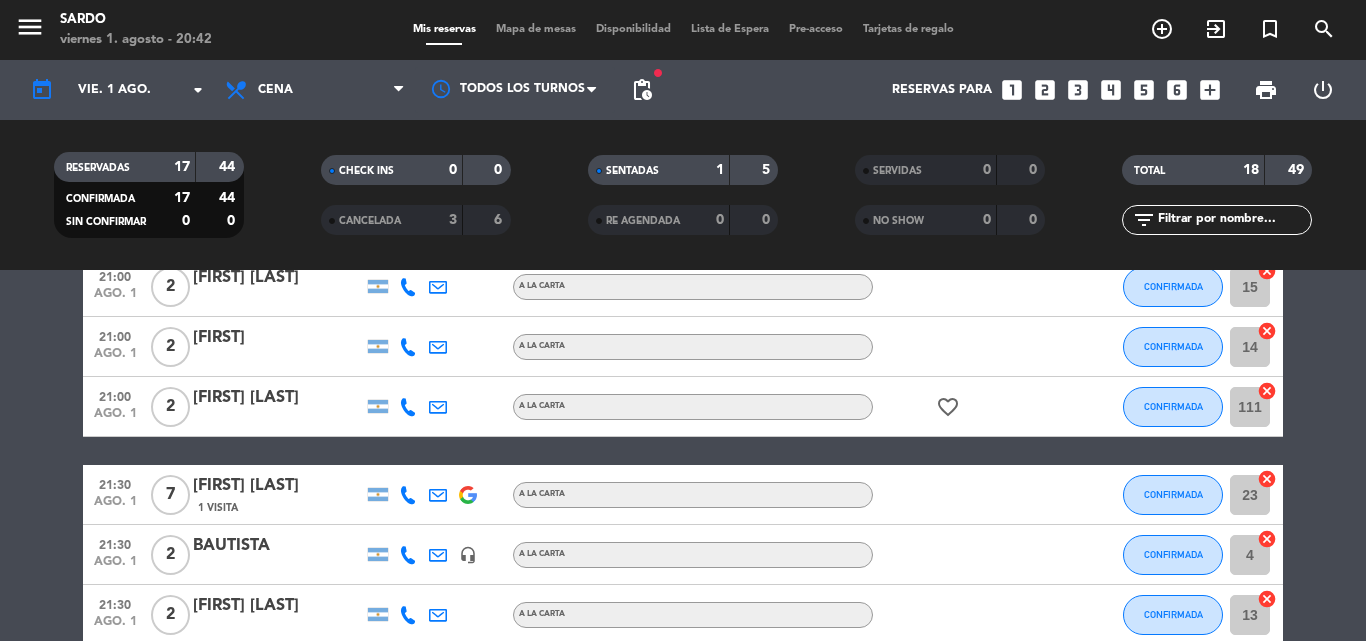 scroll, scrollTop: 0, scrollLeft: 0, axis: both 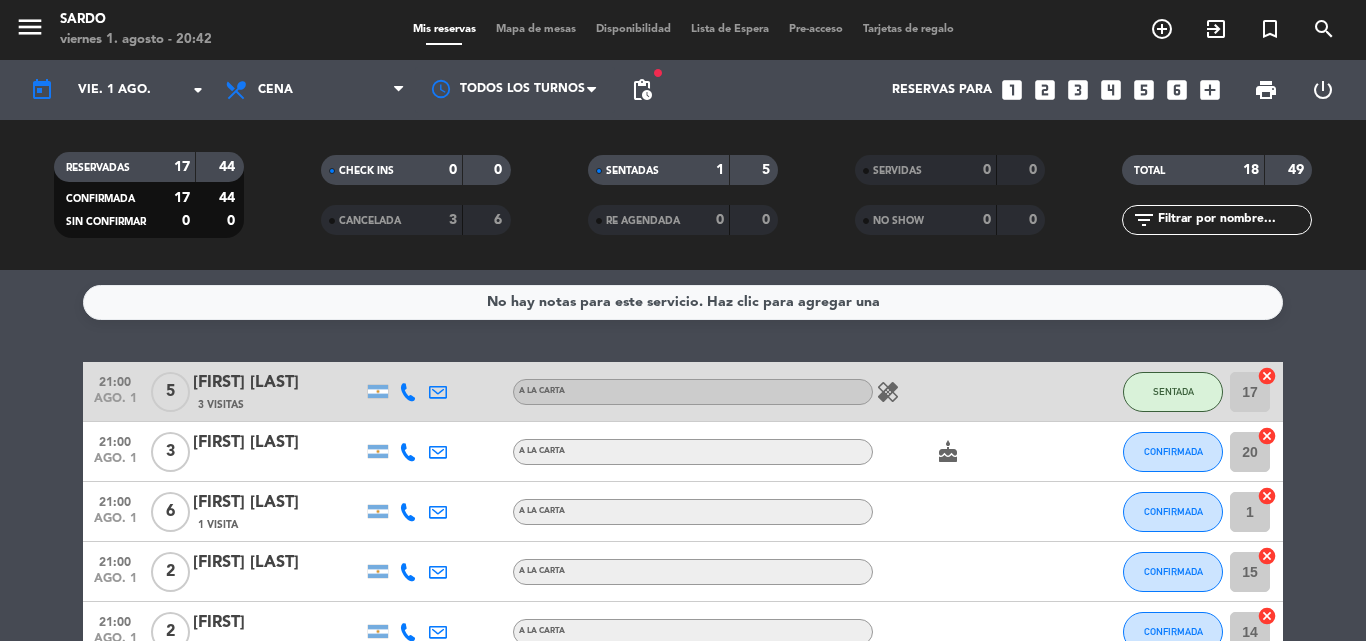 click 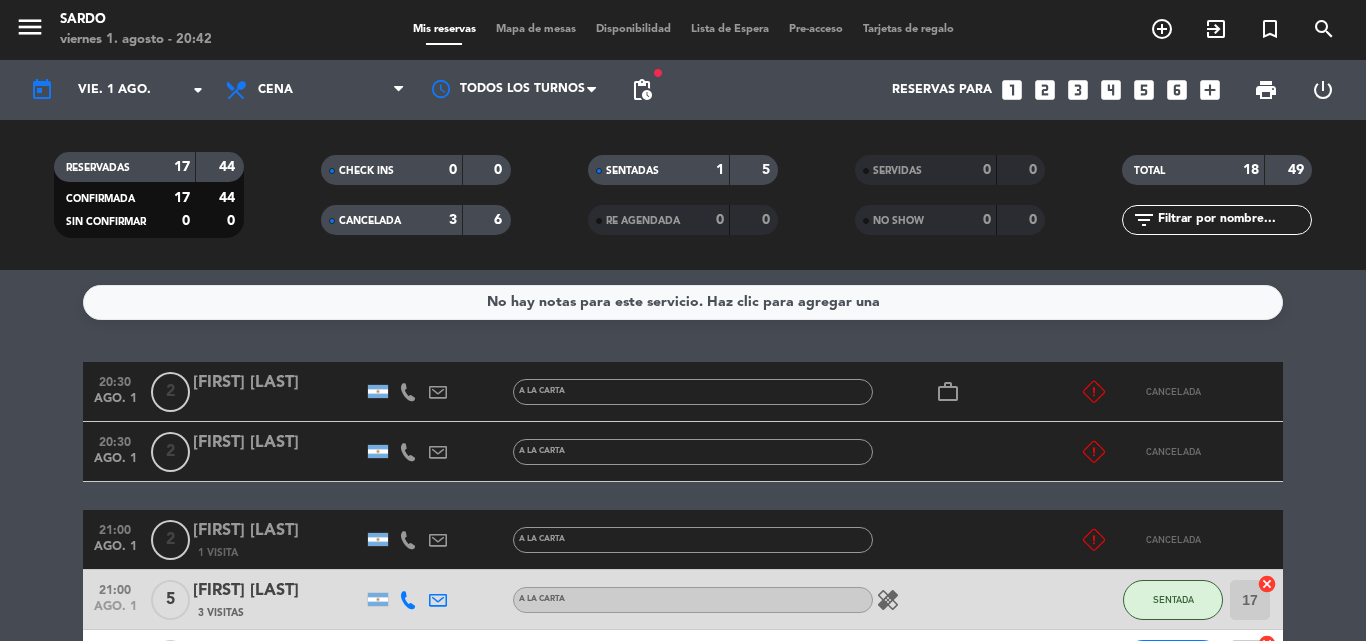 click on "3" 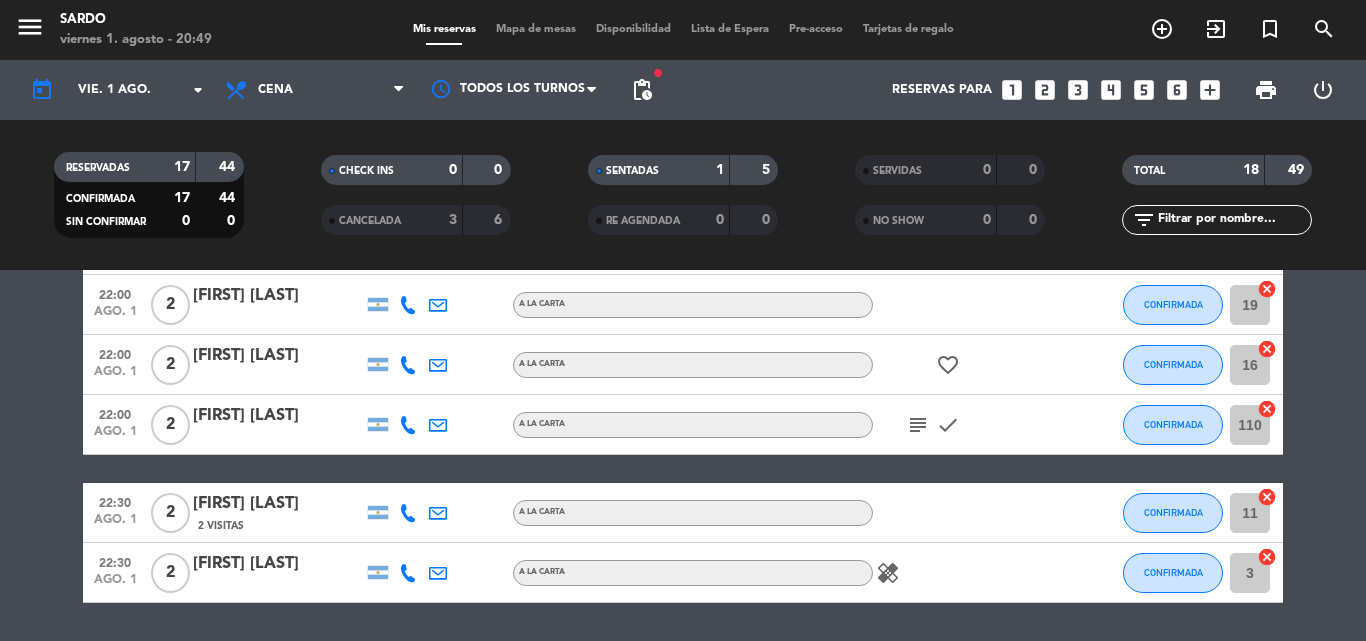 scroll, scrollTop: 985, scrollLeft: 0, axis: vertical 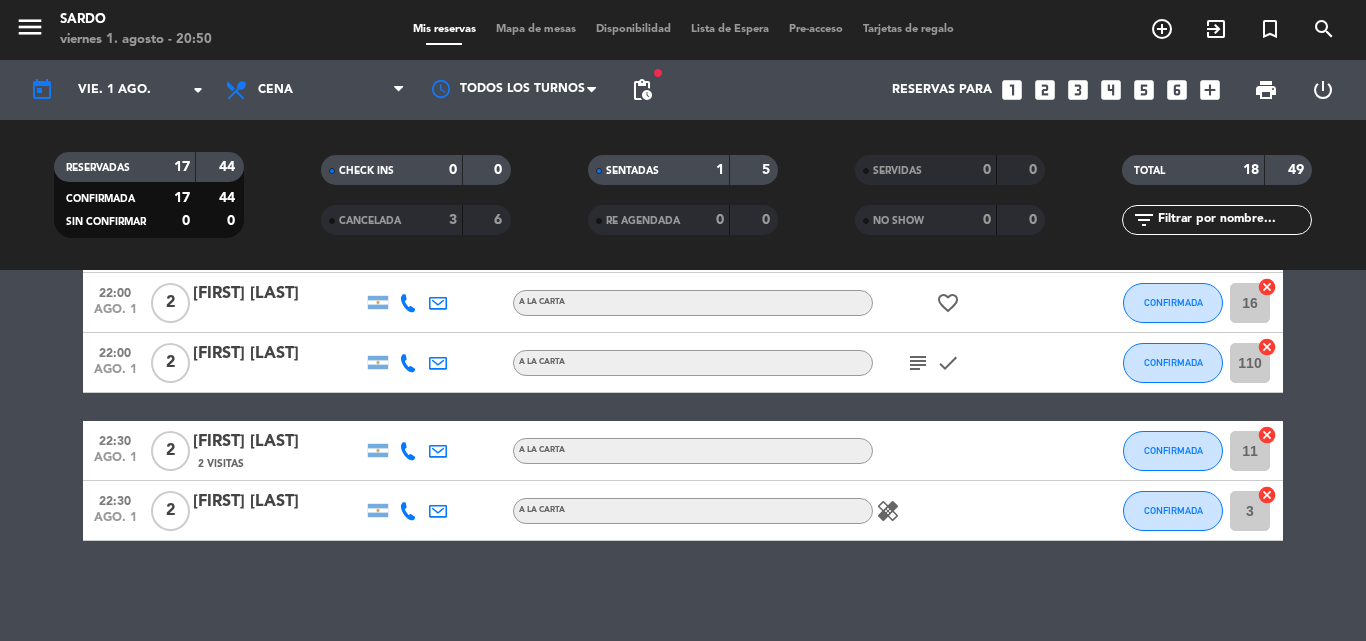 click on "subject" 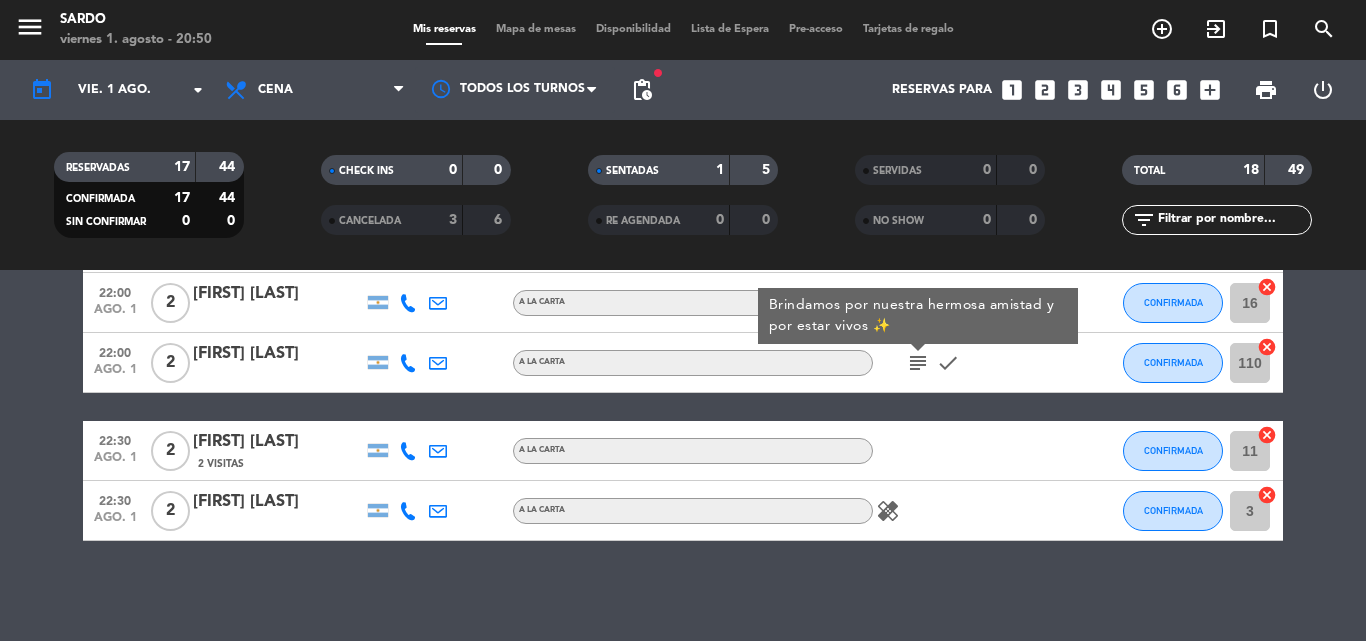 click on "subject" 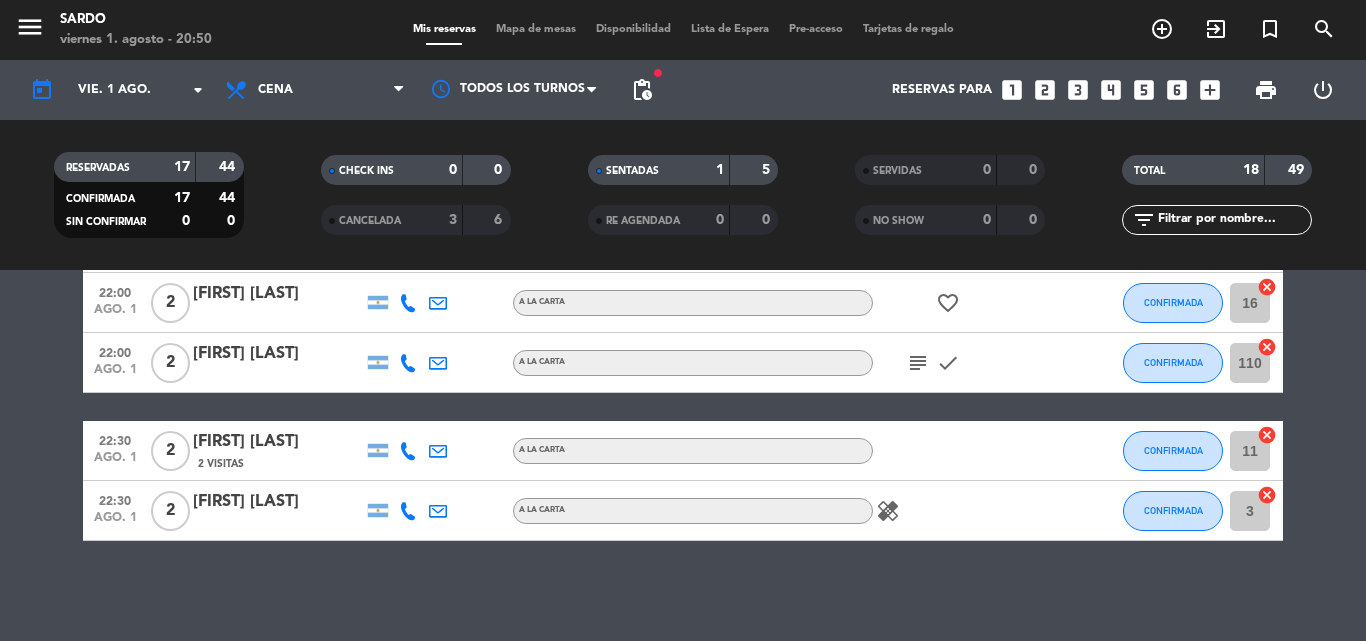 click on "check" 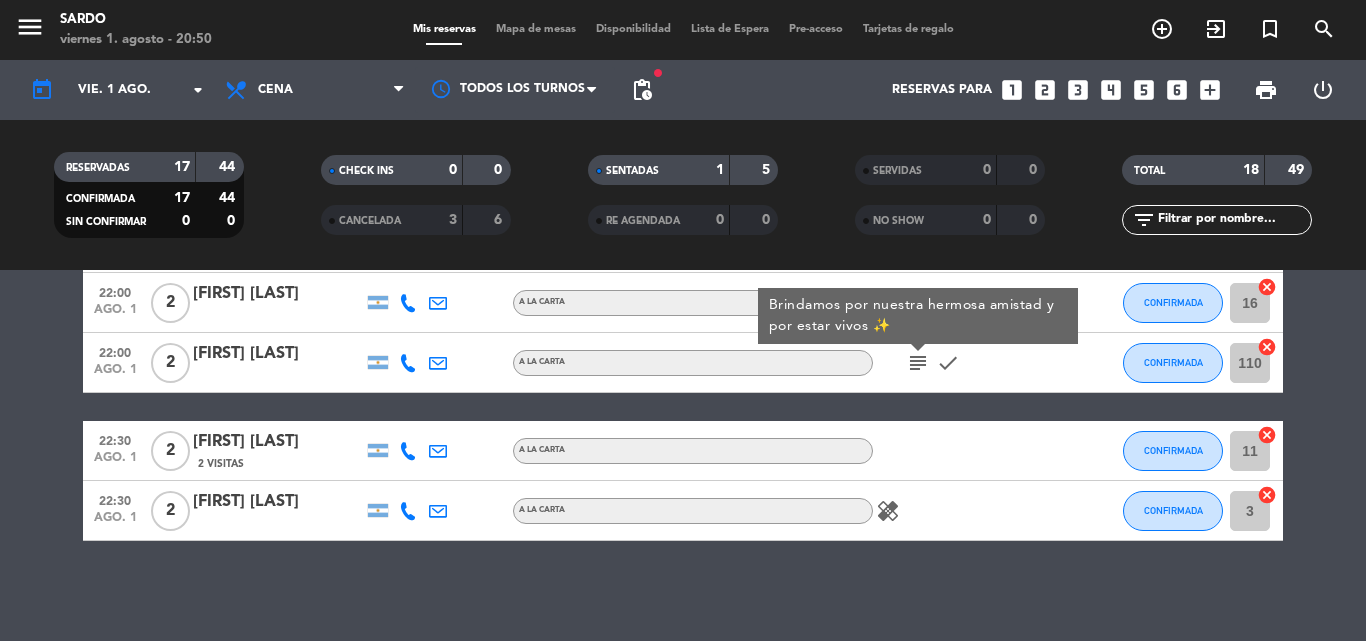 click on "subject" 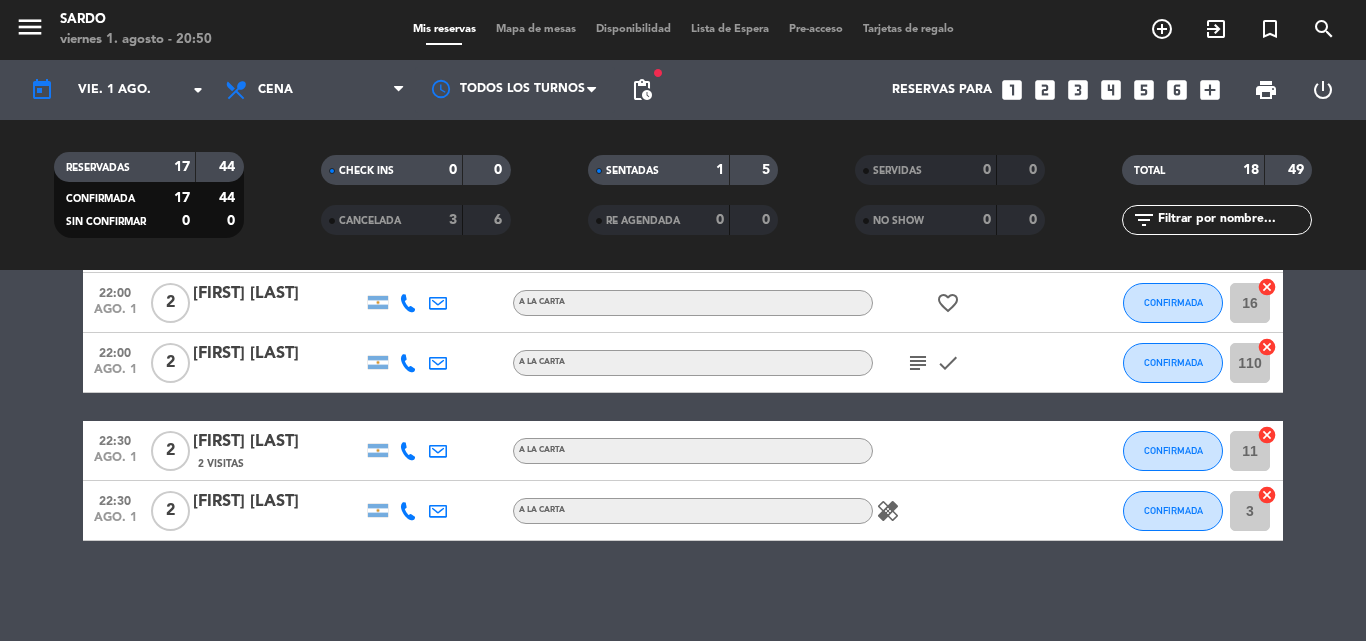 click on "healing" 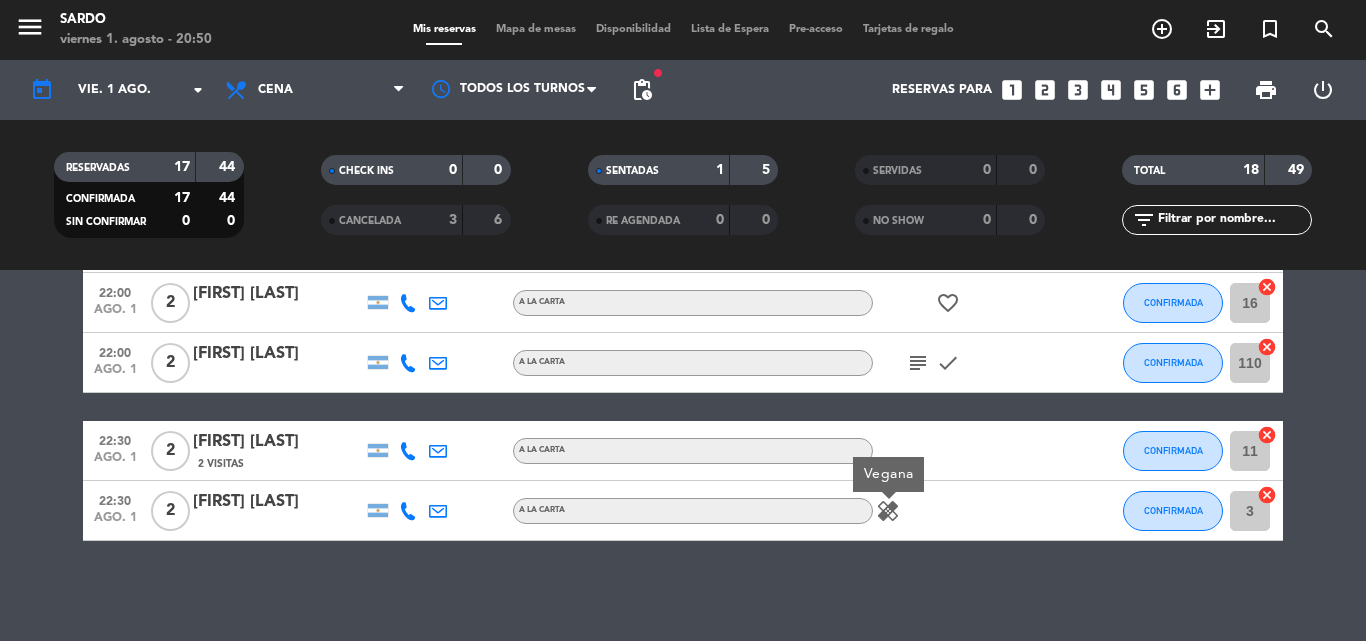 click on "healing" 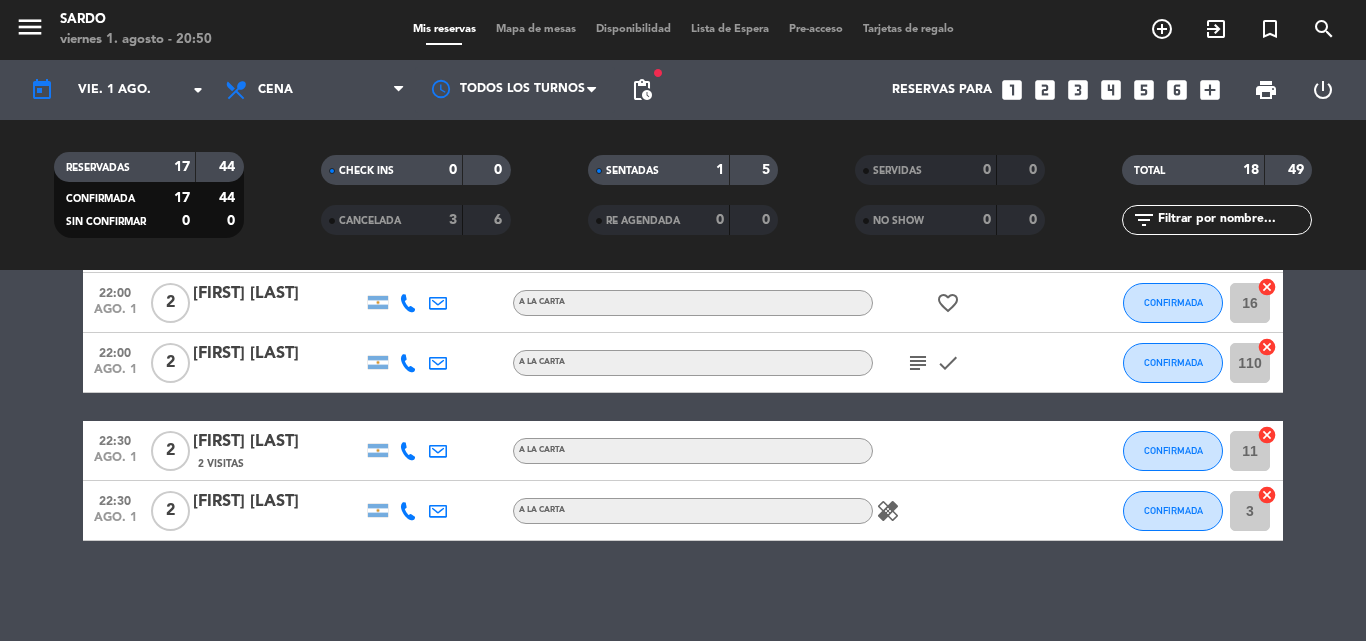 click on "No hay notas para este servicio. Haz clic para agregar una   21:00   ago. 1   5   [FIRST] [LAST]   3 Visitas   A LA CARTA  healing  SENTADA 17  cancel   21:00   ago. 1   3   [FIRST] [LAST]   A LA CARTA  cake  CONFIRMADA 20  cancel   21:00   ago. 1   6   [FIRST] [LAST]   1 Visita   A LA CARTA CONFIRMADA 1  cancel   21:00   ago. 1   2   [FIRST] [LAST]   A LA CARTA CONFIRMADA 15  cancel   21:00   ago. 1   2   [FIRST]   A LA CARTA CONFIRMADA 14  cancel   21:00   ago. 1   2   [FIRST] [LAST]   A LA CARTA  favorite_border  CONFIRMADA 111  cancel   21:30   ago. 1   7   [FIRST] [LAST]   1 Visita   A LA CARTA CONFIRMADA 23  cancel   21:30   ago. 1   2   [LAST]   headset_mic   A LA CARTA CONFIRMADA 4  cancel   21:30   ago. 1   2   [FIRST] [LAST]   A LA CARTA CONFIRMADA 13  cancel   21:30   ago. 1   2   [FIRST] [LAST]   A LA CARTA CONFIRMADA 12  cancel   21:30   ago. 1   2   [FIRST] [LAST]   A LA CARTA CONFIRMADA 2  cancel   22:00   ago. 1   2   [FIRST] [LAST]   A LA CARTA CONFIRMADA 27  2" 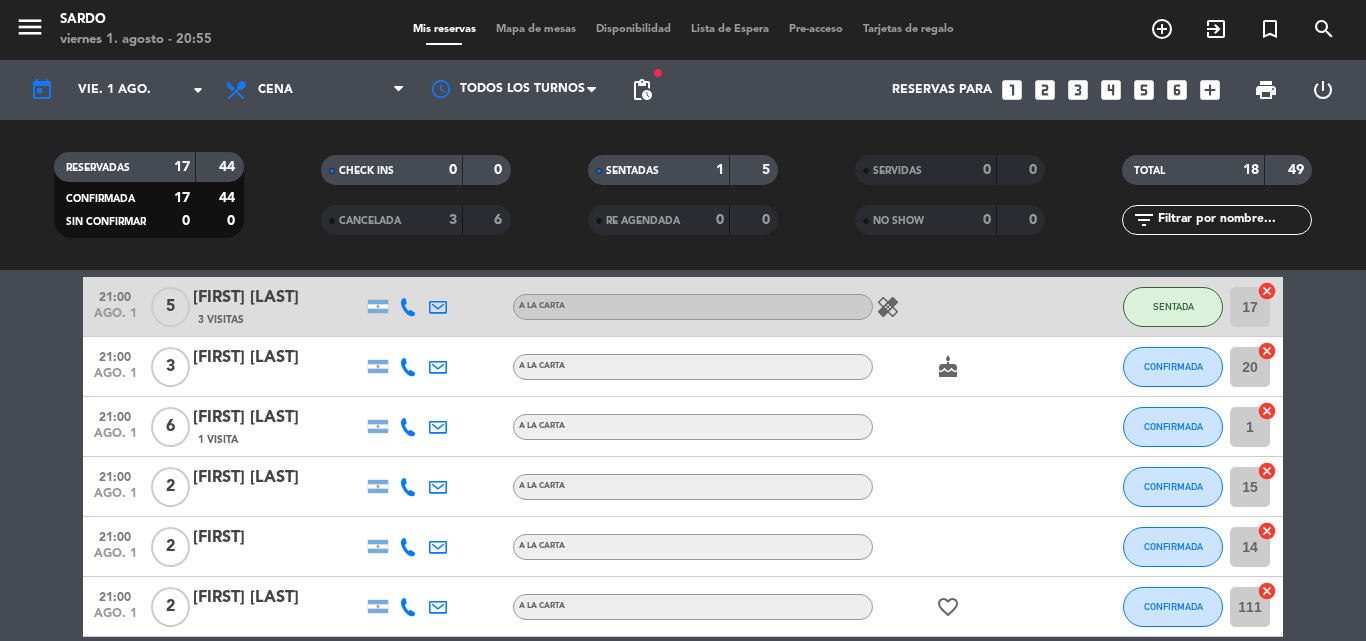 scroll, scrollTop: 185, scrollLeft: 0, axis: vertical 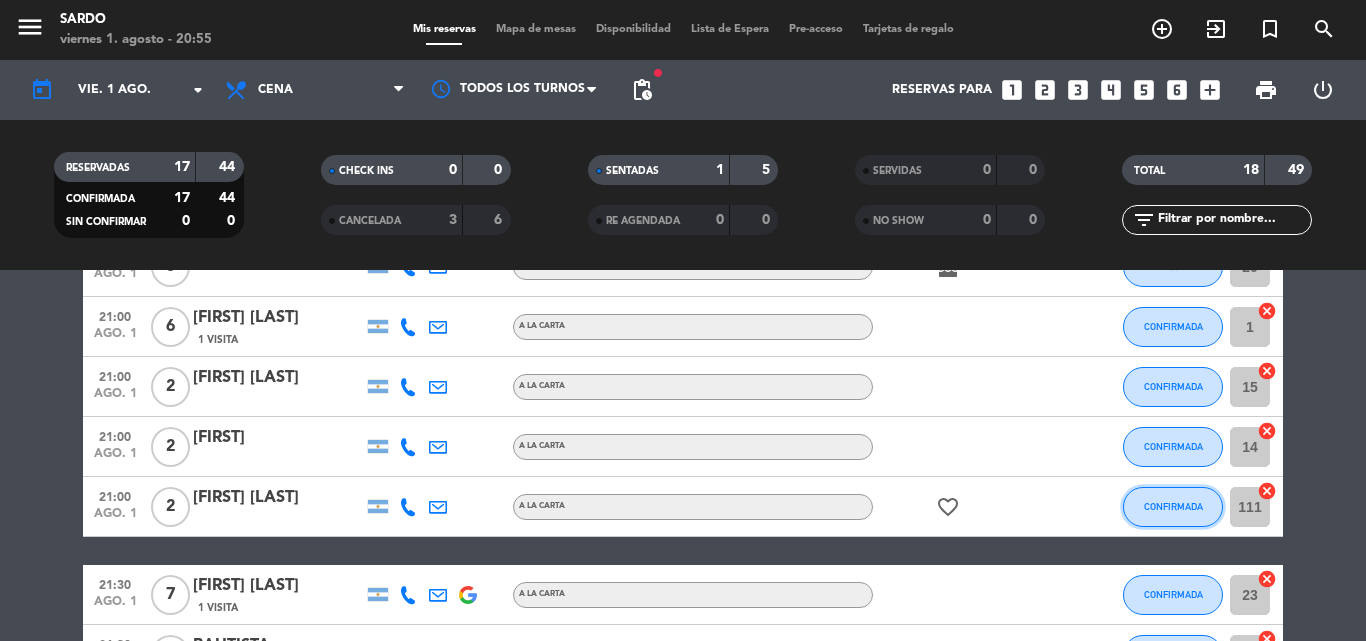 click on "CONFIRMADA" 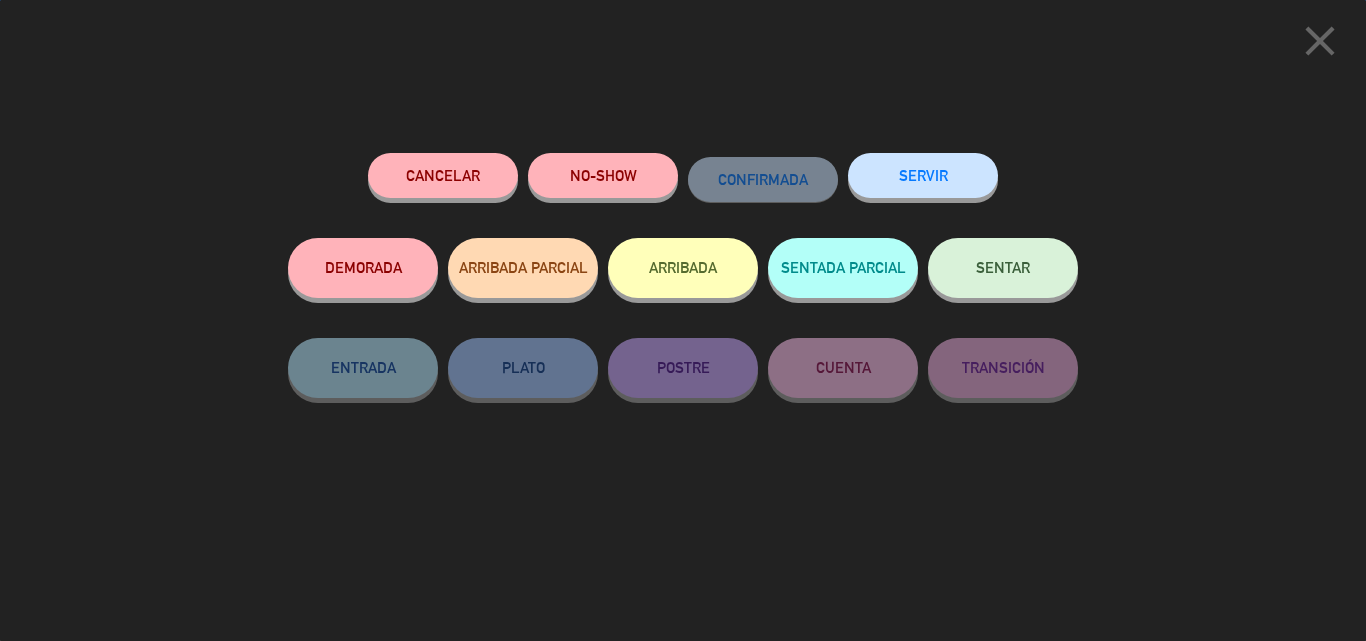 click on "SENTAR" 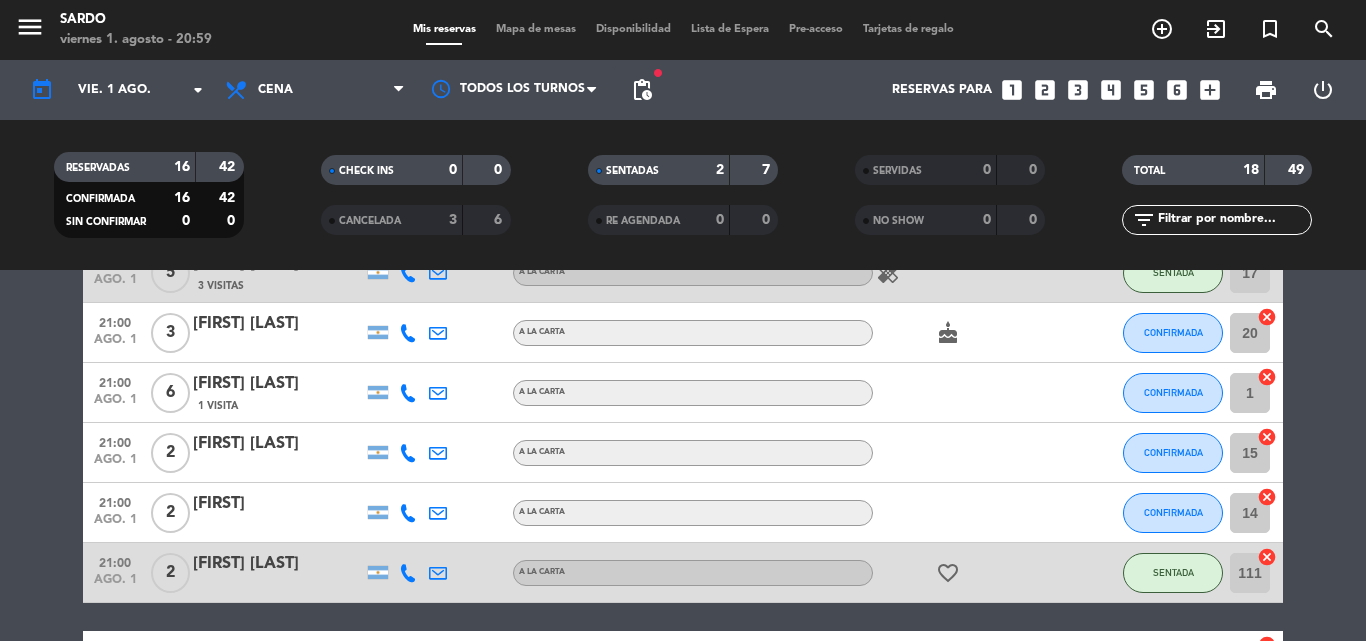 scroll, scrollTop: 85, scrollLeft: 0, axis: vertical 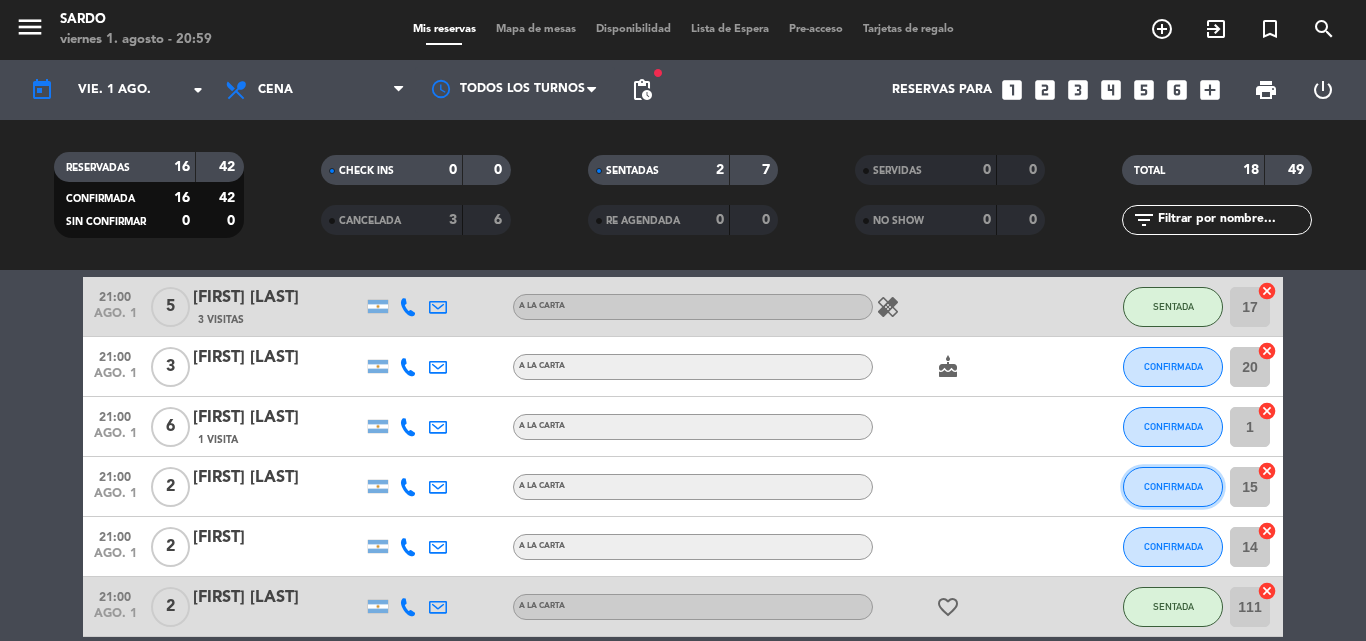 click on "CONFIRMADA" 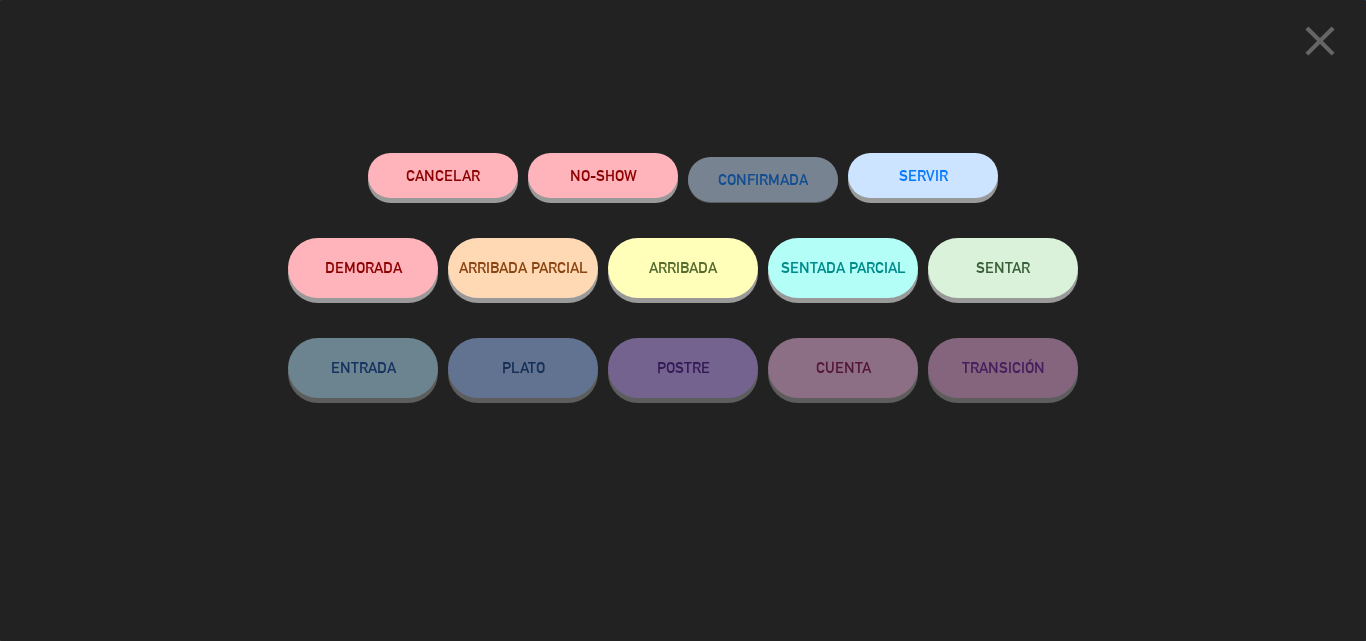 click on "SENTAR" 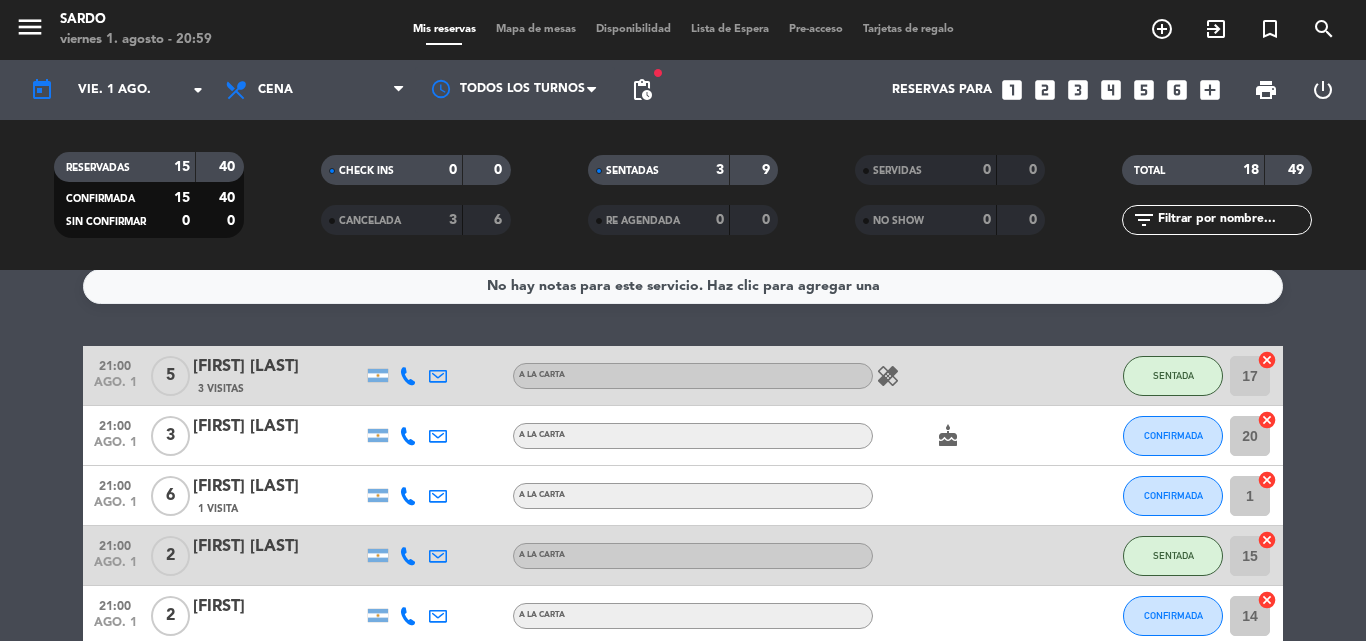 scroll, scrollTop: 0, scrollLeft: 0, axis: both 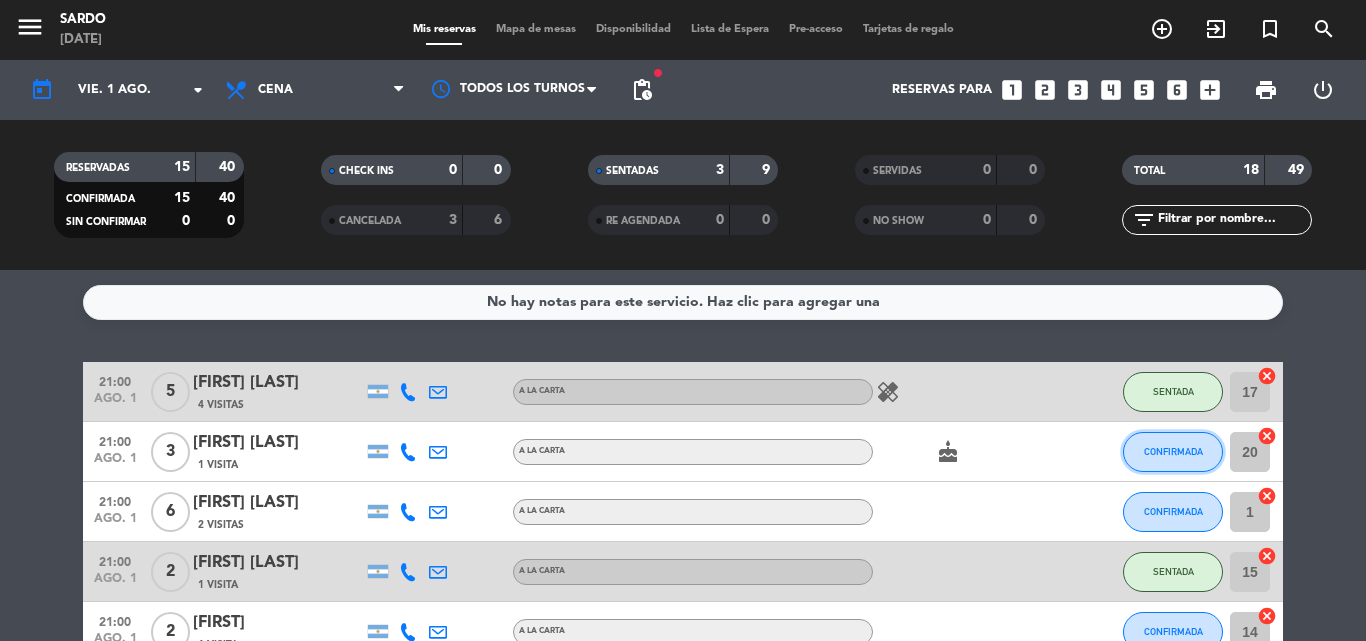 click on "CONFIRMADA" 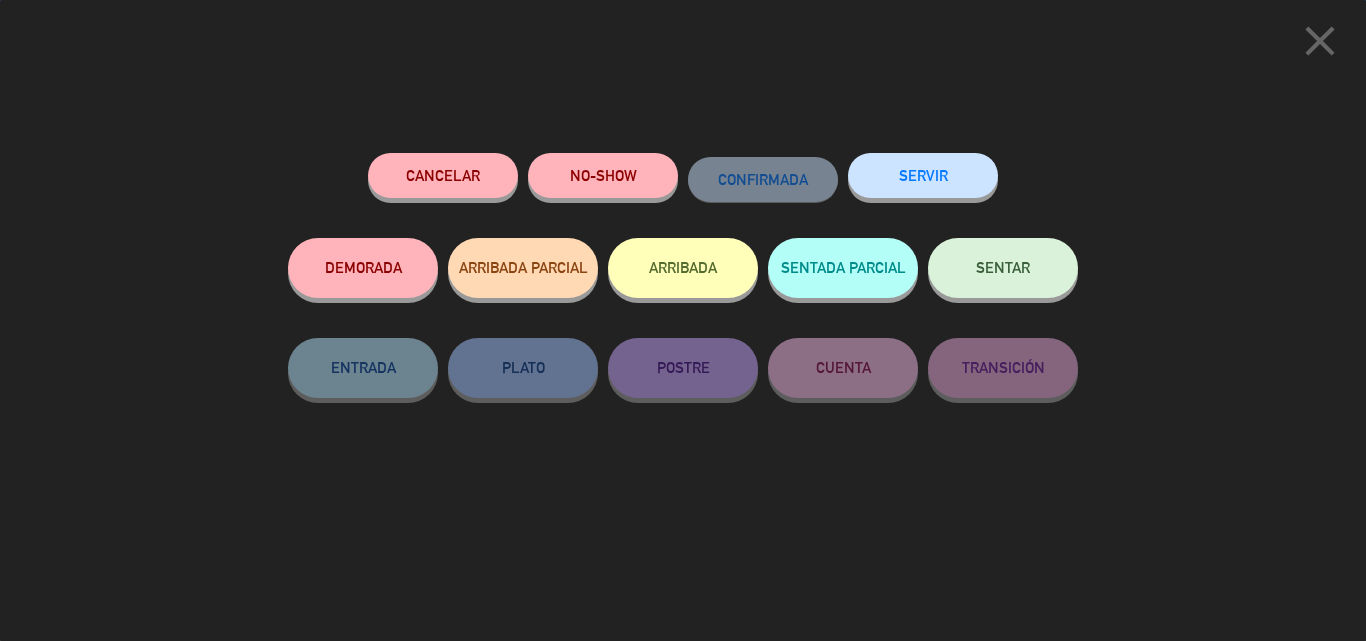 click on "SENTAR" 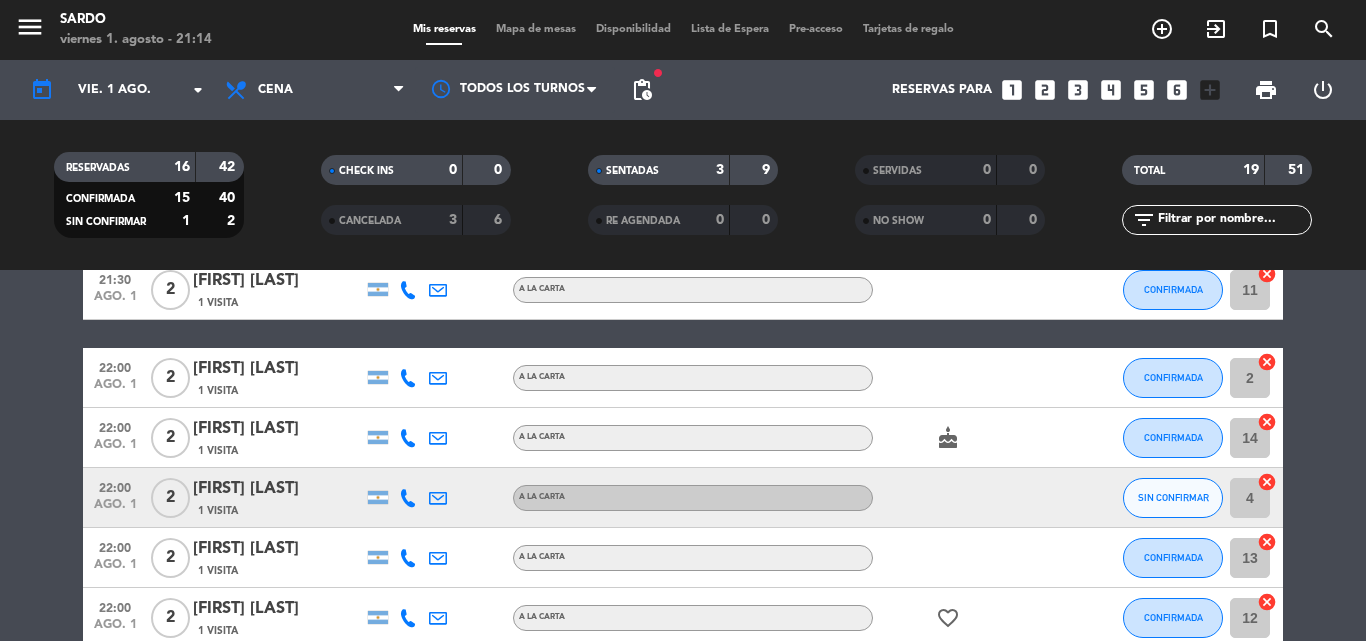 scroll, scrollTop: 800, scrollLeft: 0, axis: vertical 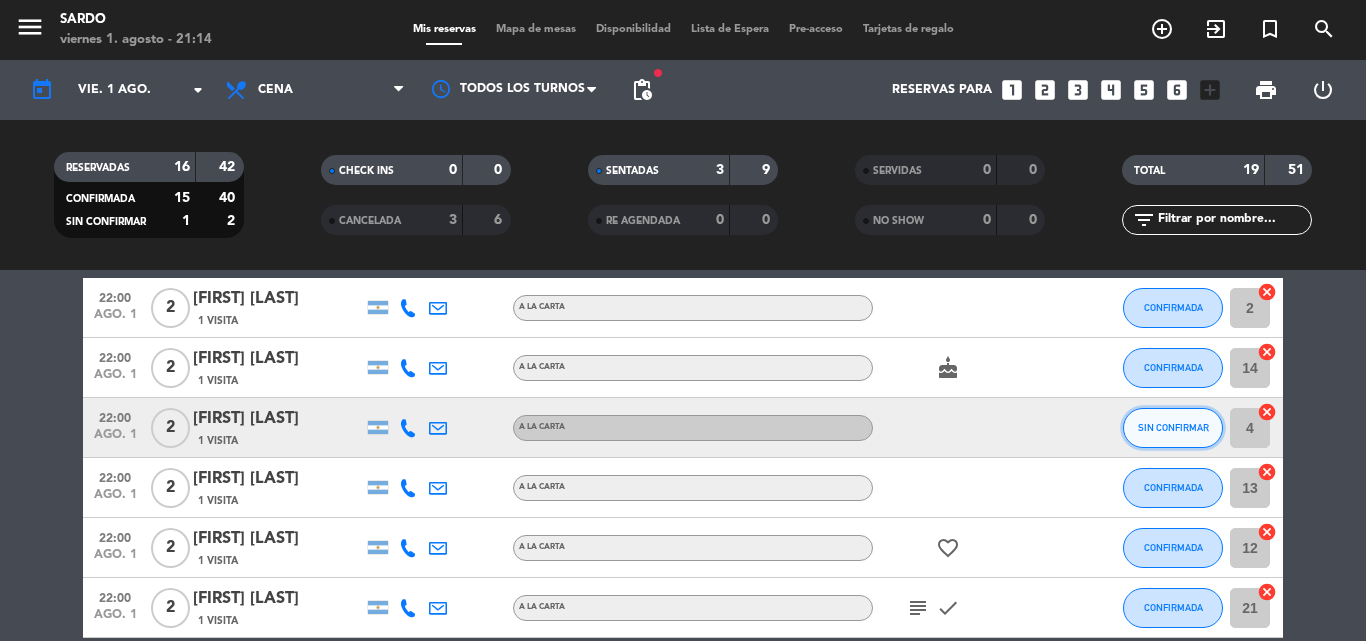 click on "SIN CONFIRMAR" 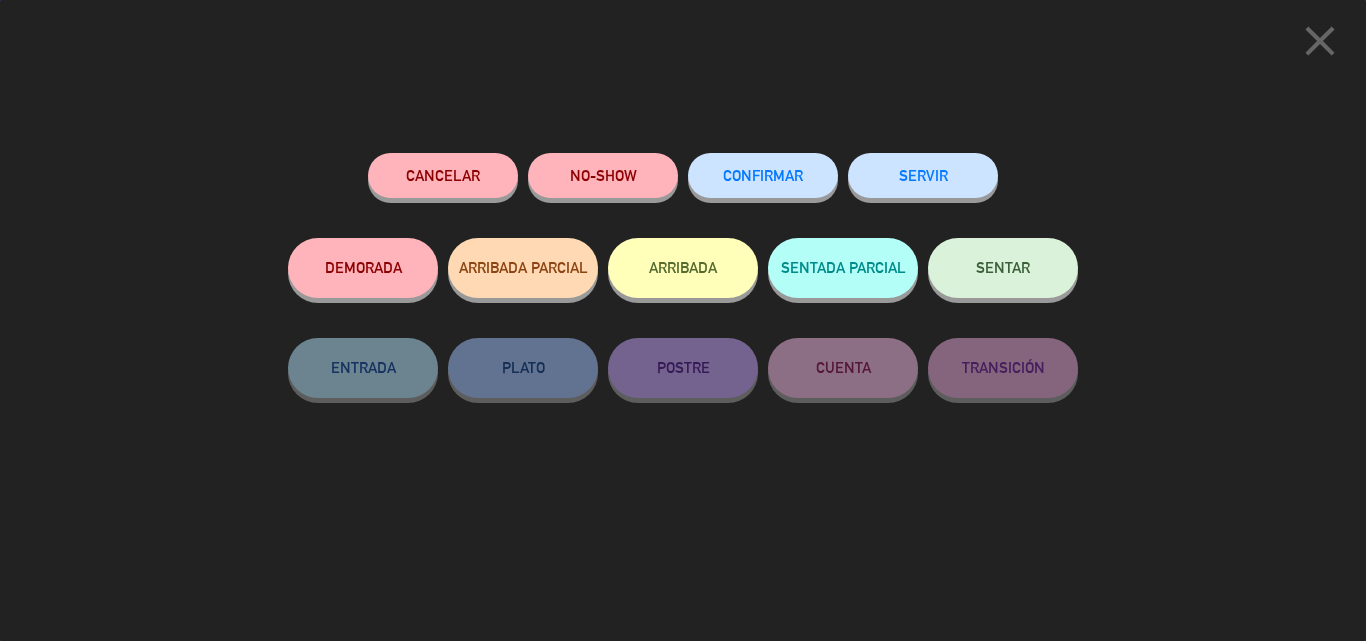 click on "CONFIRMAR" 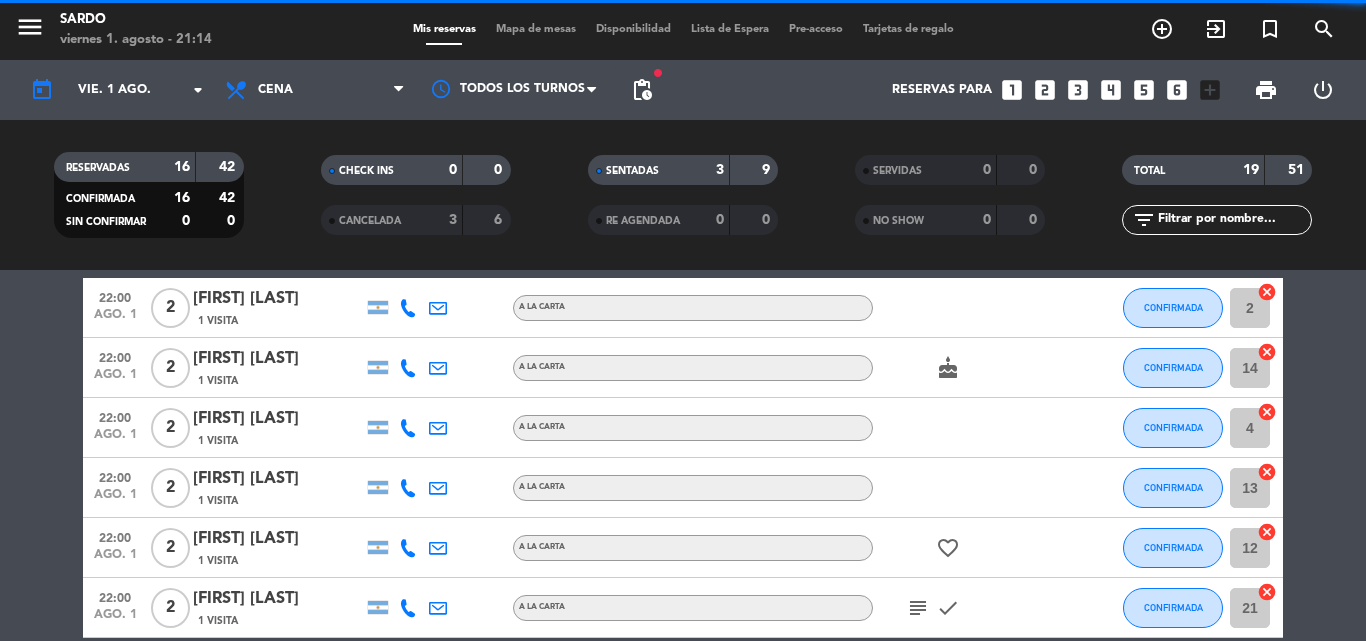 scroll, scrollTop: 1000, scrollLeft: 0, axis: vertical 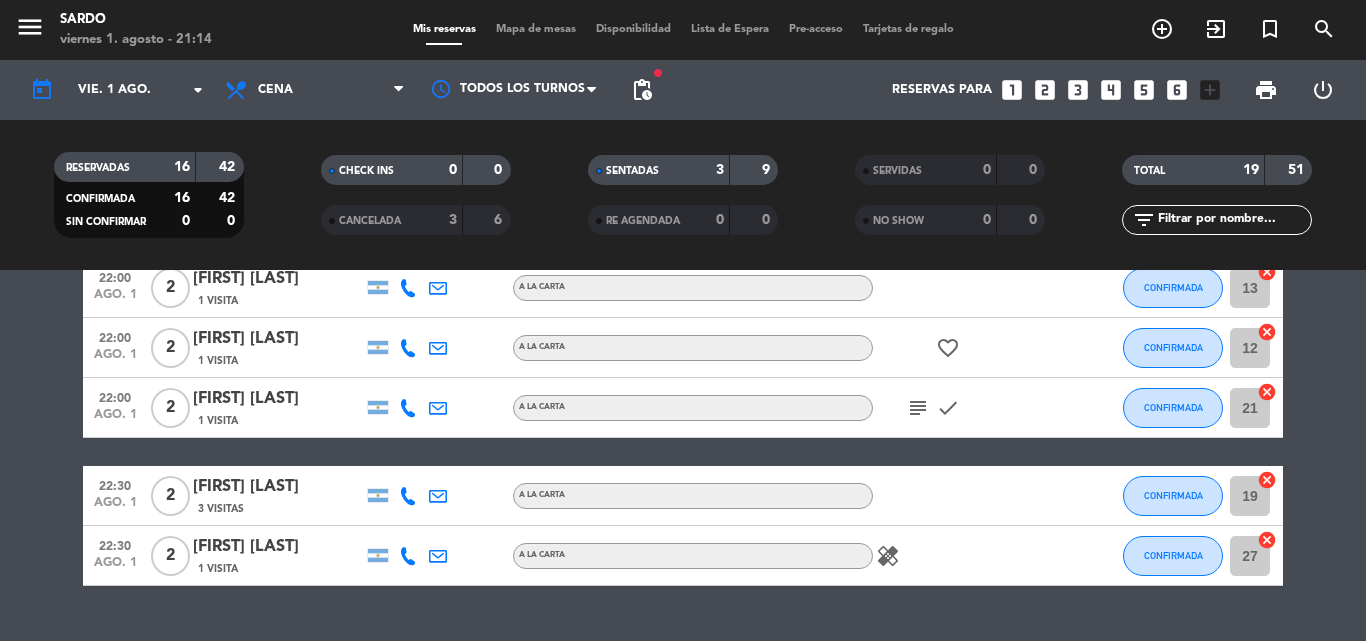 click on "subject" 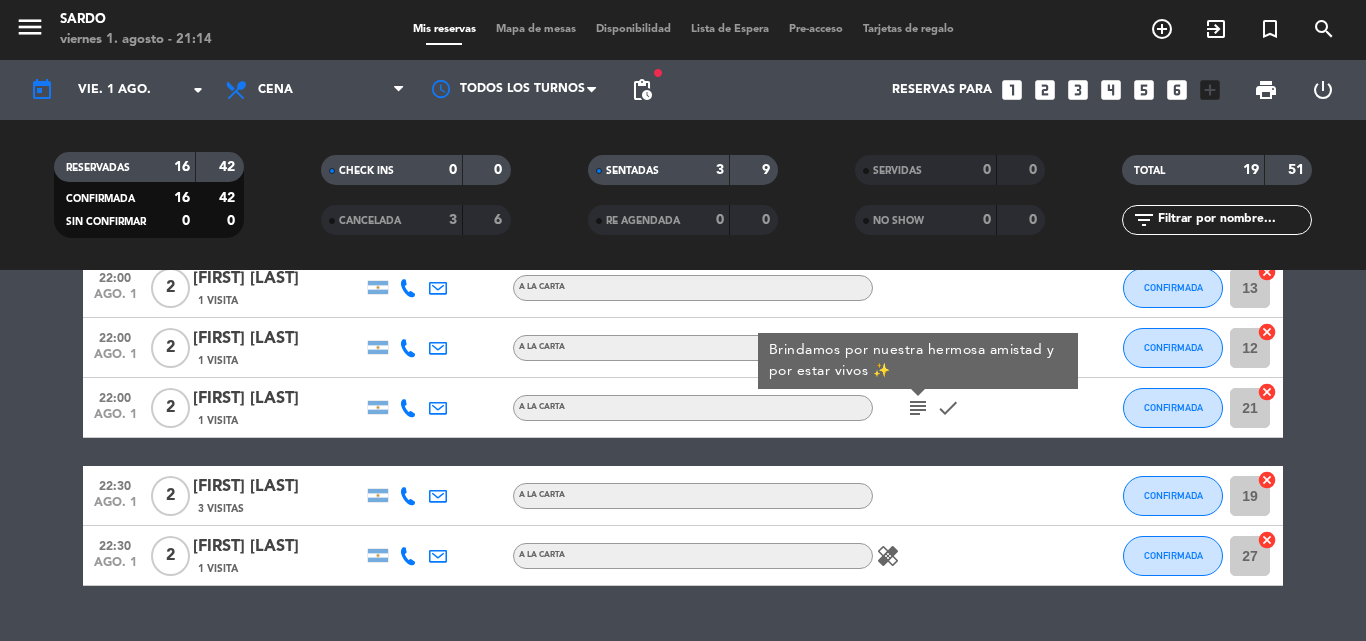click on "subject" 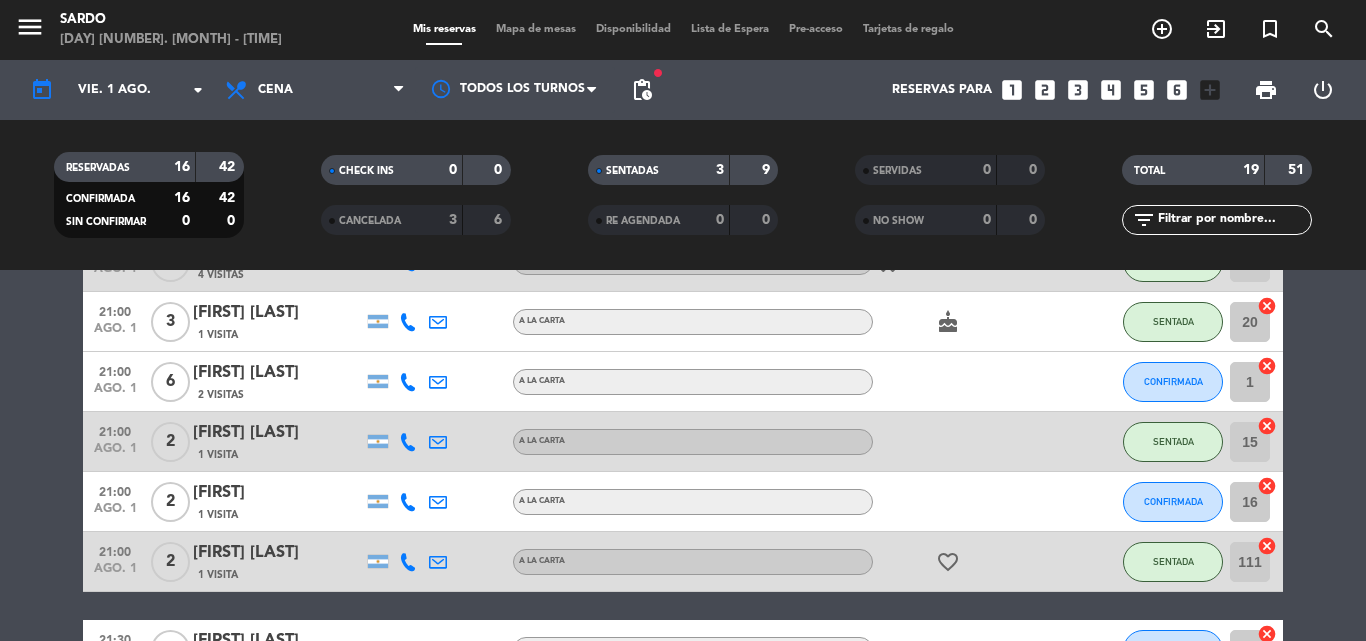 scroll, scrollTop: 100, scrollLeft: 0, axis: vertical 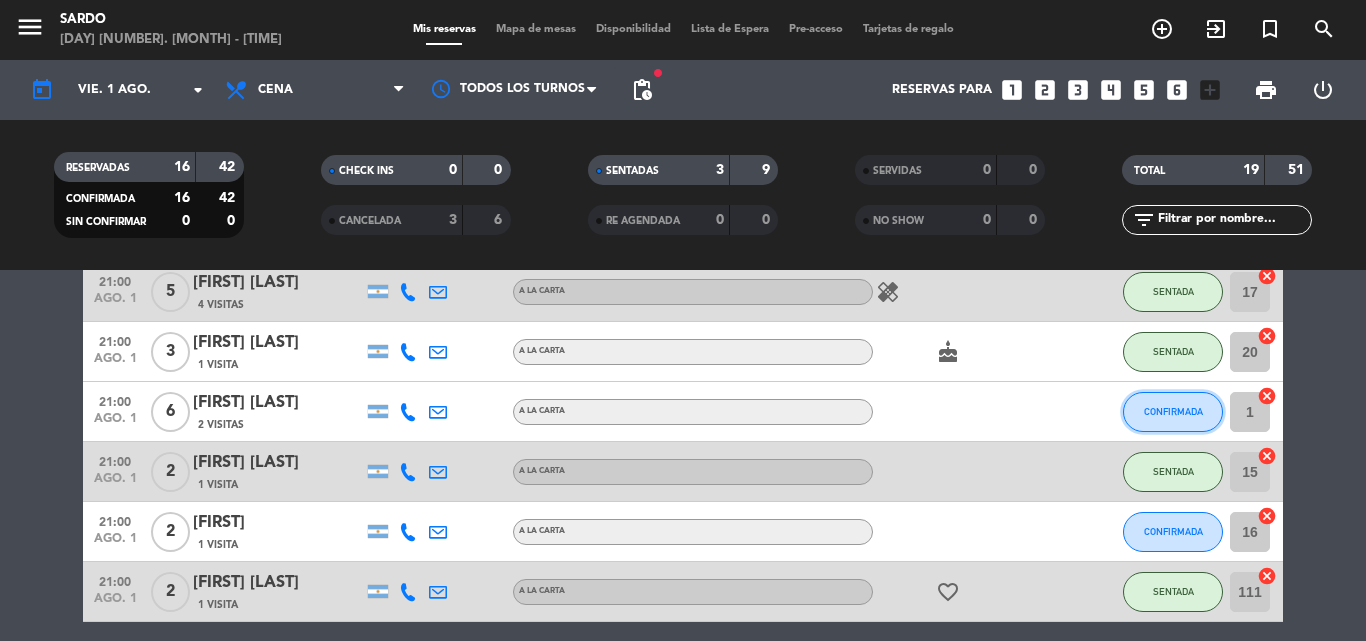 click on "CONFIRMADA" 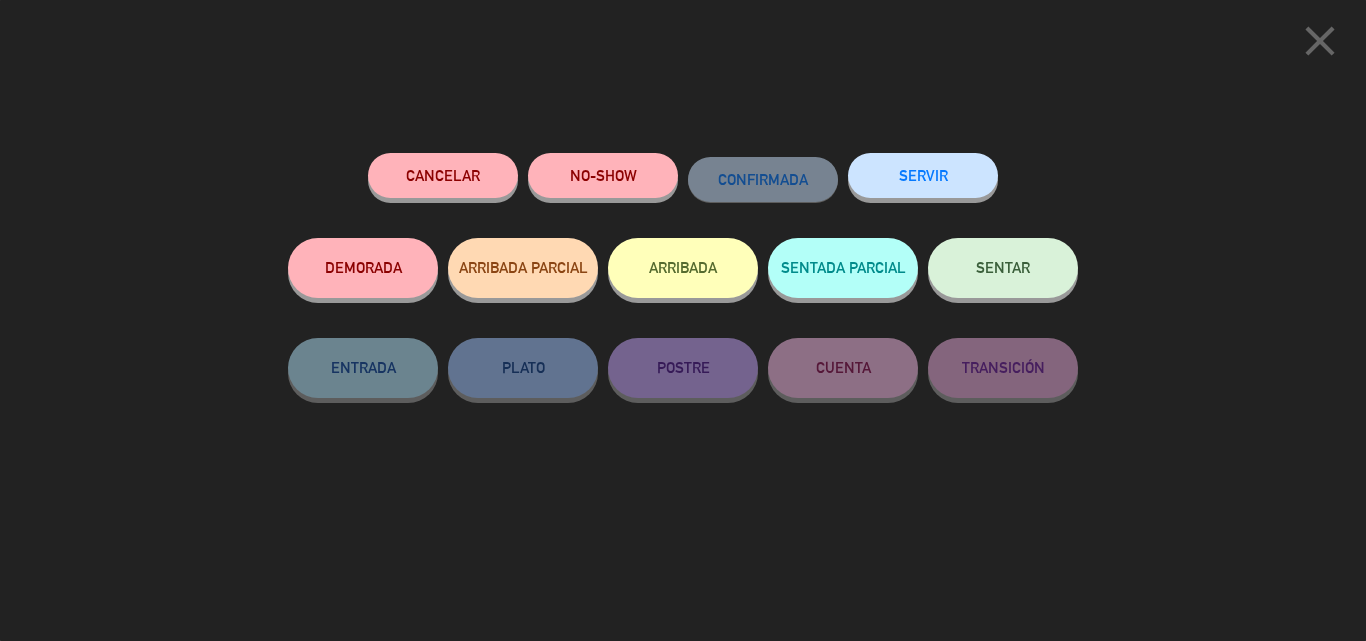 click on "SENTAR" 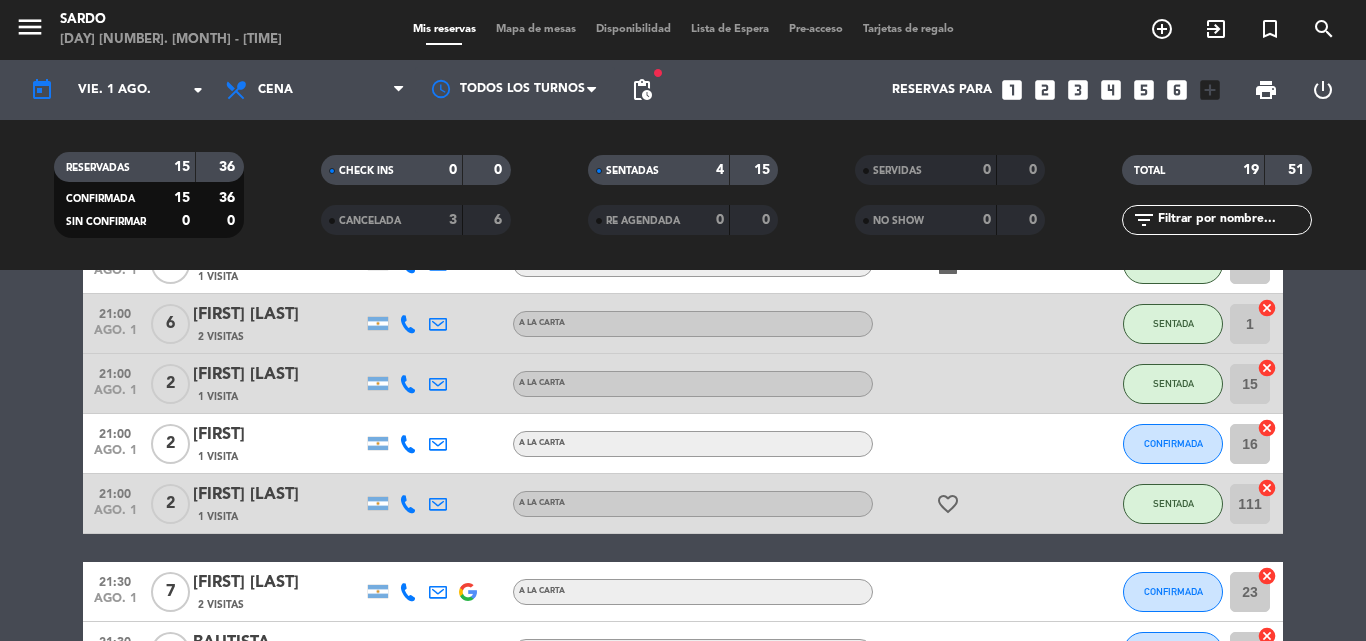 scroll, scrollTop: 200, scrollLeft: 0, axis: vertical 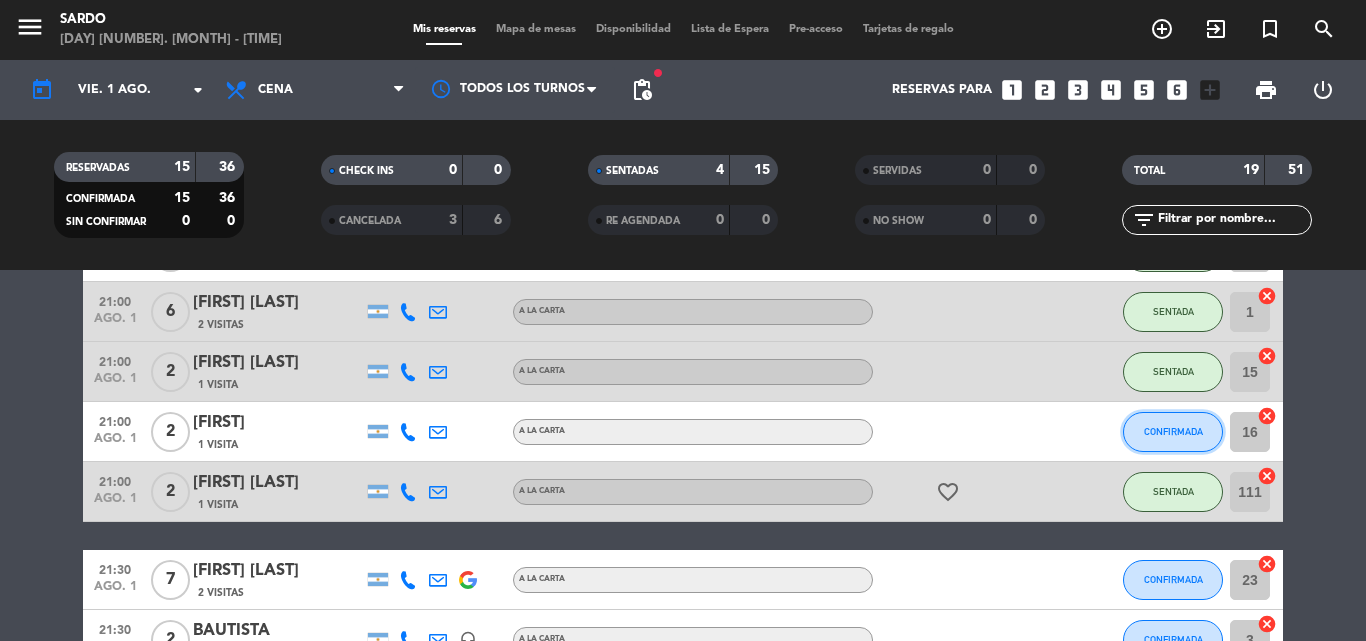 click on "CONFIRMADA" 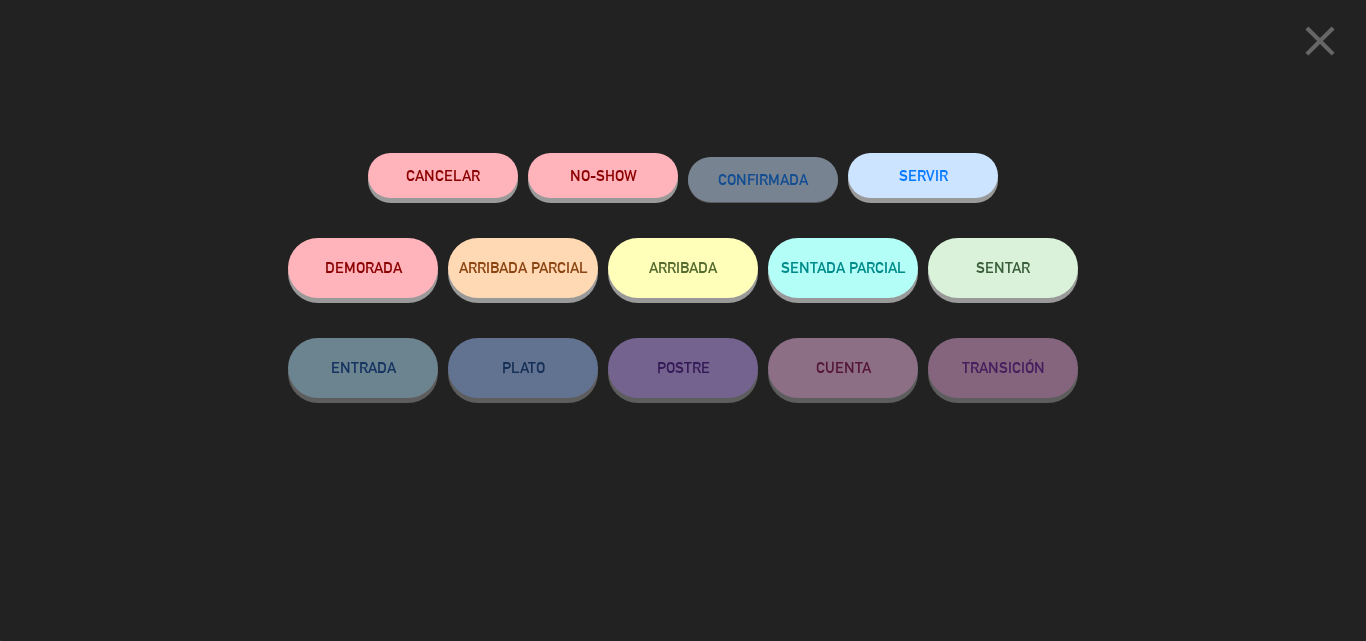 click on "NO-SHOW" 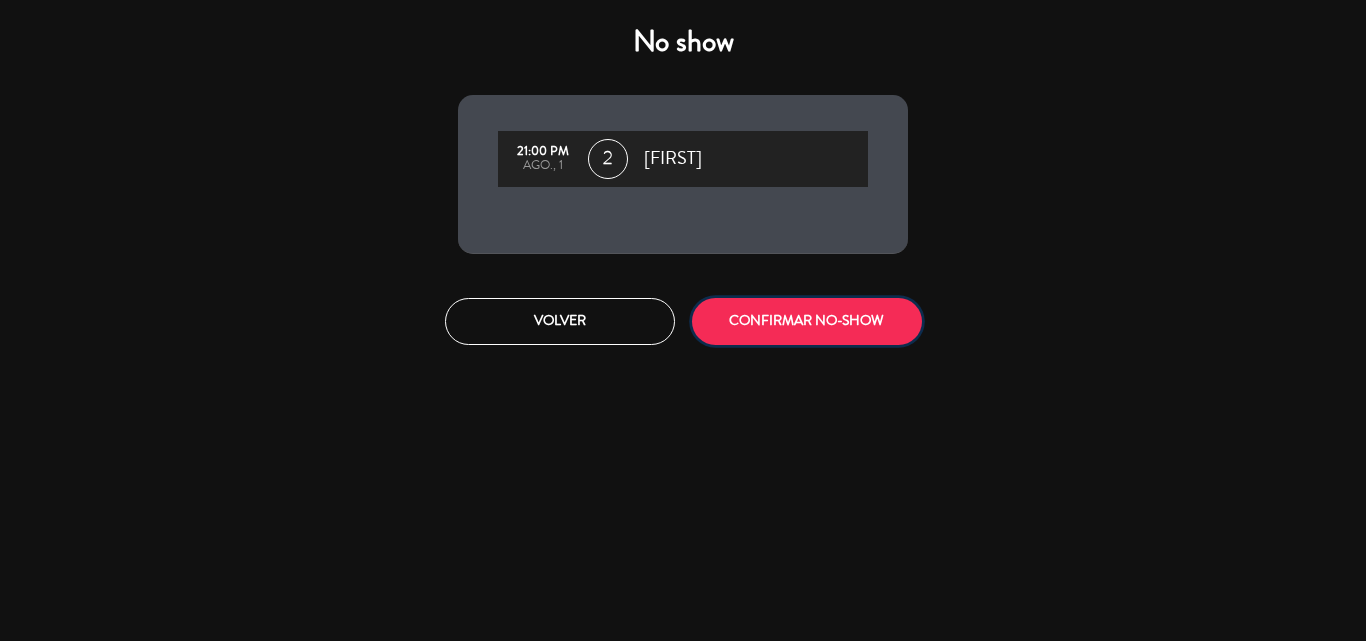 click on "CONFIRMAR NO-SHOW" 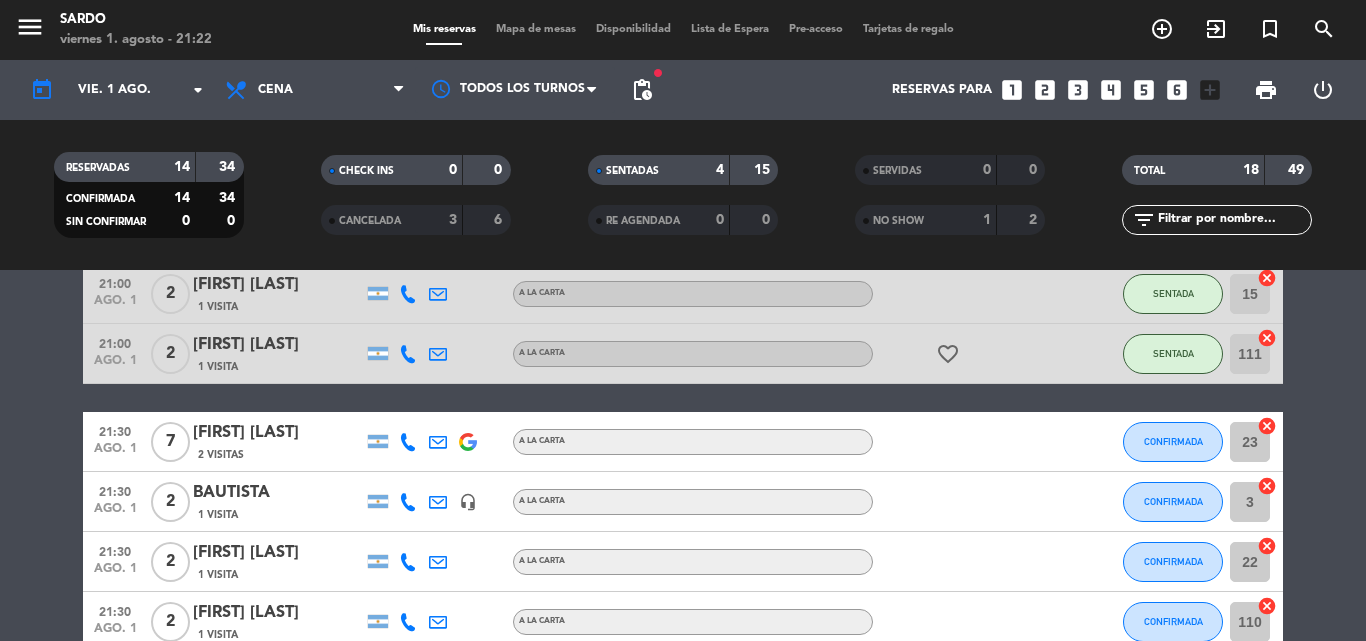 scroll, scrollTop: 300, scrollLeft: 0, axis: vertical 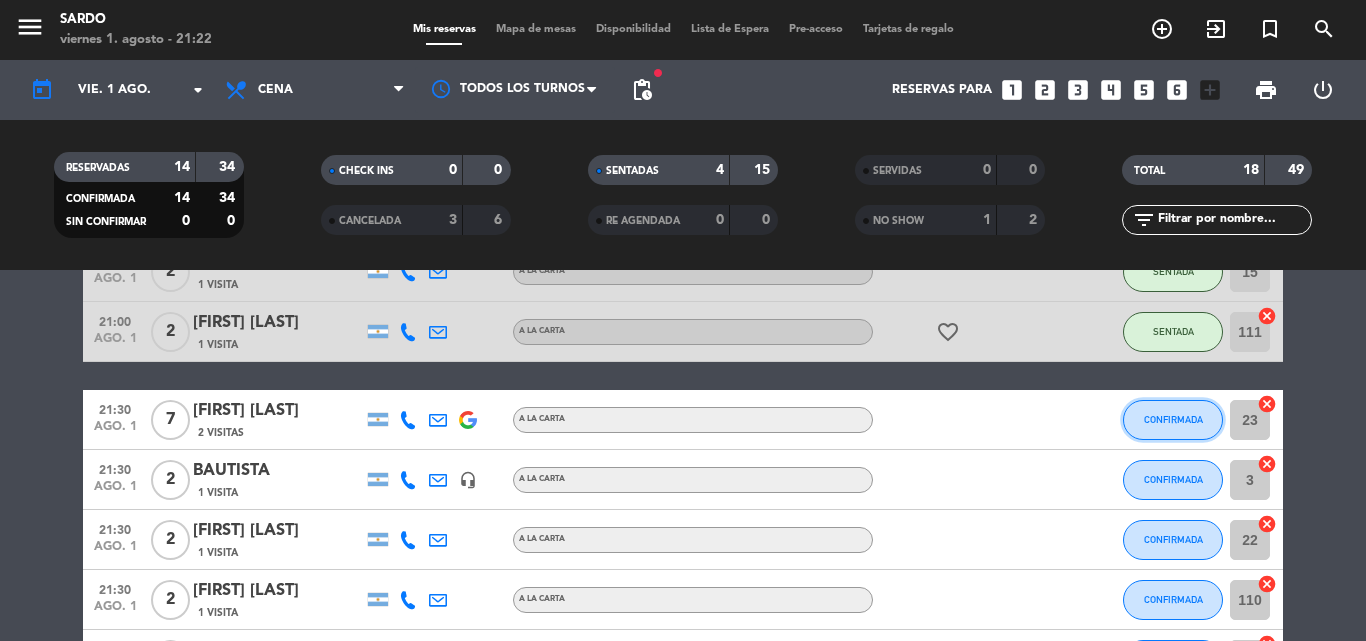 click on "CONFIRMADA" 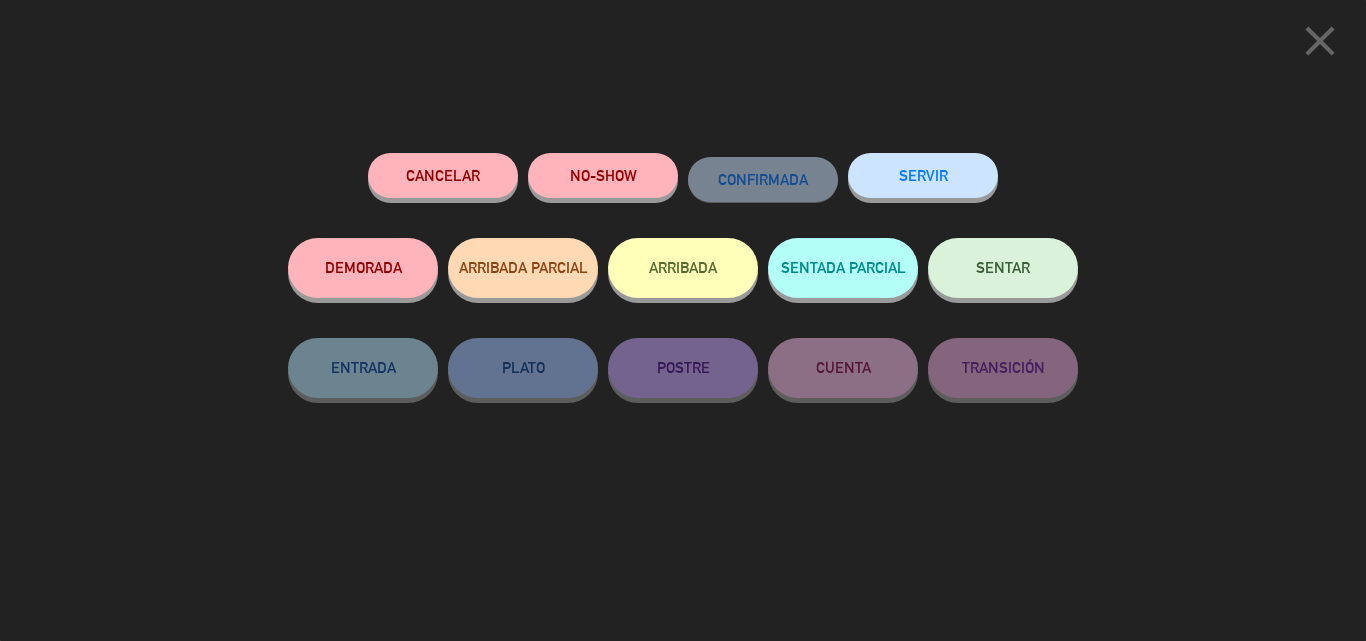 click on "SENTAR" 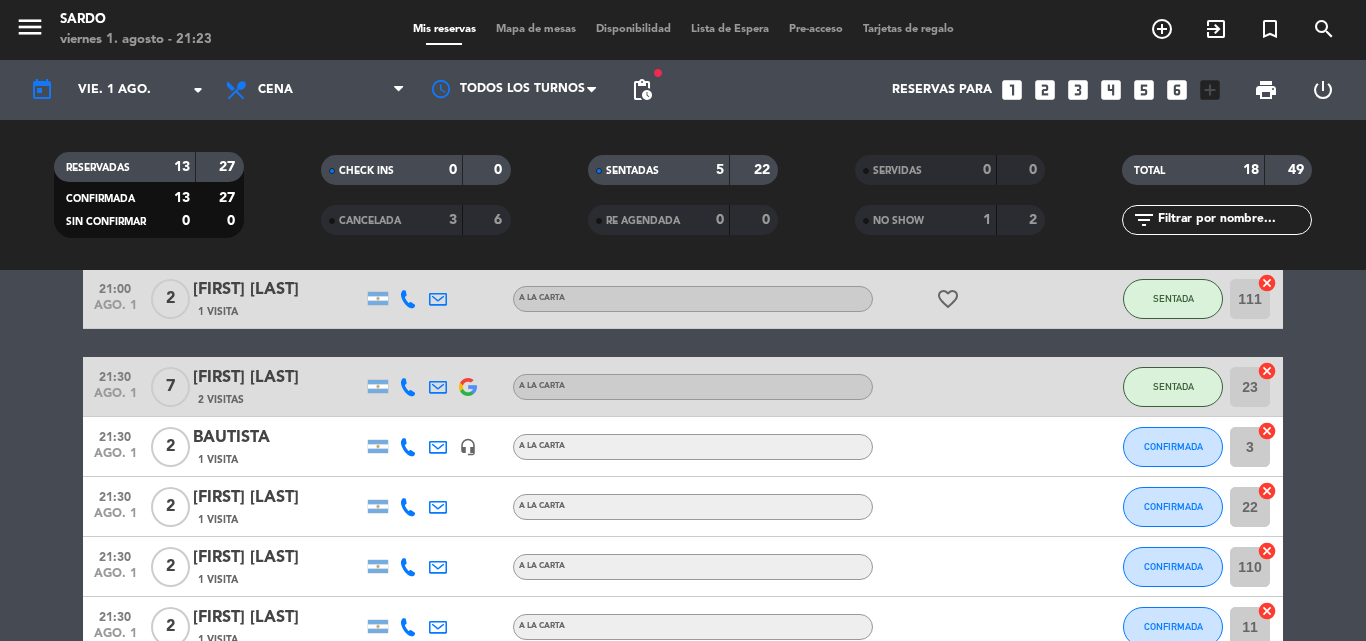 scroll, scrollTop: 400, scrollLeft: 0, axis: vertical 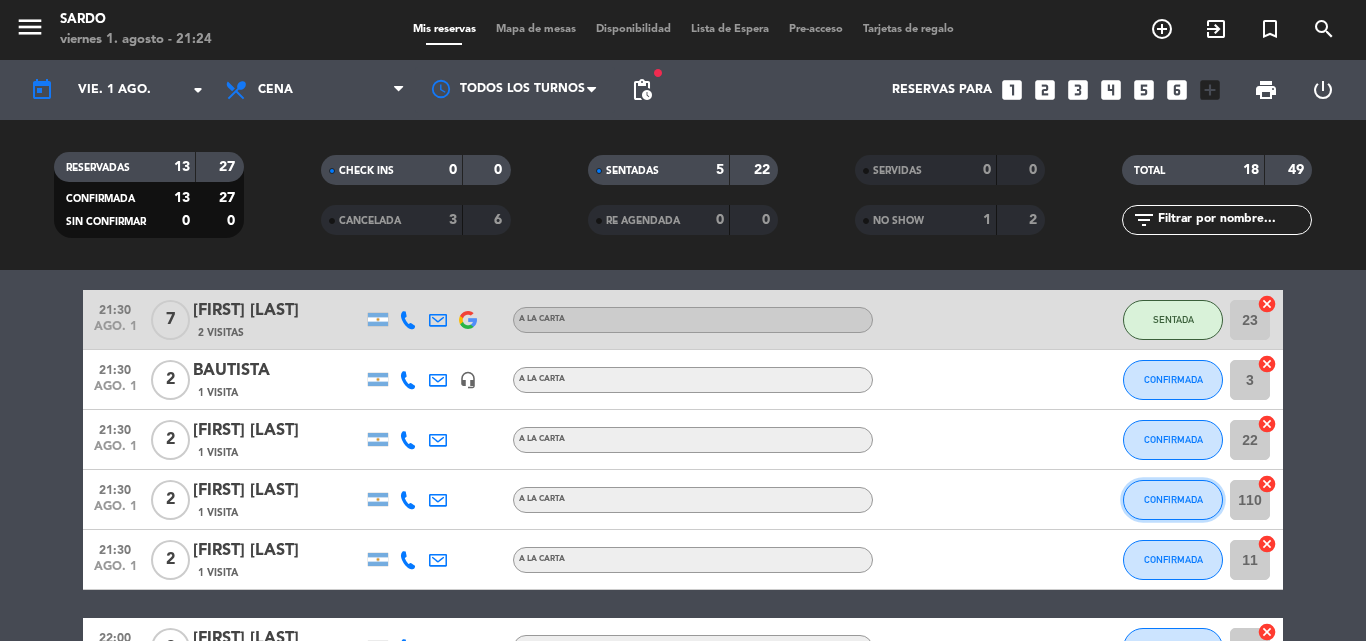 click on "CONFIRMADA" 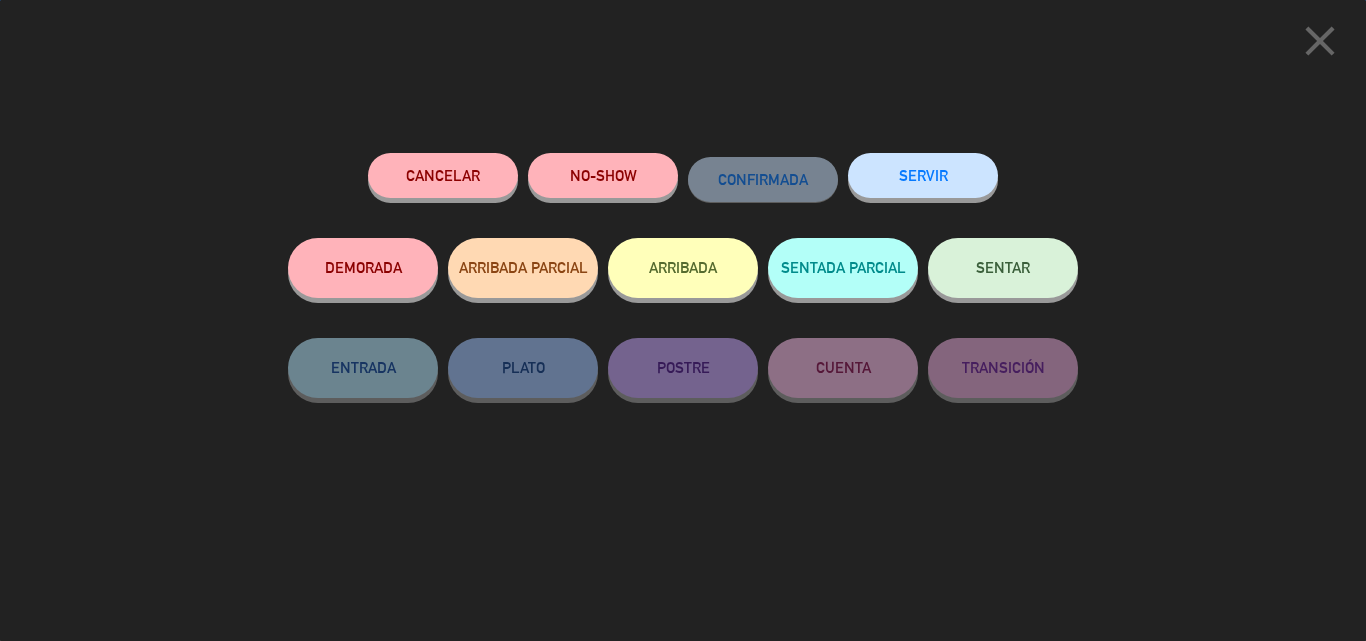 click on "SENTAR" 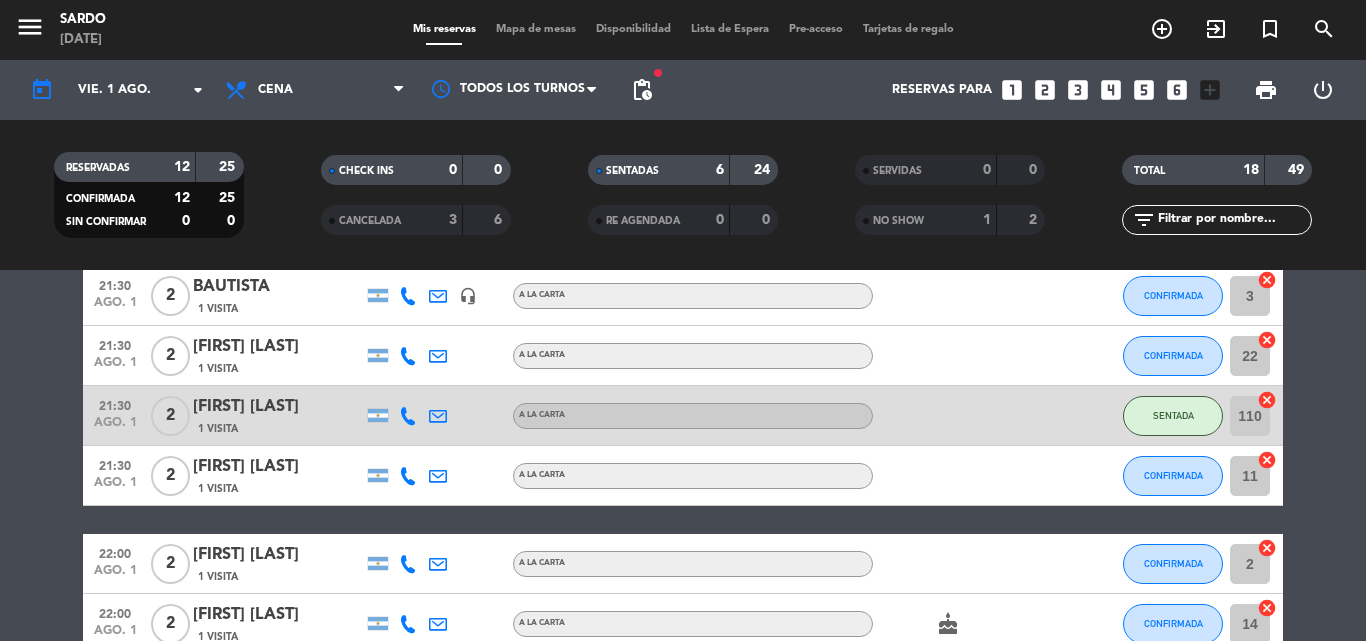 scroll, scrollTop: 500, scrollLeft: 0, axis: vertical 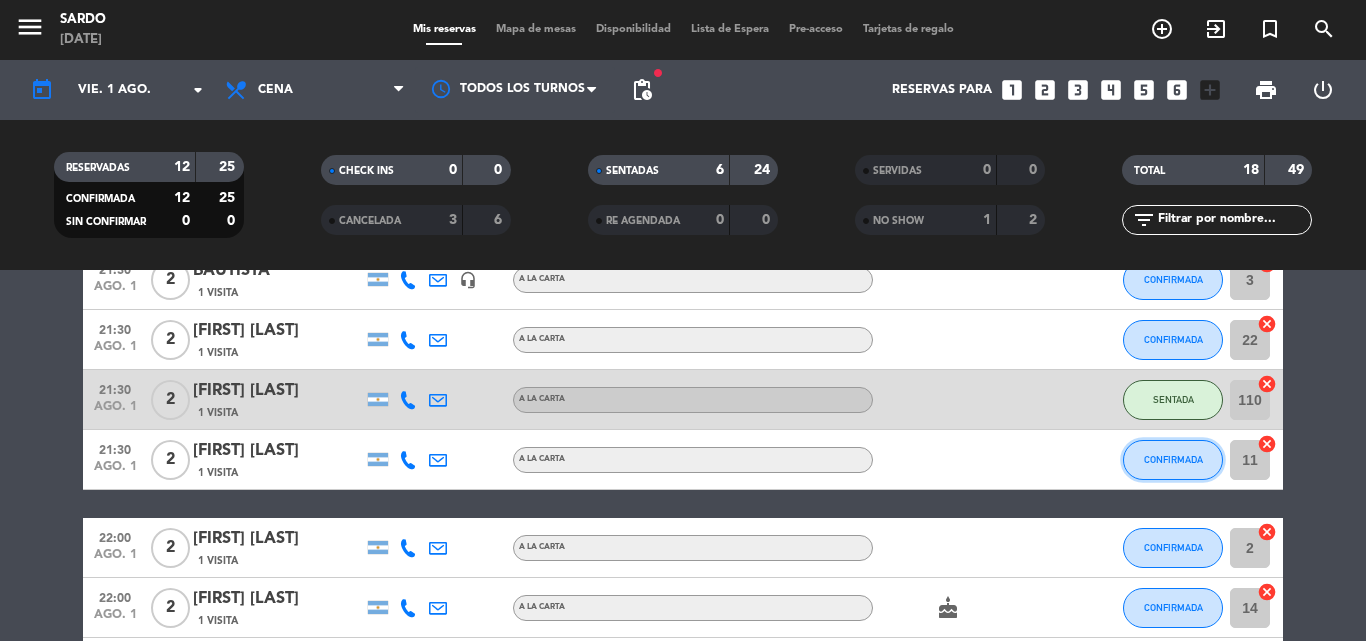 click on "CONFIRMADA" 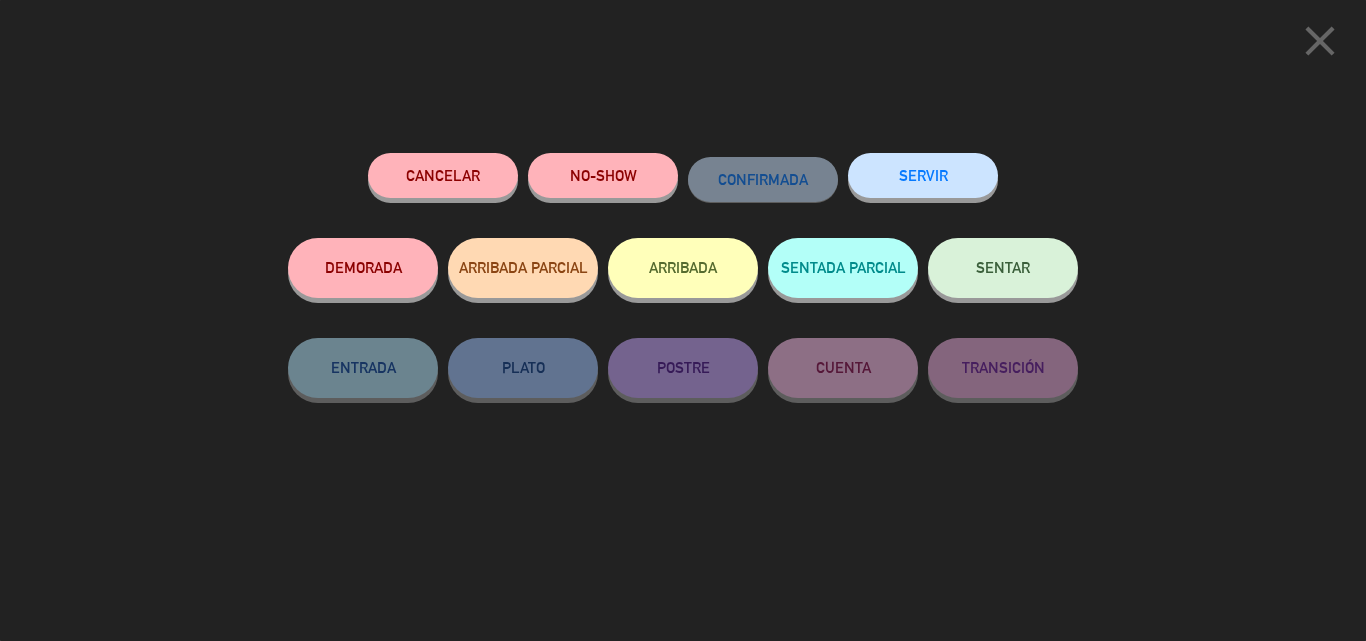 drag, startPoint x: 962, startPoint y: 271, endPoint x: 980, endPoint y: 281, distance: 20.59126 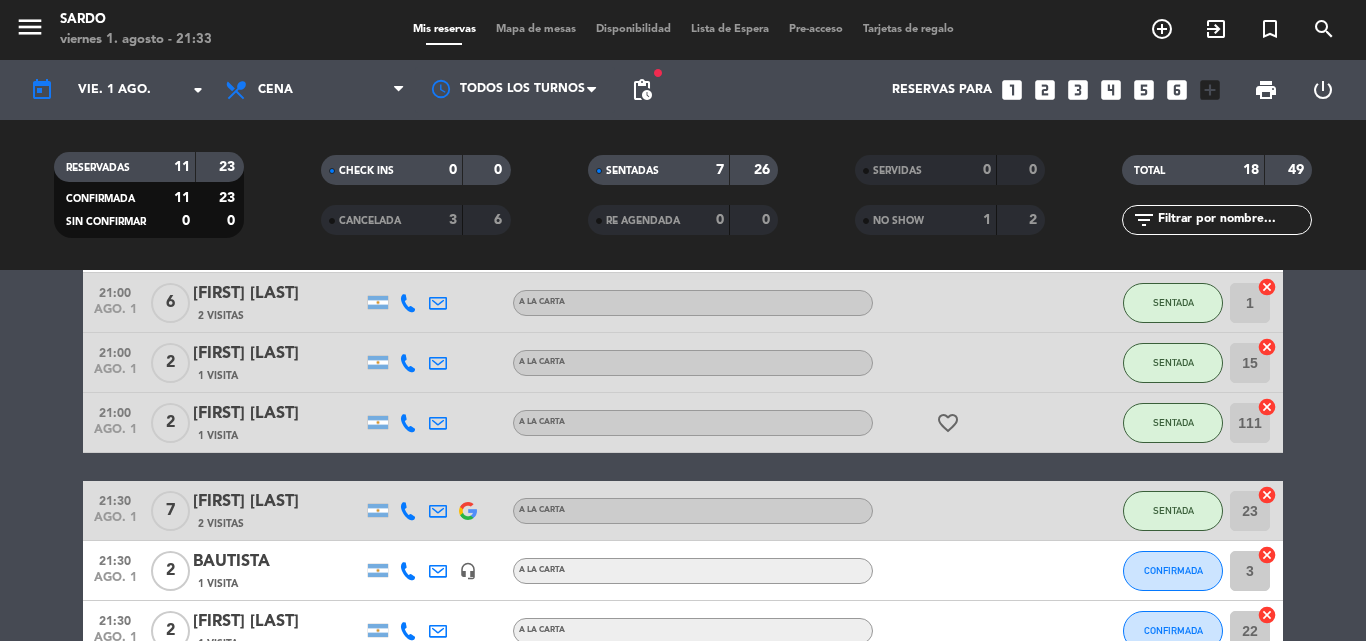 scroll, scrollTop: 200, scrollLeft: 0, axis: vertical 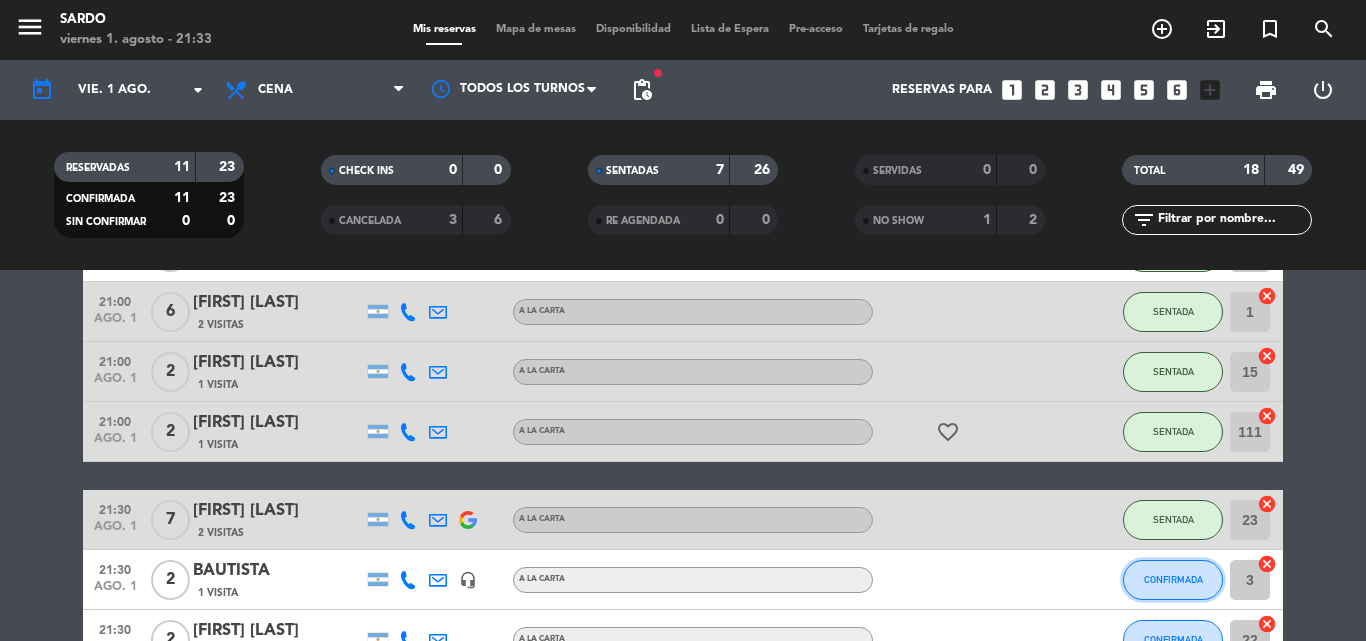 click on "CONFIRMADA" 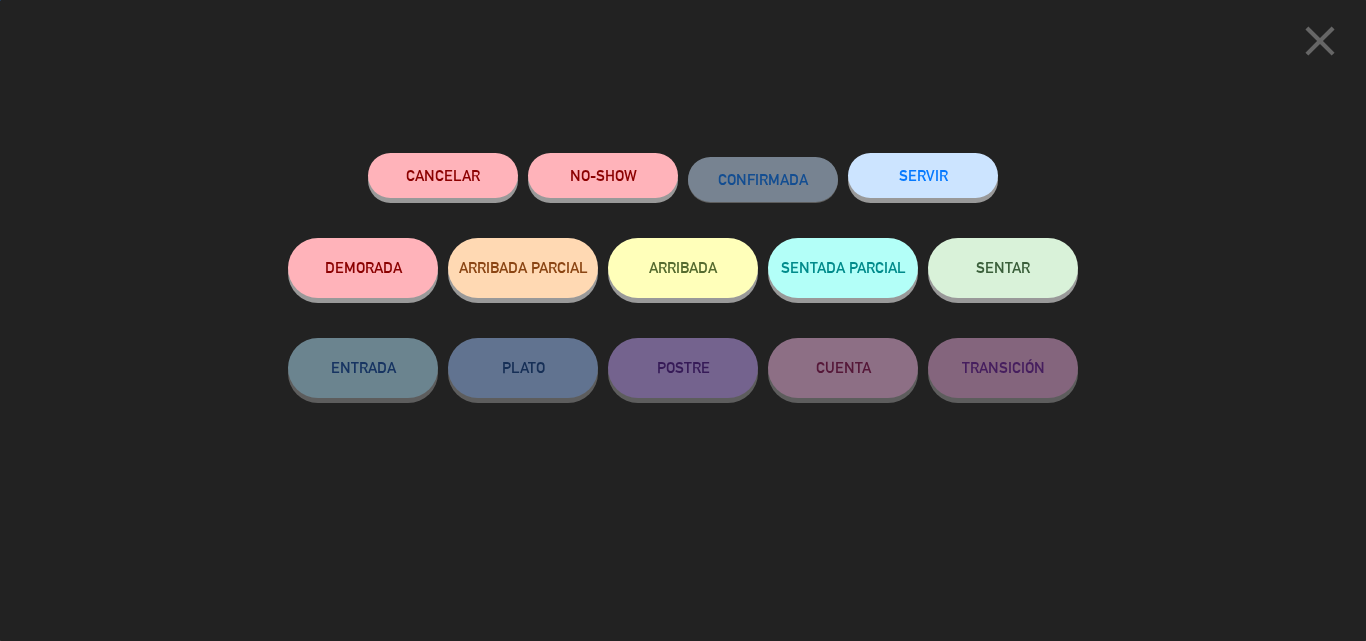 click on "SENTAR" 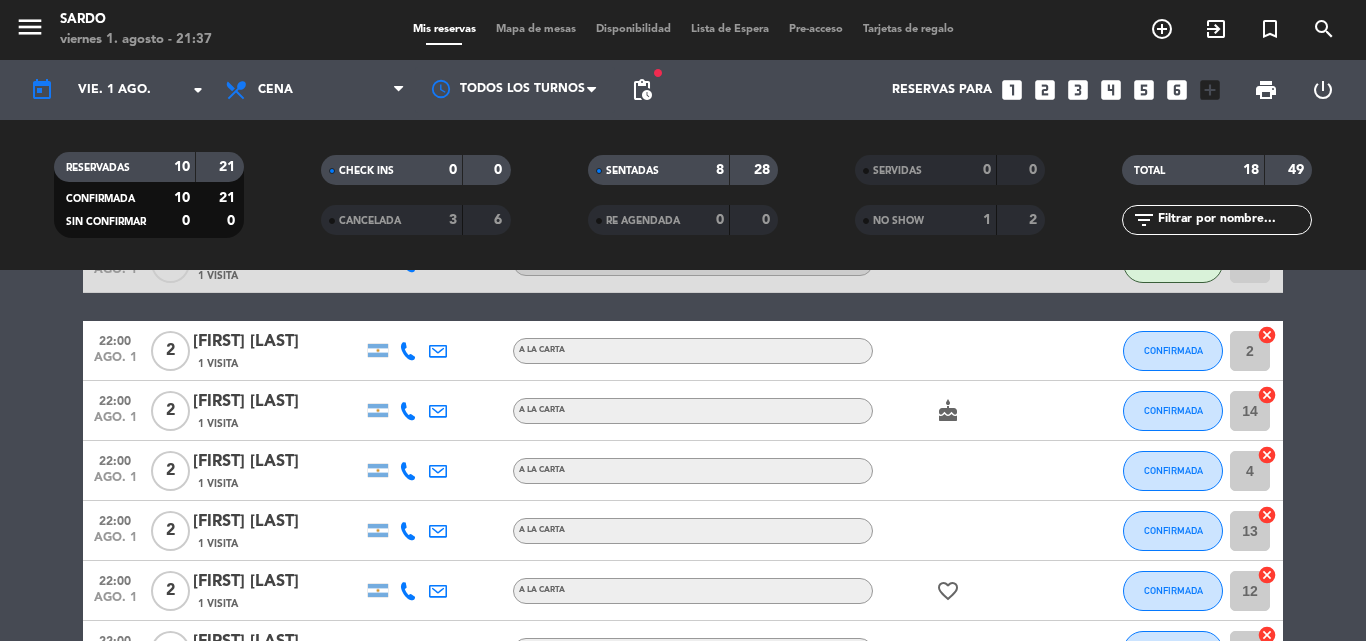 scroll, scrollTop: 700, scrollLeft: 0, axis: vertical 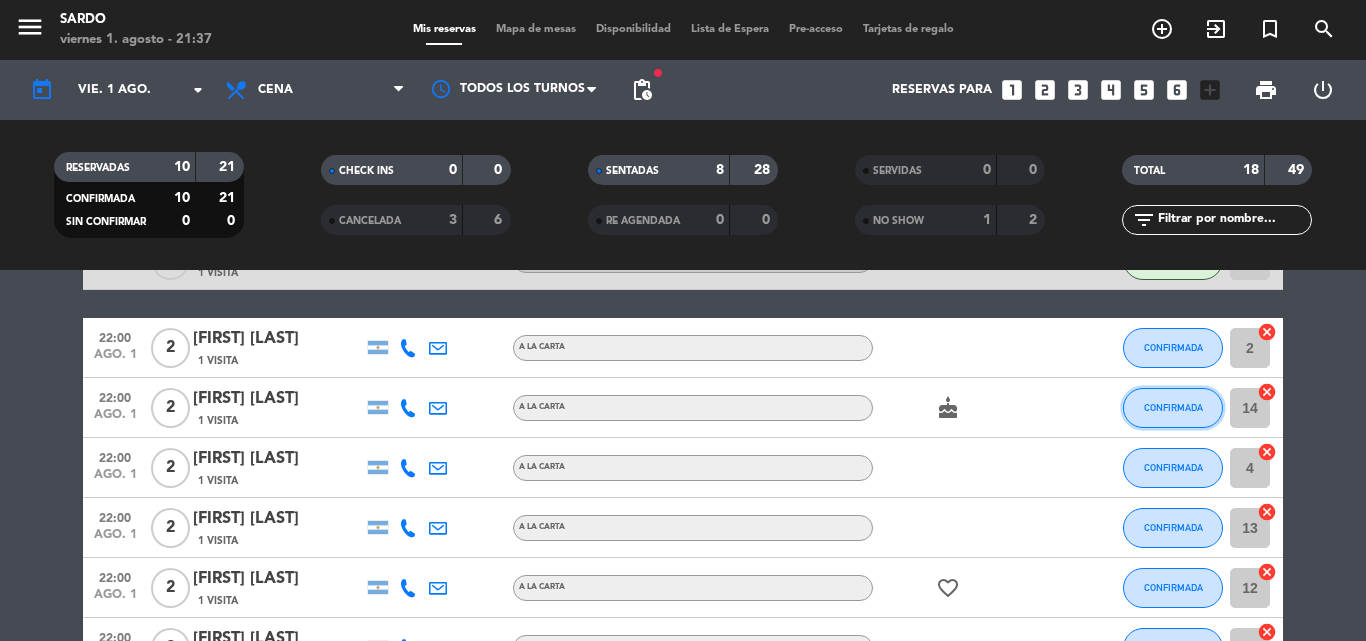 click on "CONFIRMADA" 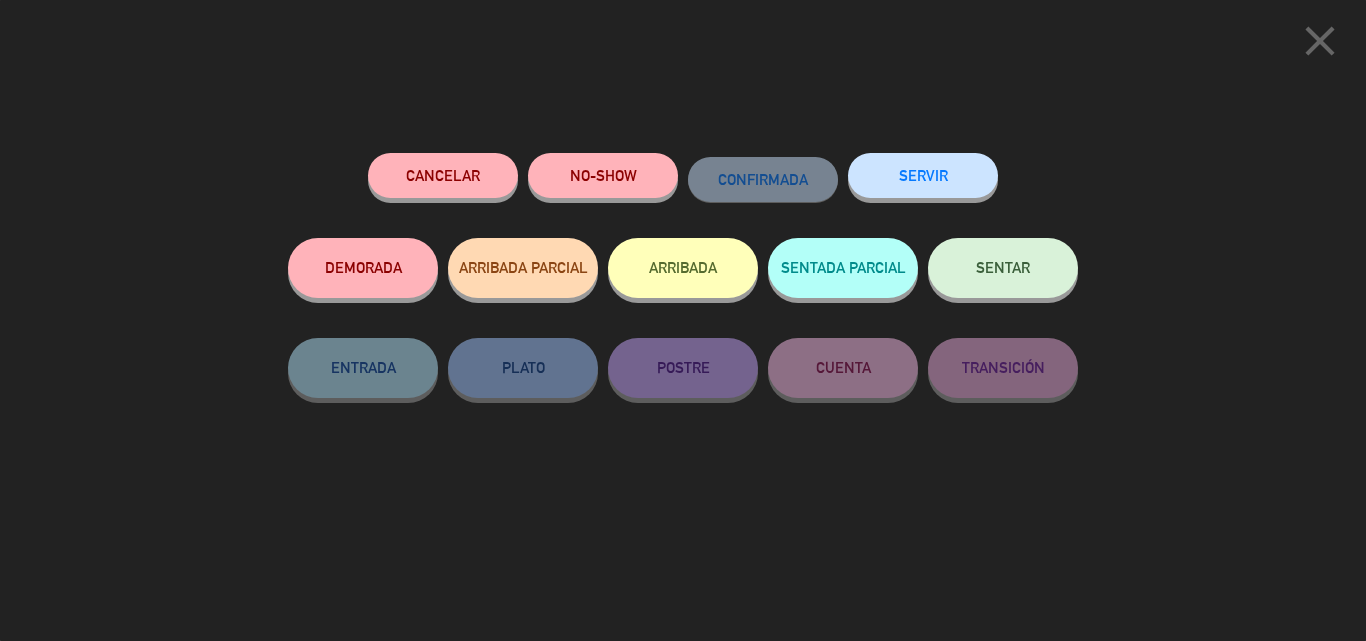 click on "SENTAR" 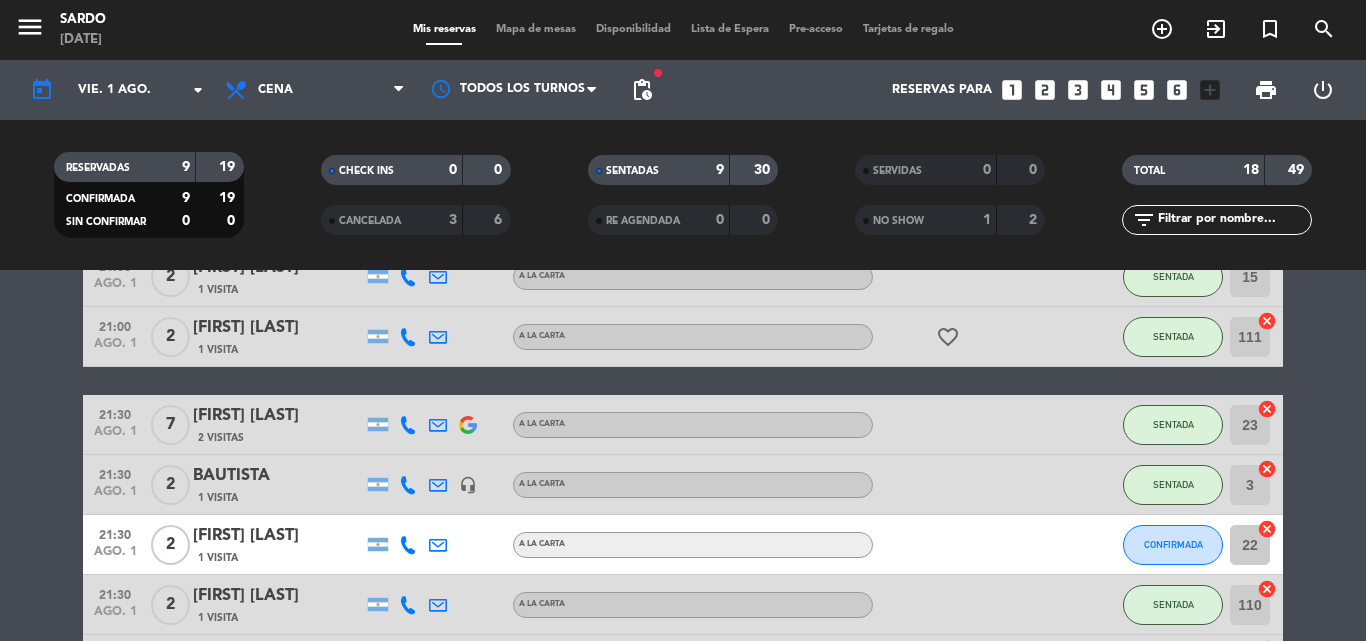 scroll, scrollTop: 400, scrollLeft: 0, axis: vertical 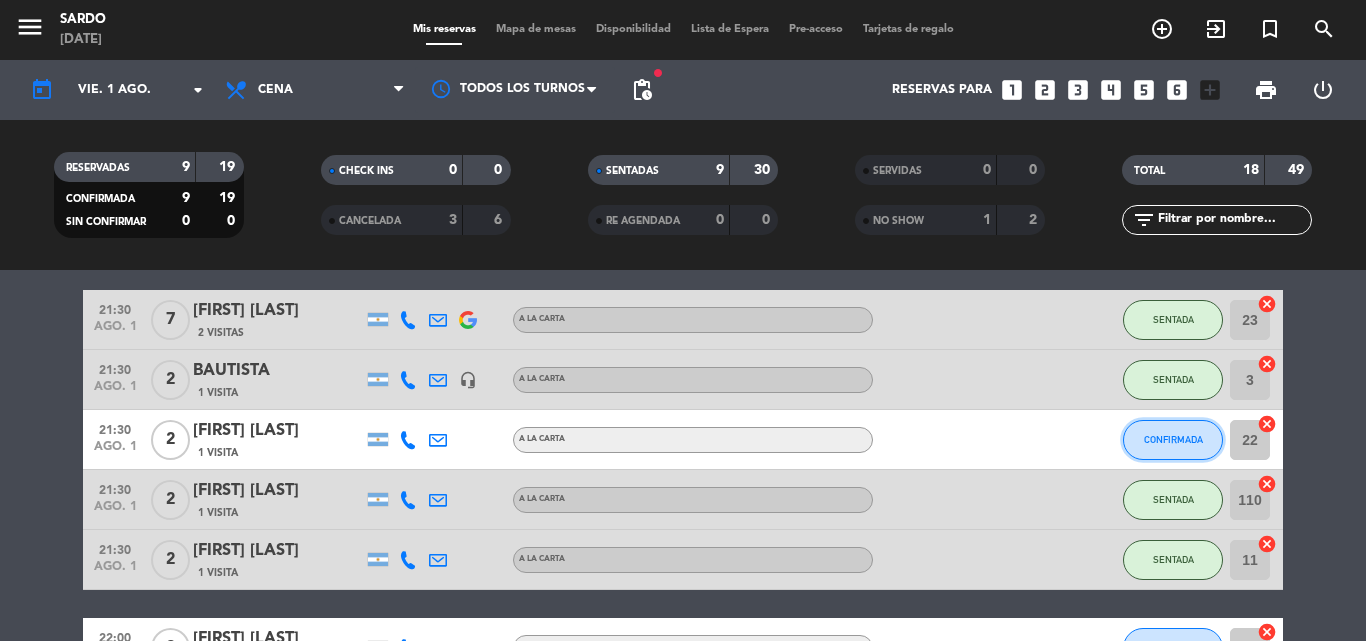 click on "CONFIRMADA" 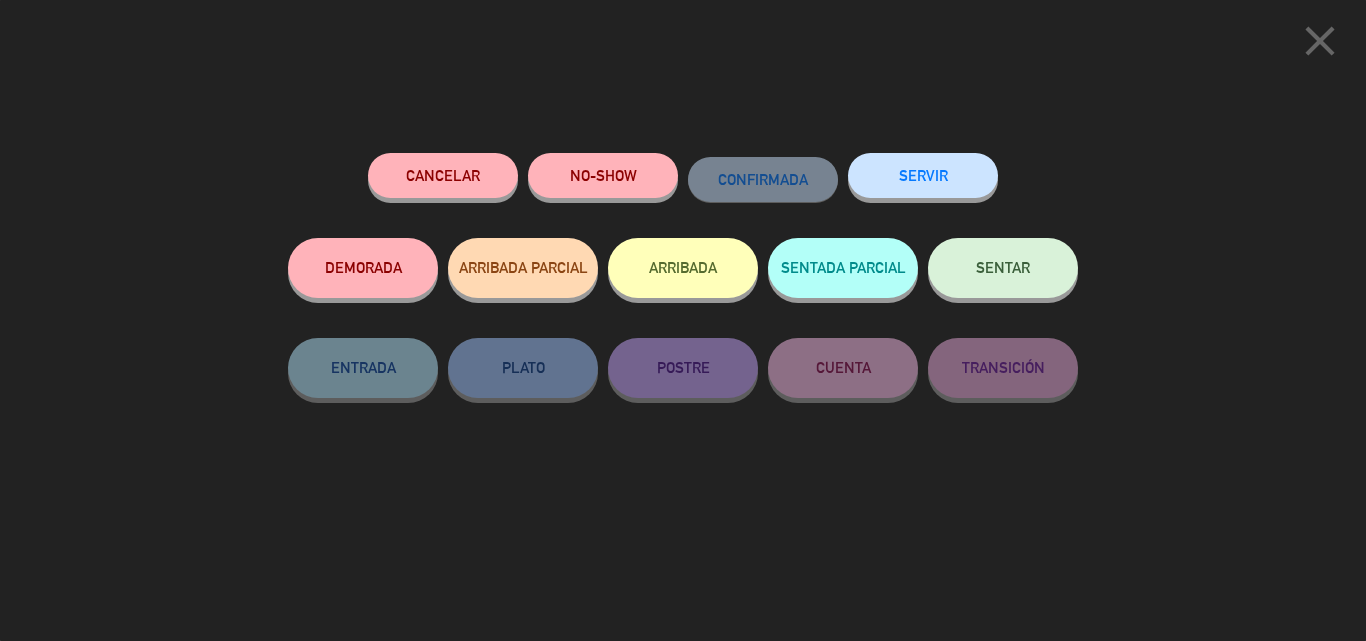 click on "SENTAR" 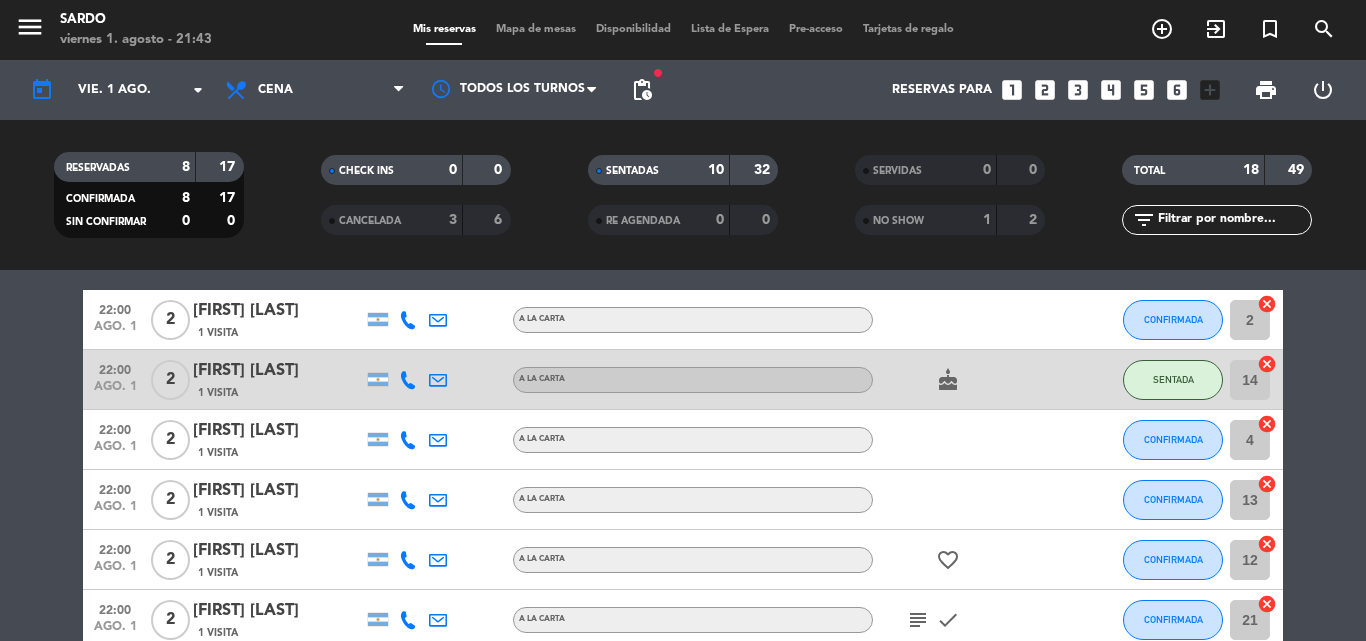 scroll, scrollTop: 685, scrollLeft: 0, axis: vertical 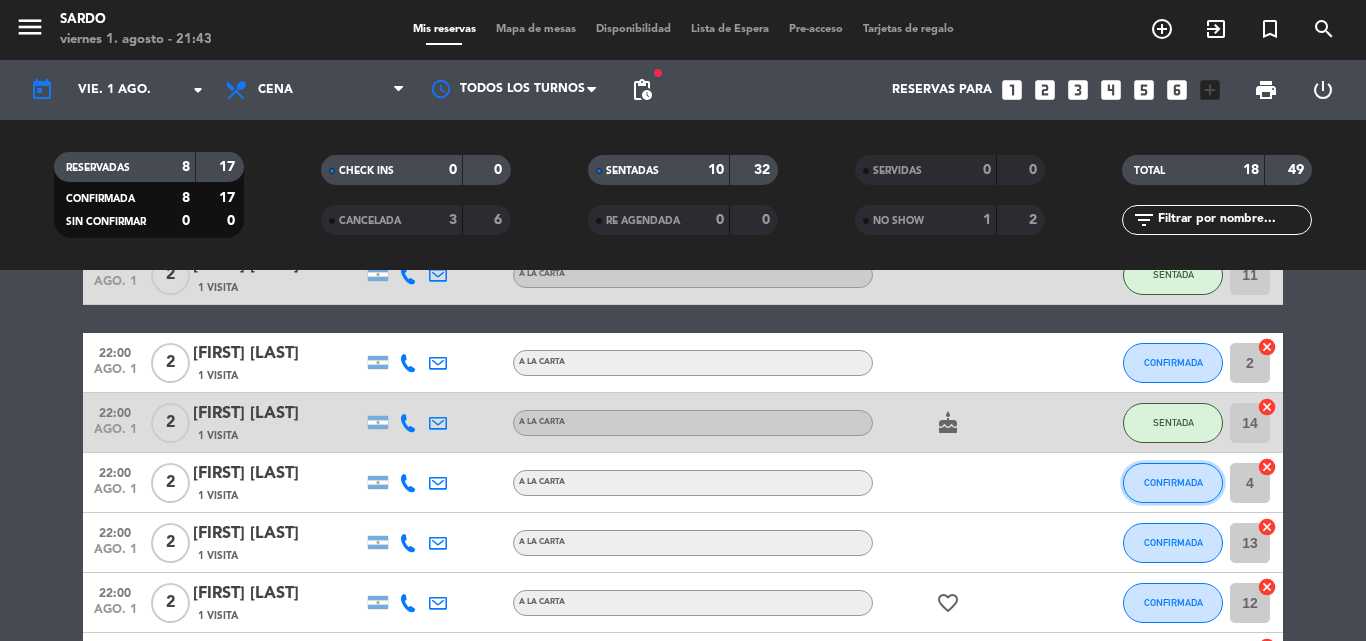 click on "CONFIRMADA" 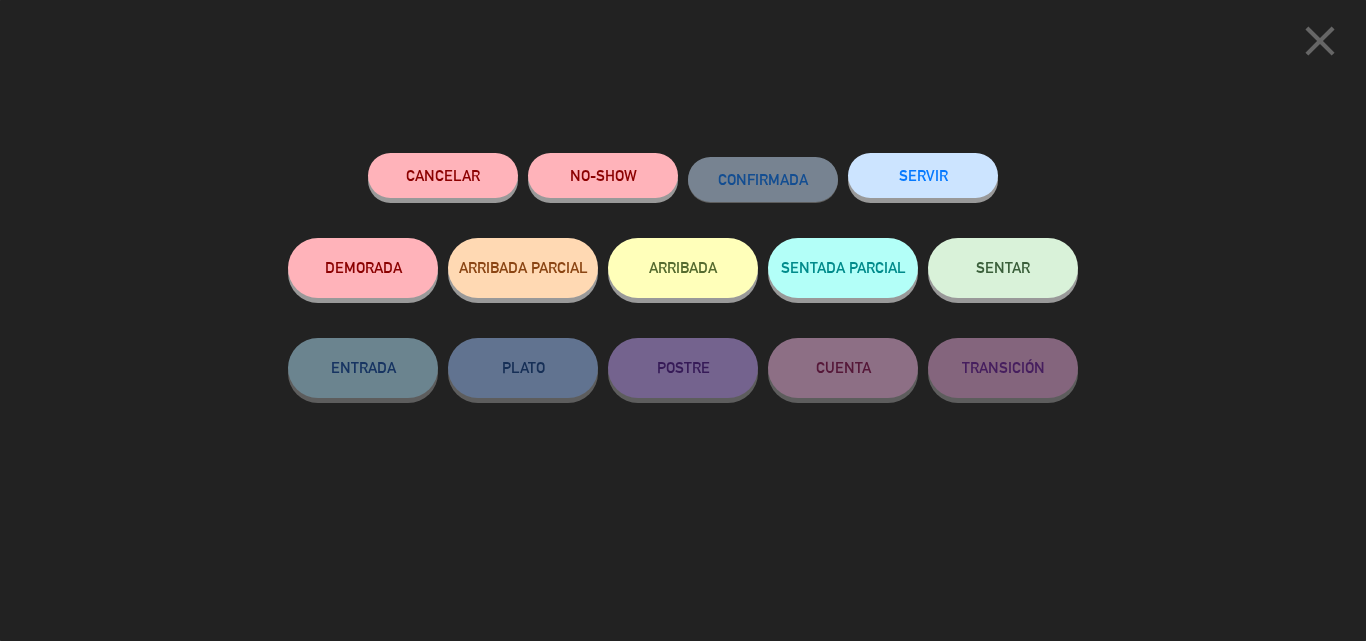 click on "SENTAR" 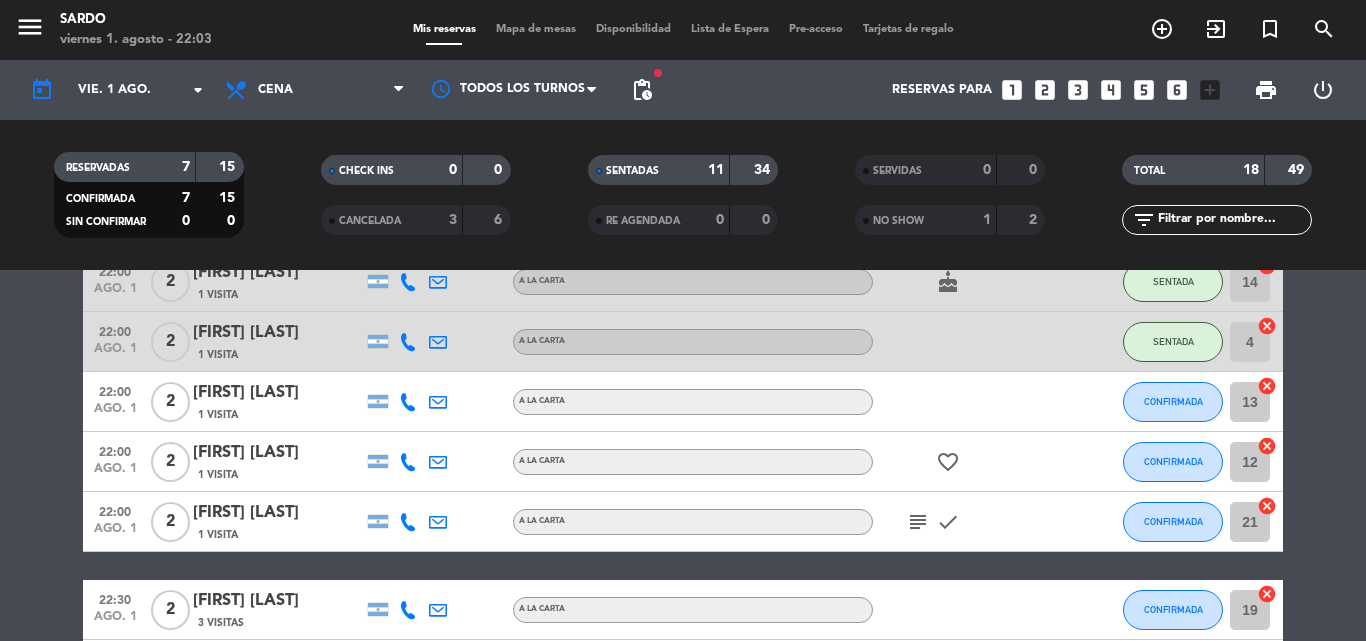 scroll, scrollTop: 885, scrollLeft: 0, axis: vertical 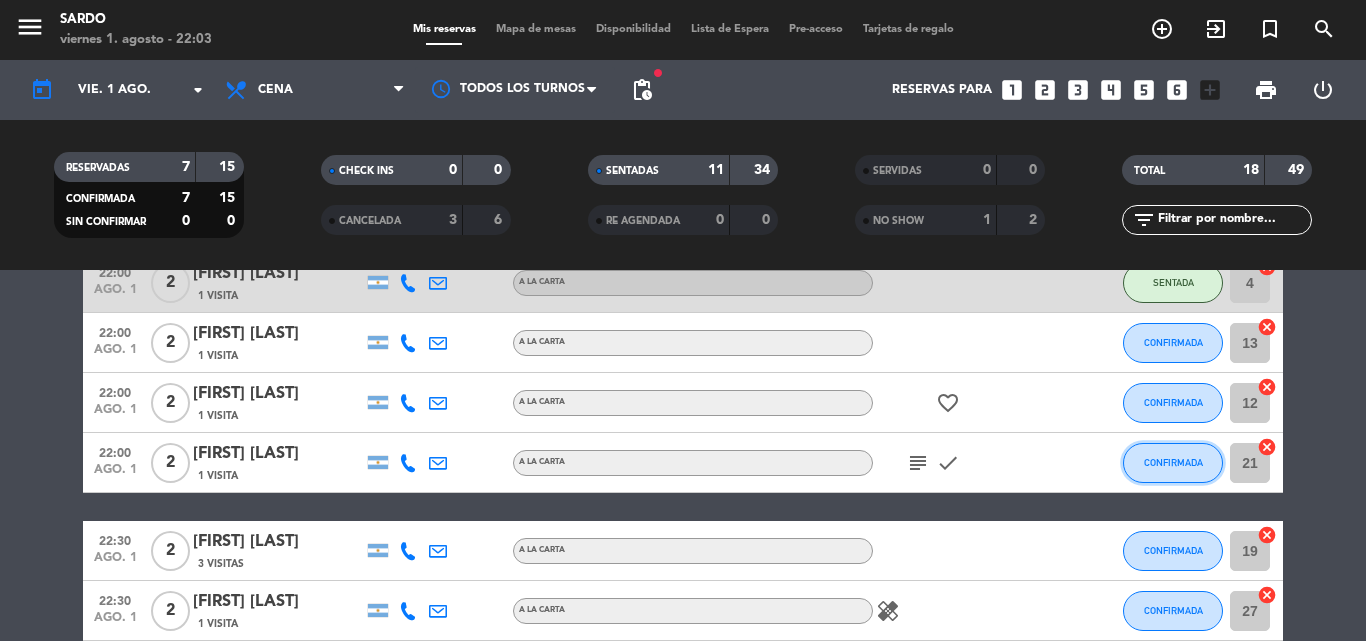 click on "CONFIRMADA" 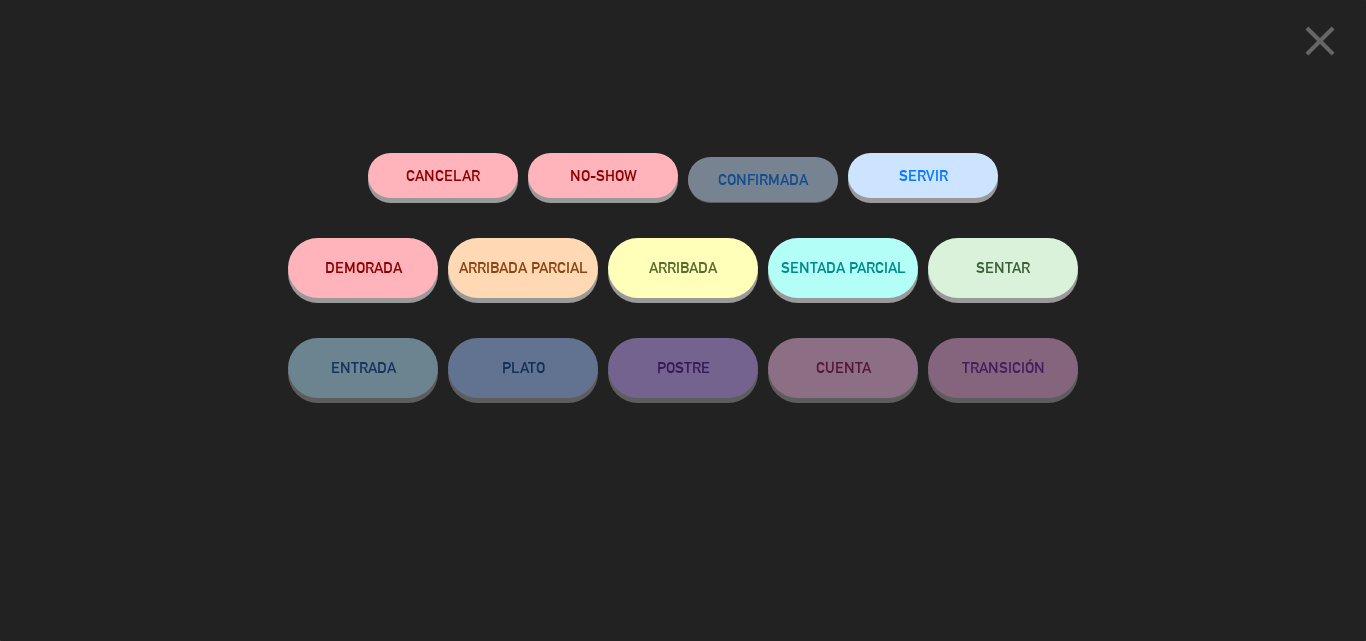 click on "SENTAR" 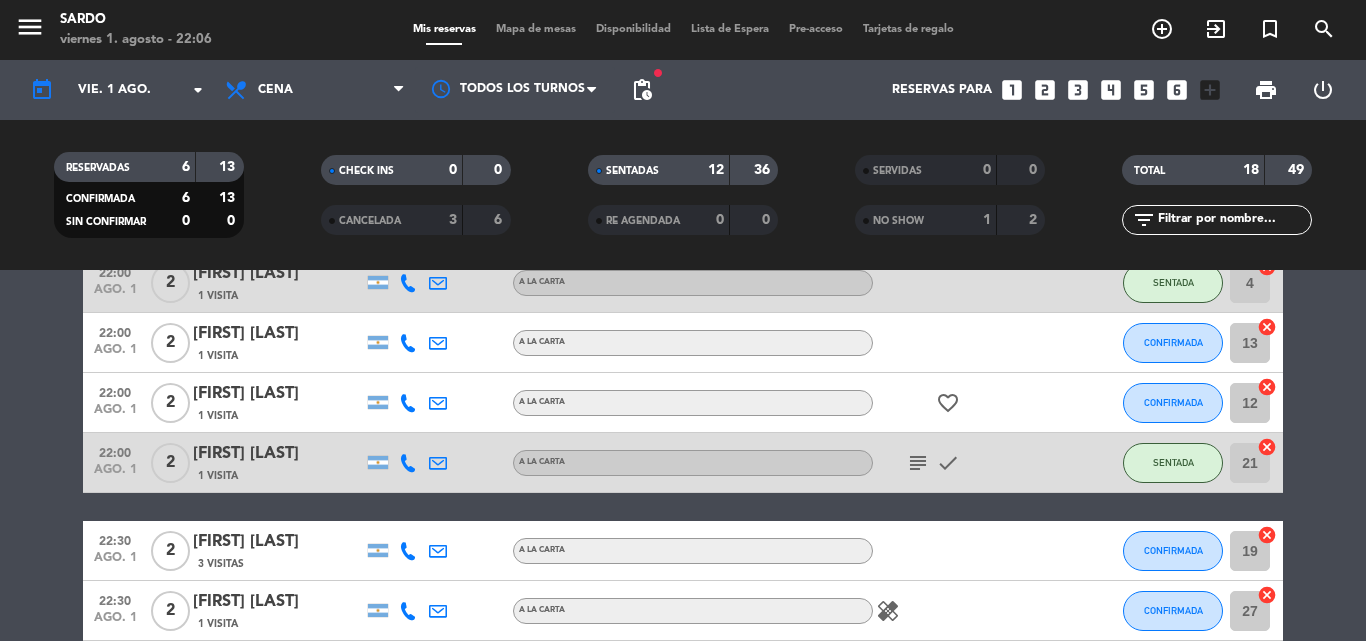 scroll, scrollTop: 985, scrollLeft: 0, axis: vertical 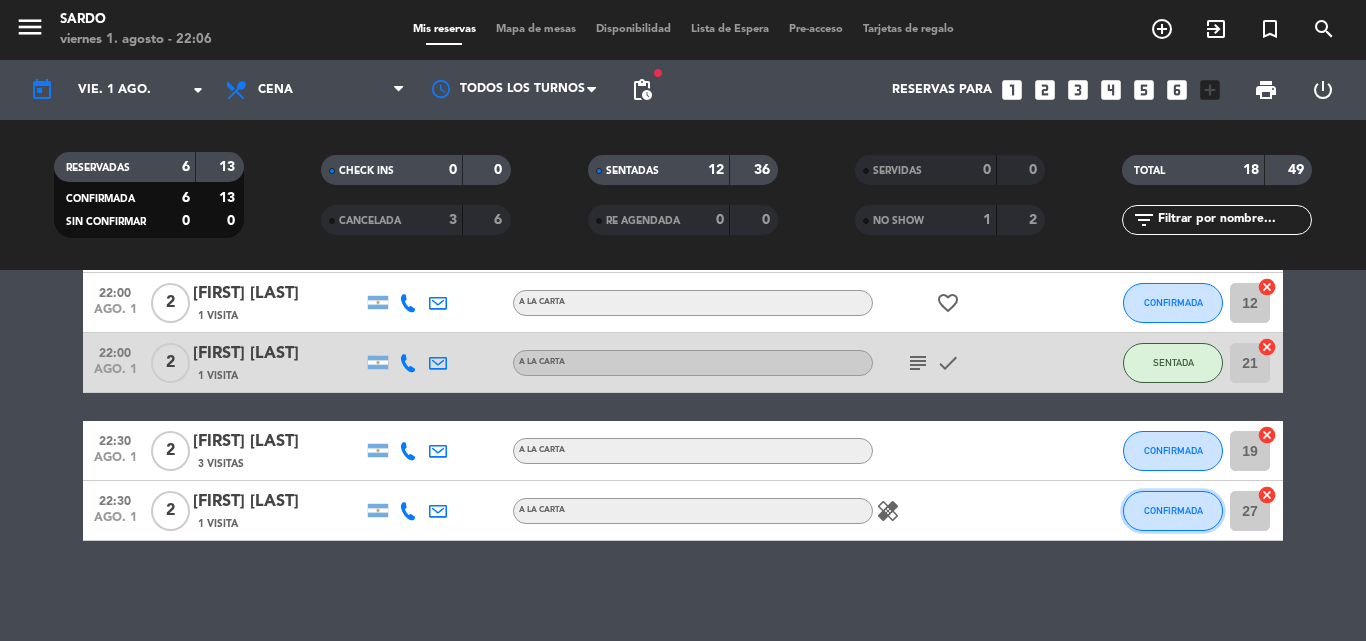 click on "CONFIRMADA" 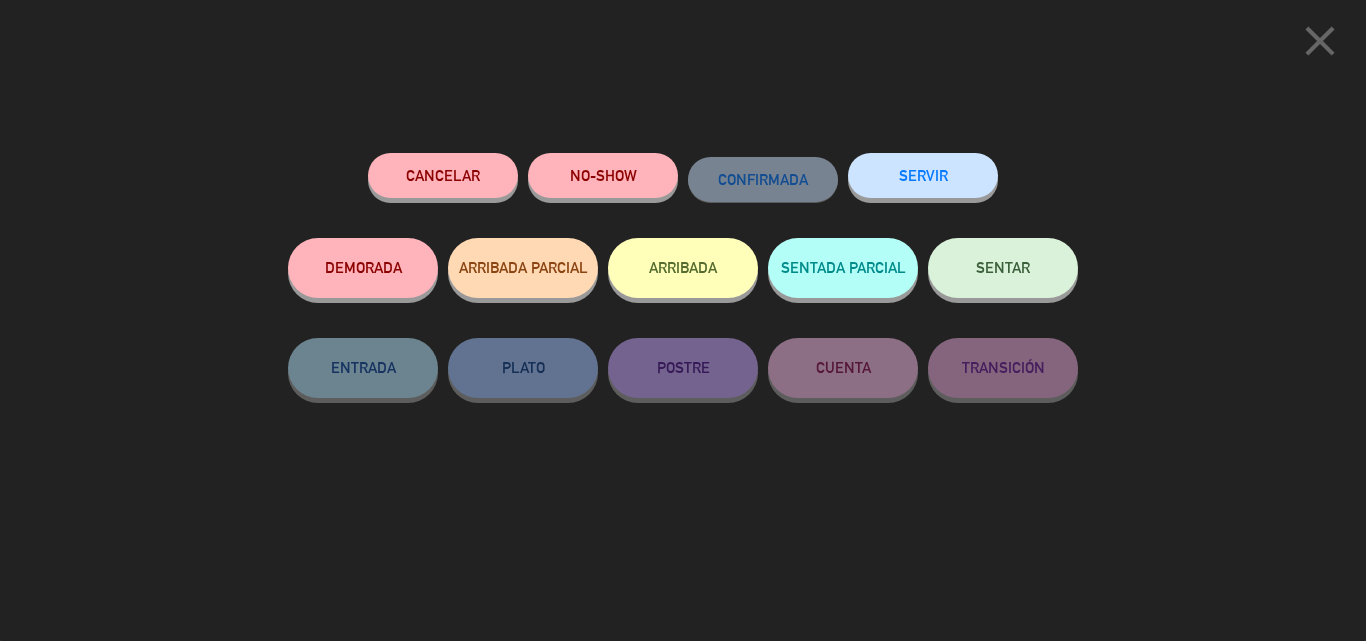 click on "DEMORADA" 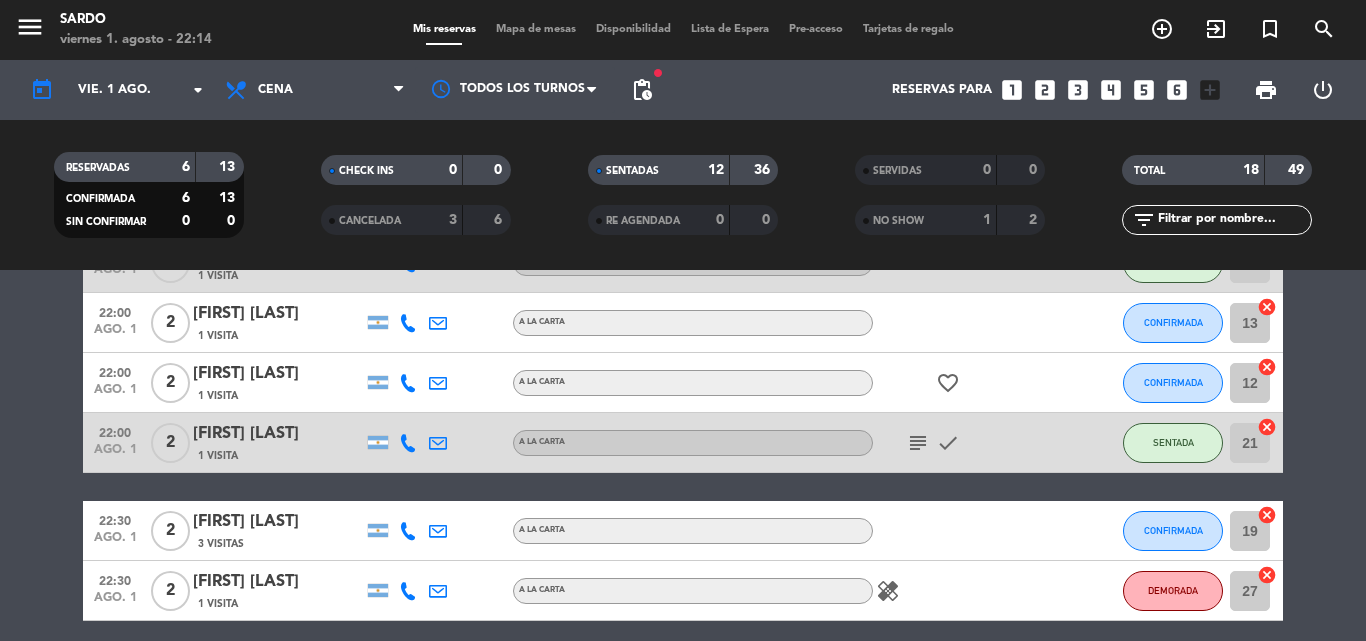 scroll, scrollTop: 885, scrollLeft: 0, axis: vertical 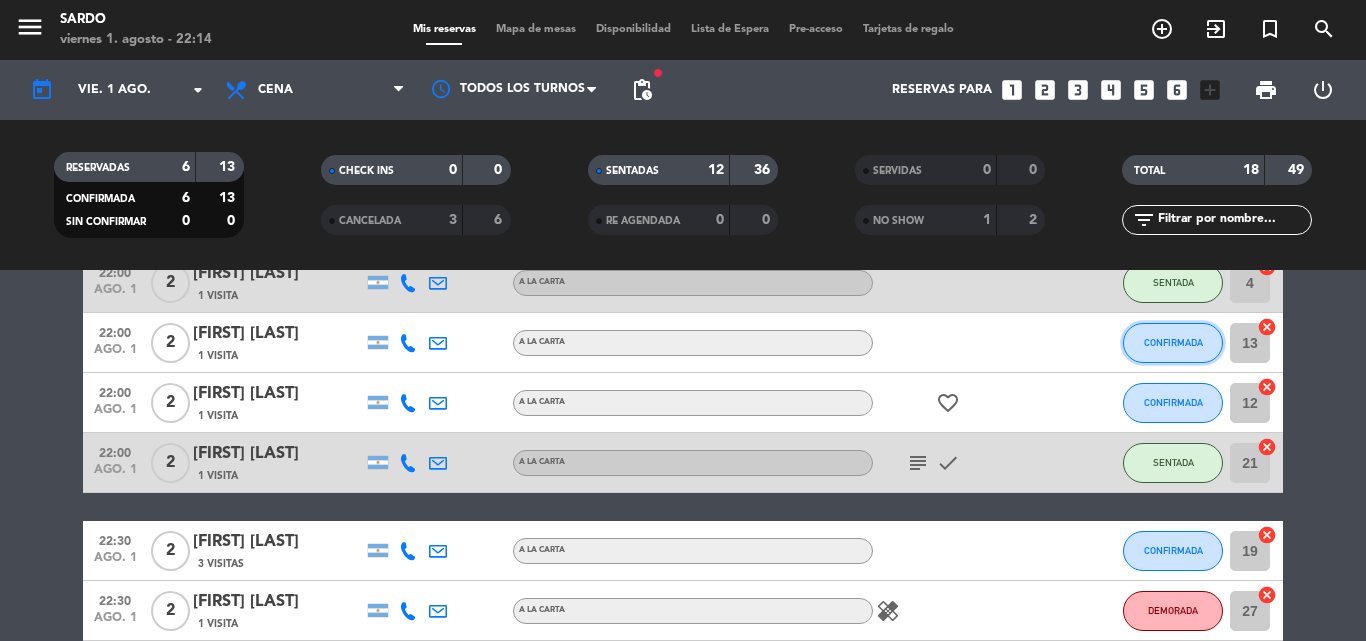 click on "CONFIRMADA" 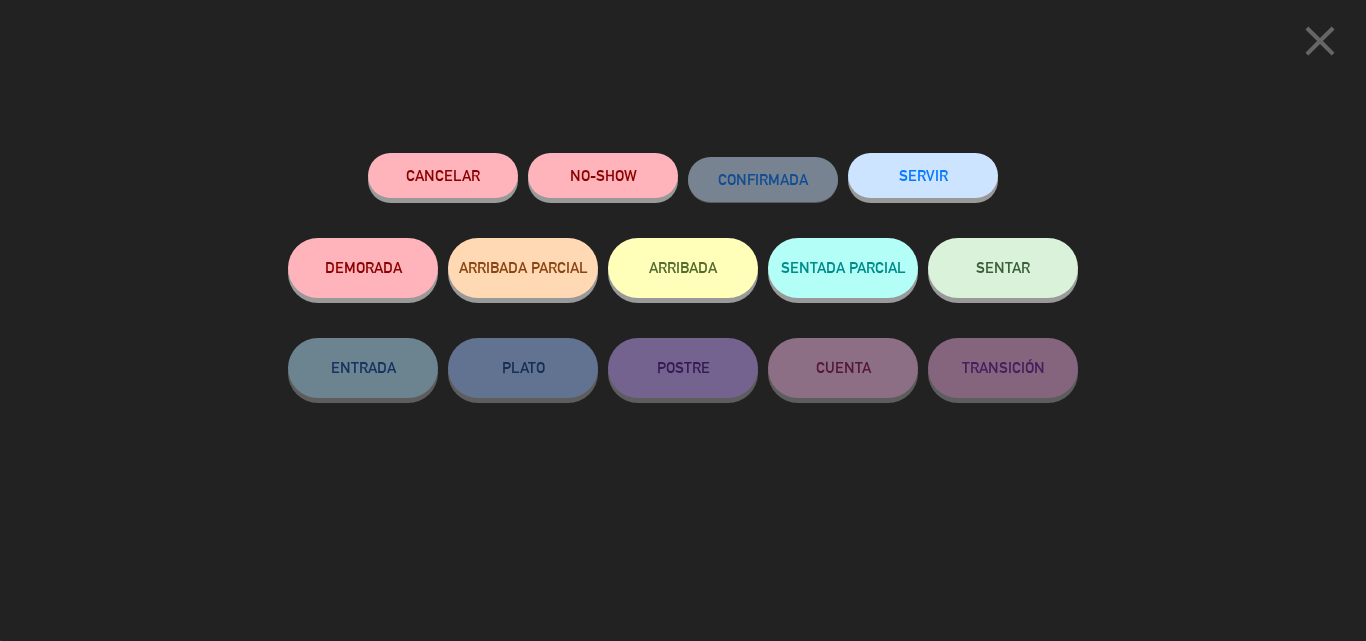 click on "close" 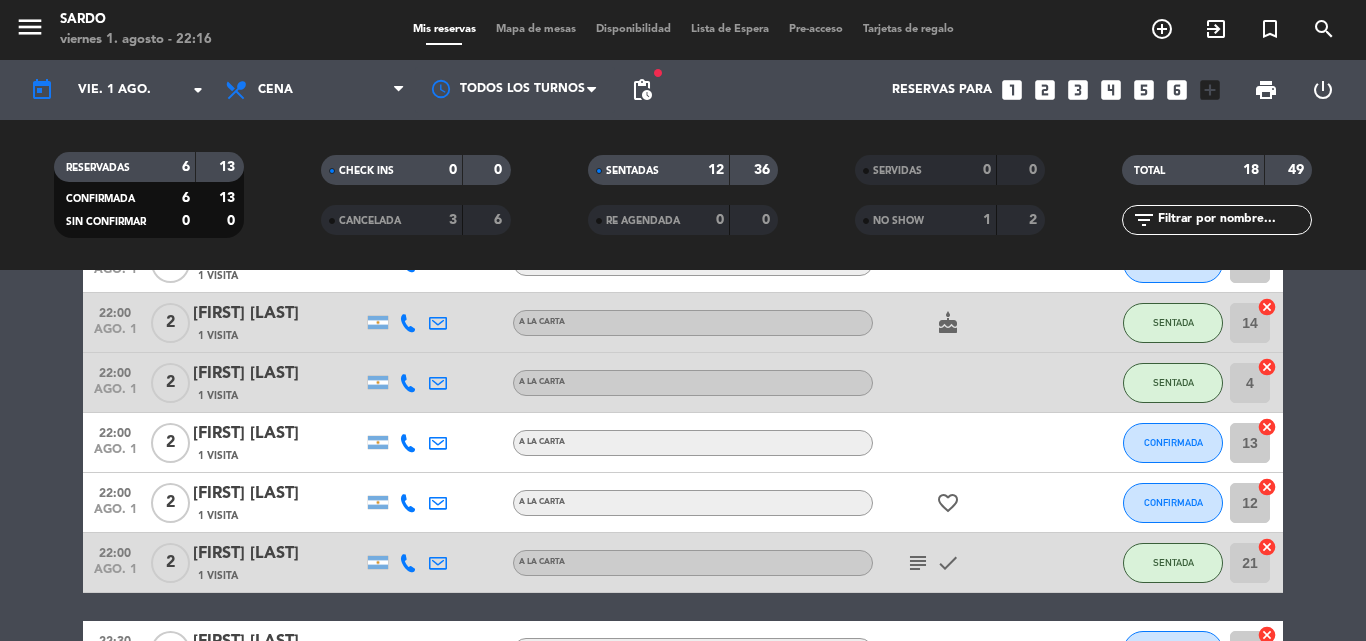 scroll, scrollTop: 685, scrollLeft: 0, axis: vertical 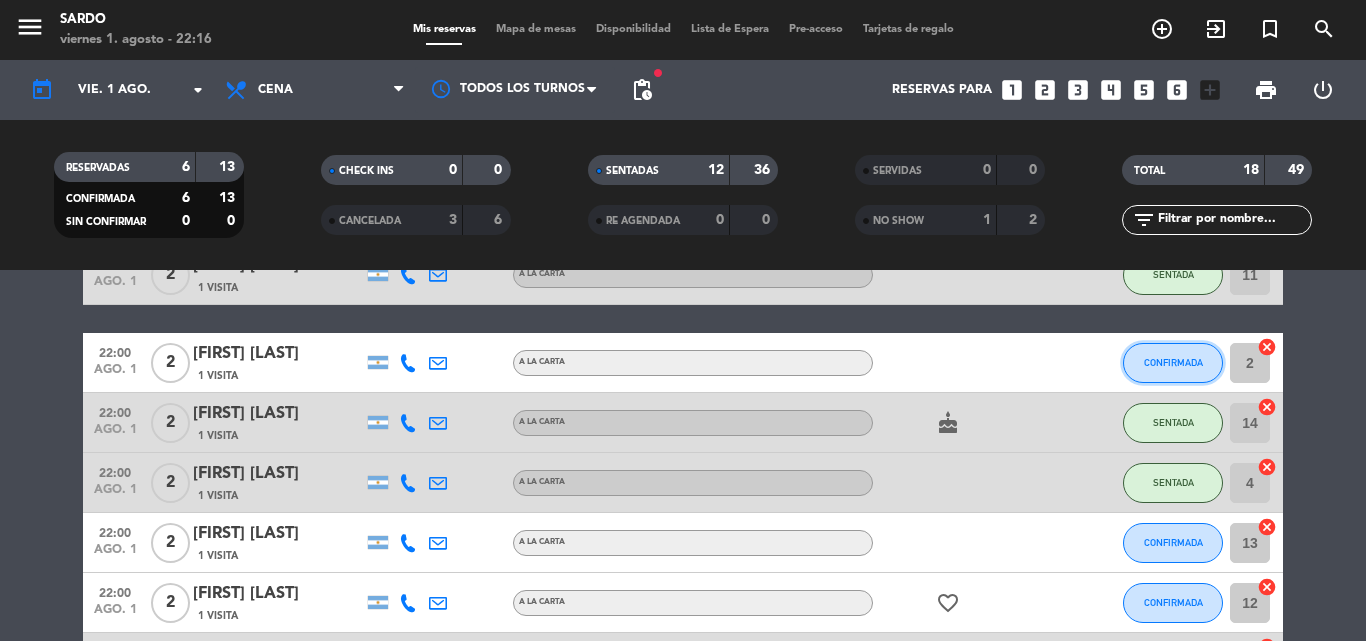 click on "CONFIRMADA" 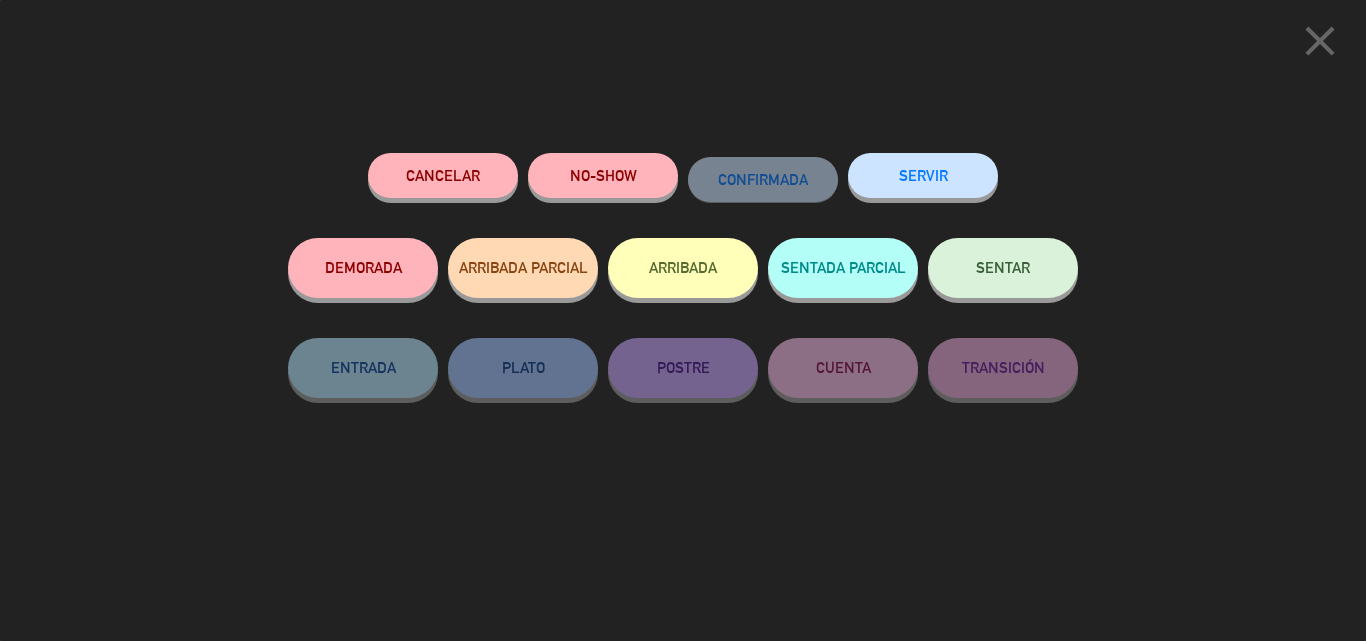 click on "SENTAR" 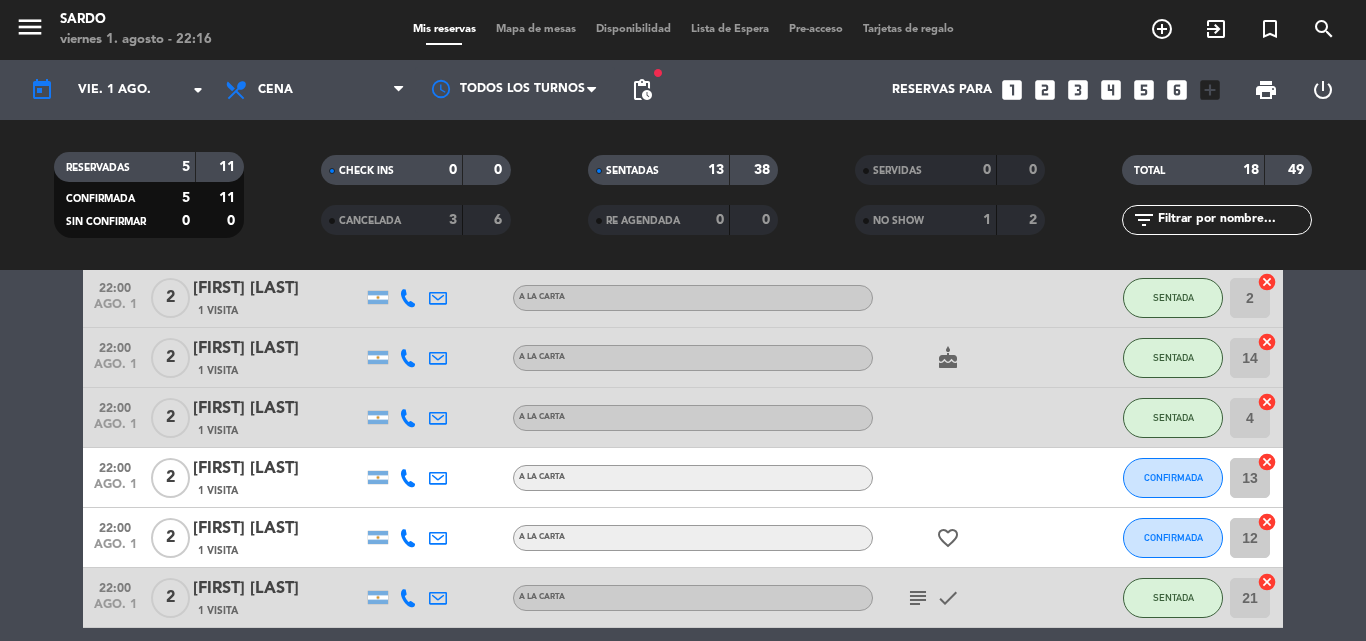 scroll, scrollTop: 785, scrollLeft: 0, axis: vertical 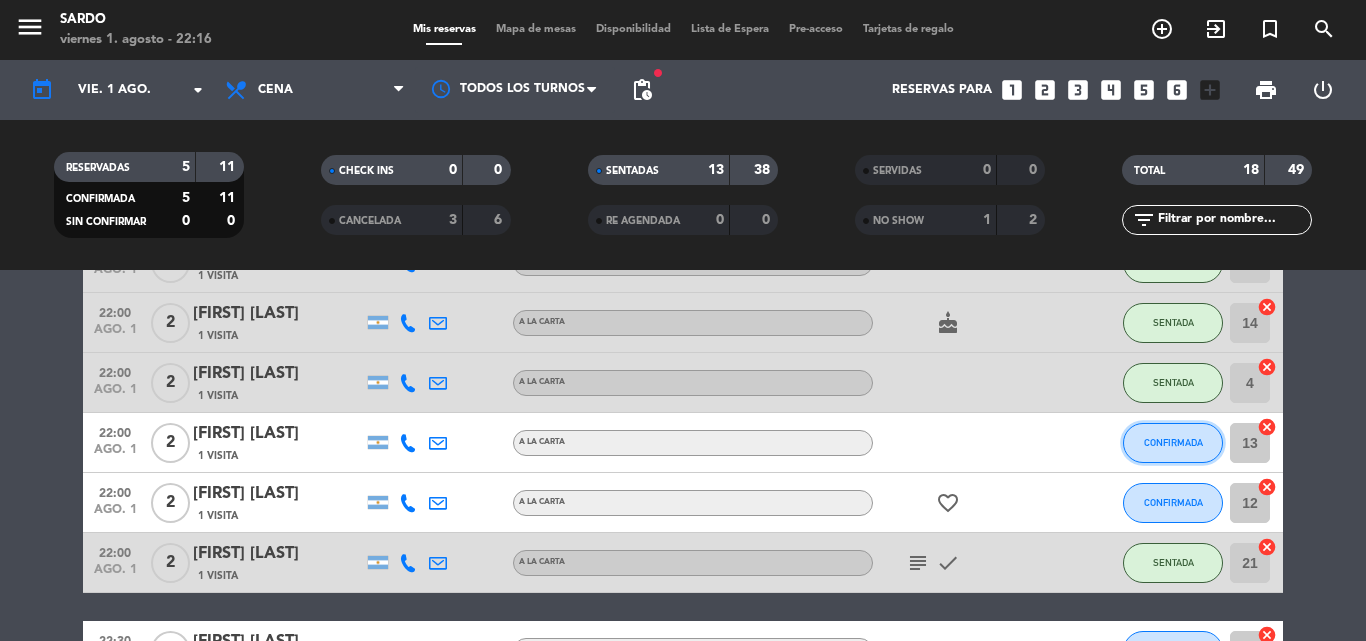 click on "CONFIRMADA" 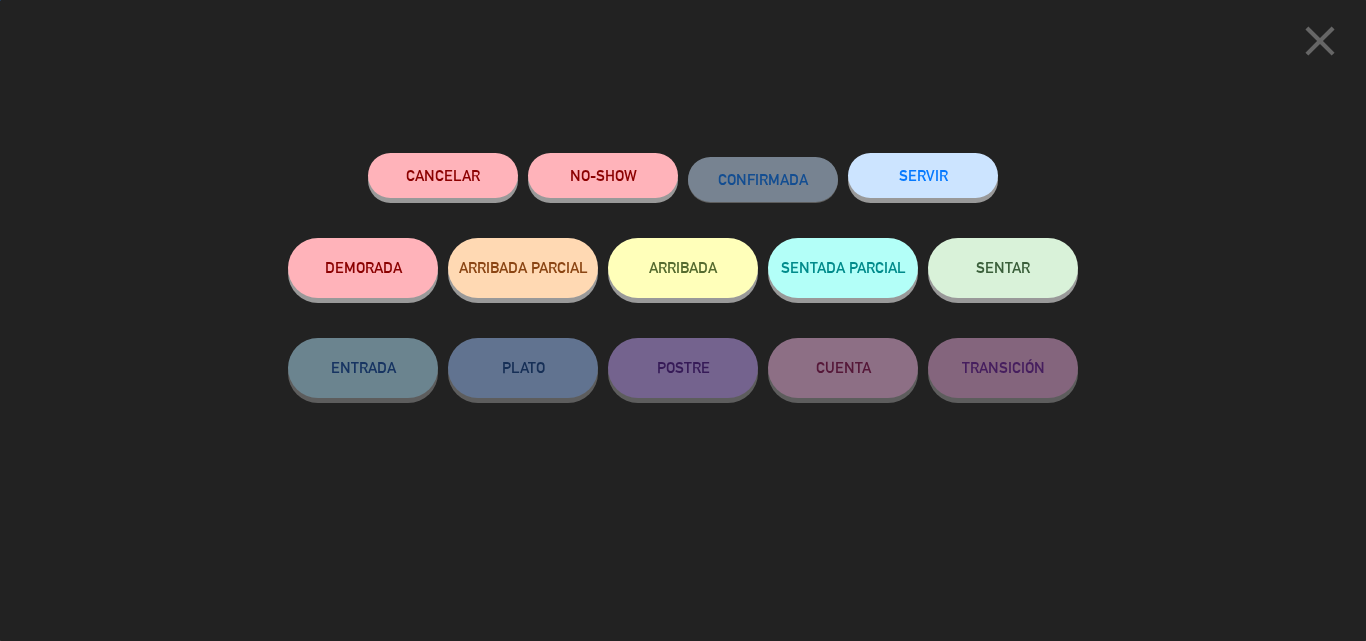 click on "NO-SHOW" 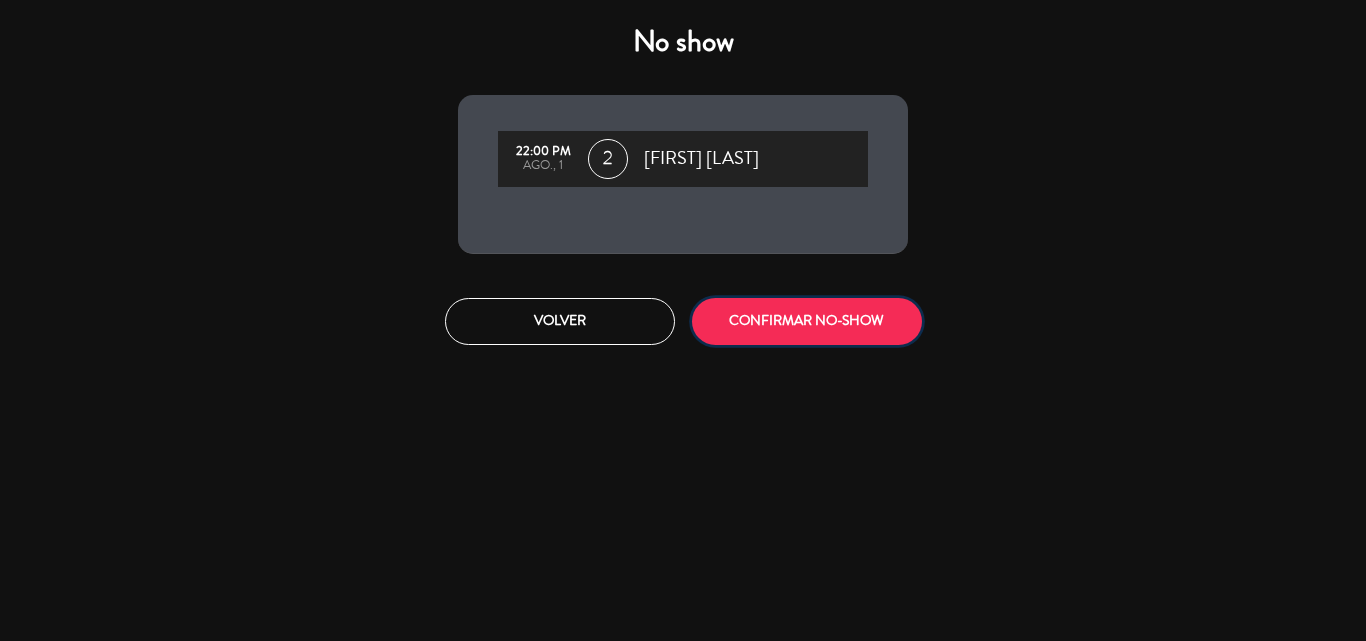 click on "CONFIRMAR NO-SHOW" 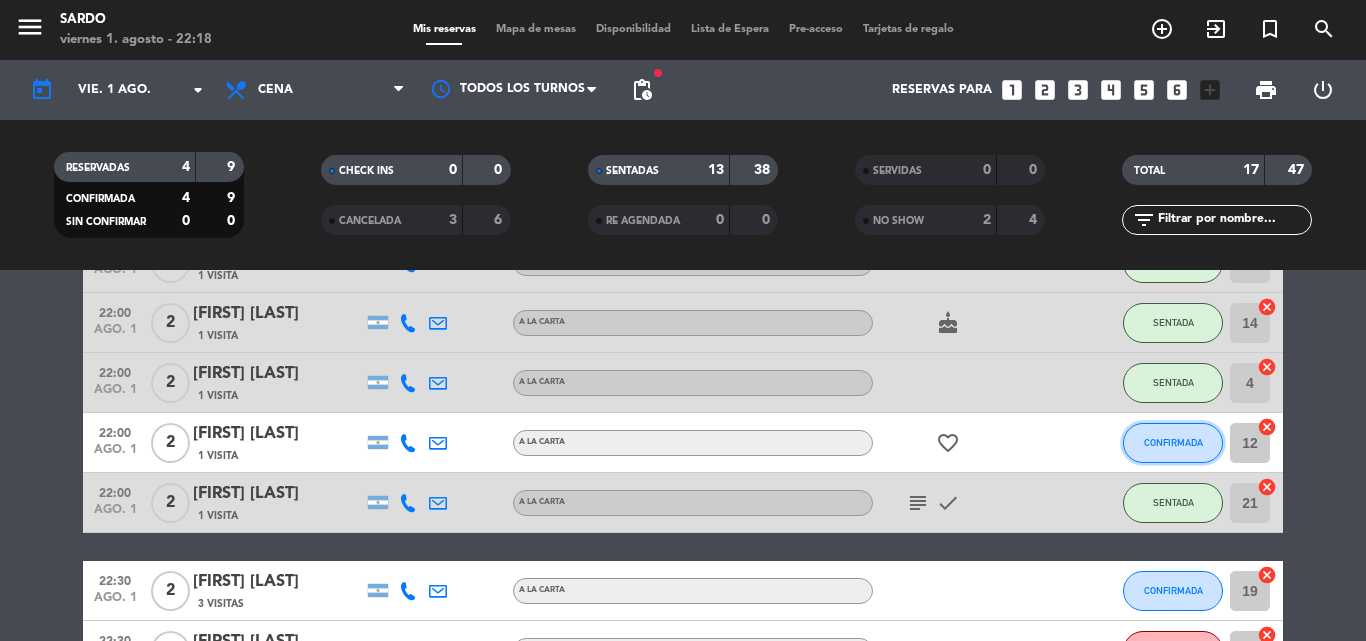 click on "CONFIRMADA" 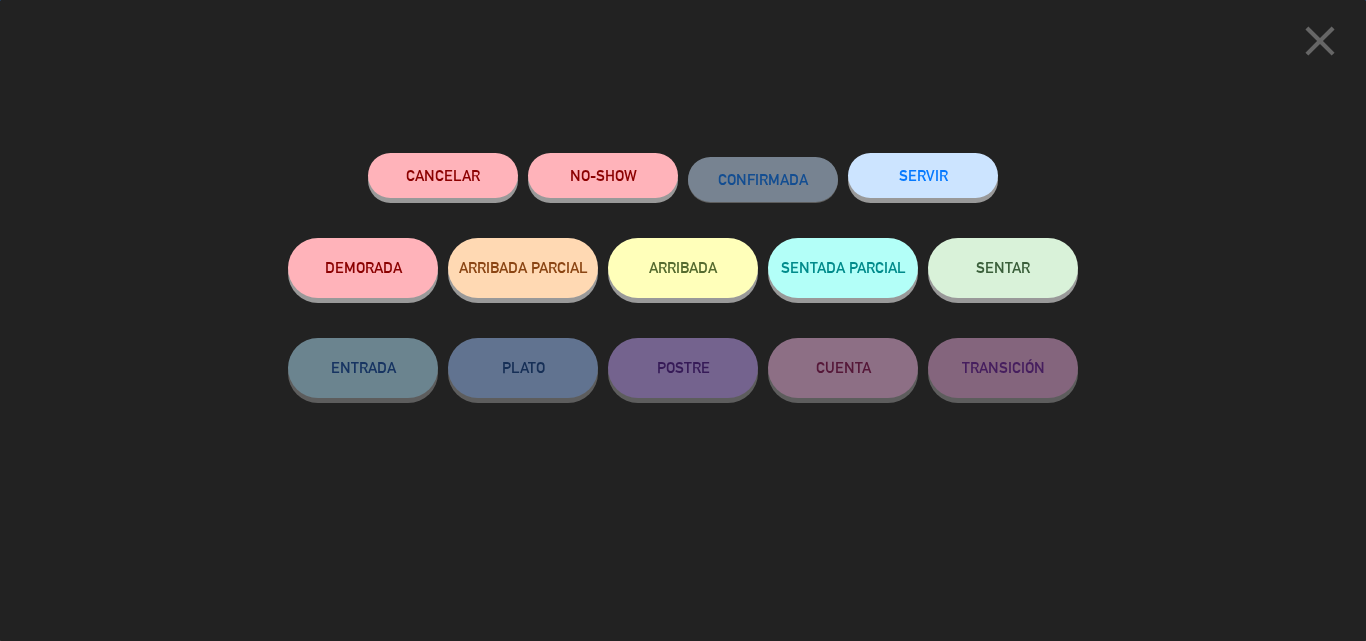 click on "NO-SHOW" 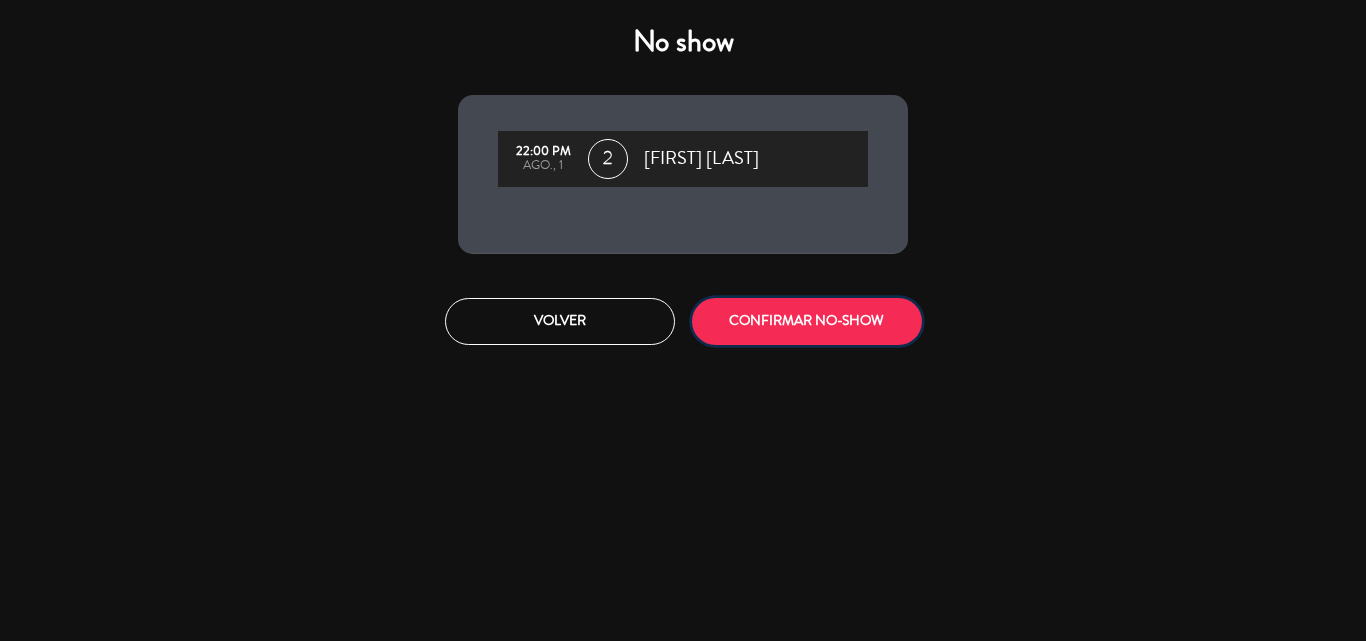 click on "CONFIRMAR NO-SHOW" 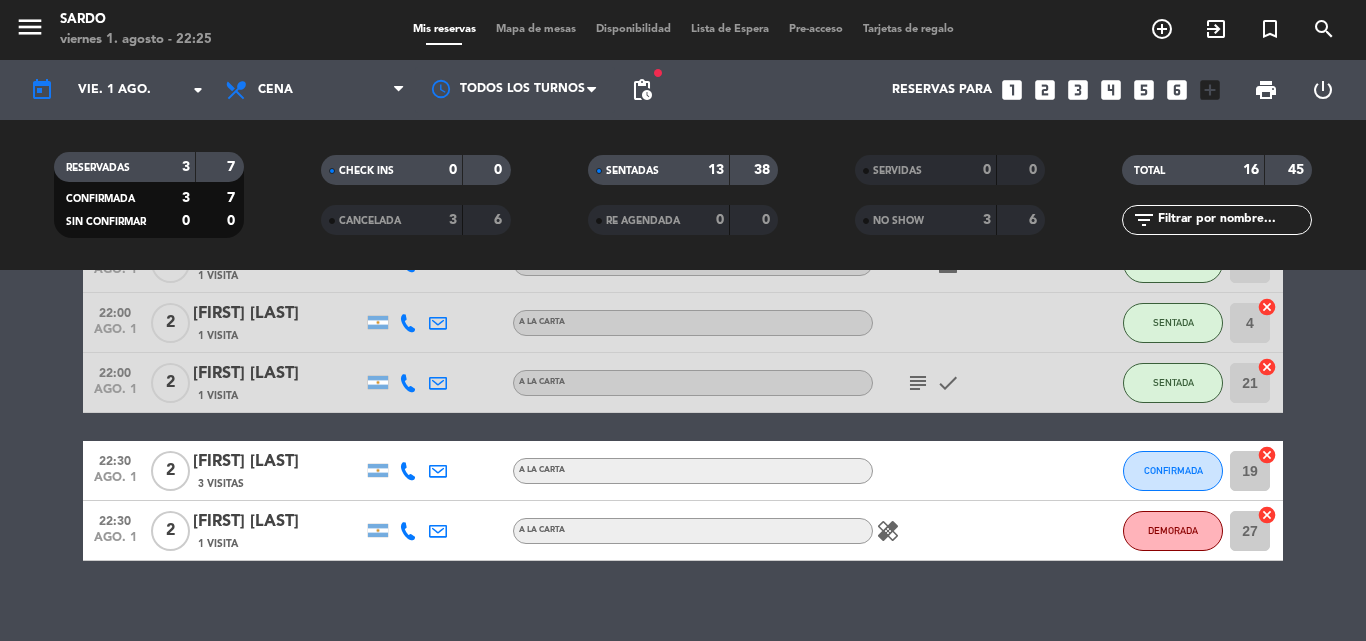 scroll, scrollTop: 865, scrollLeft: 0, axis: vertical 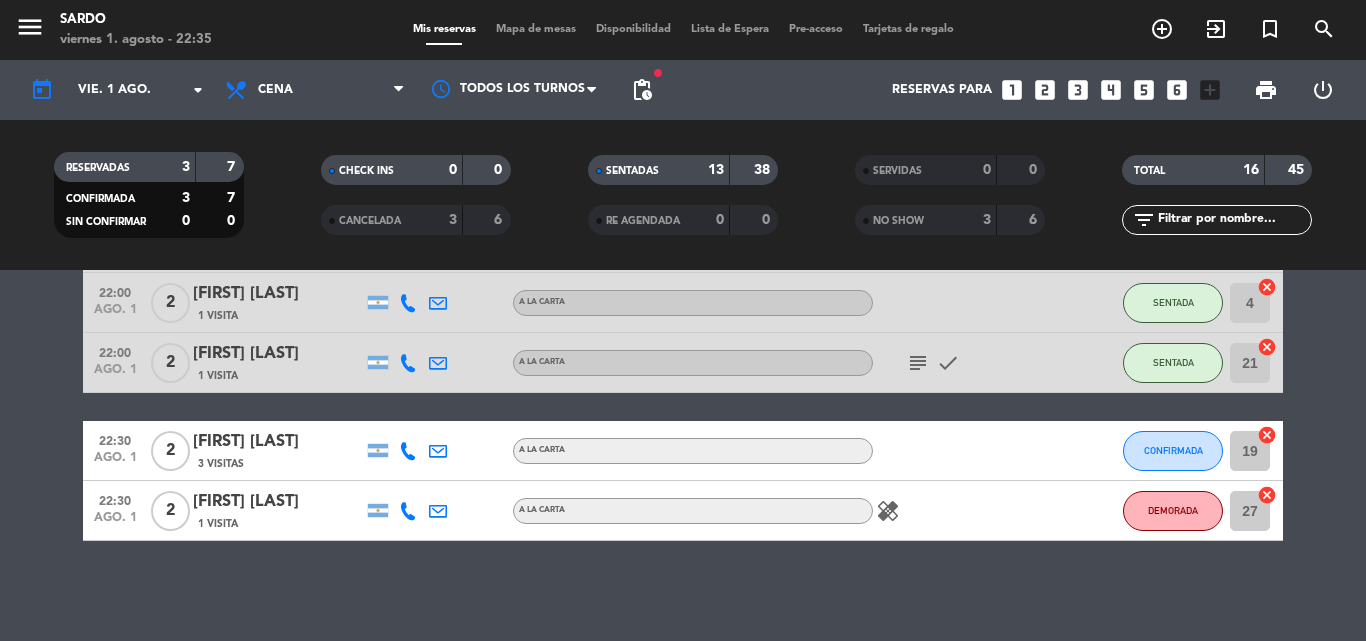 click on "A LA CARTA" 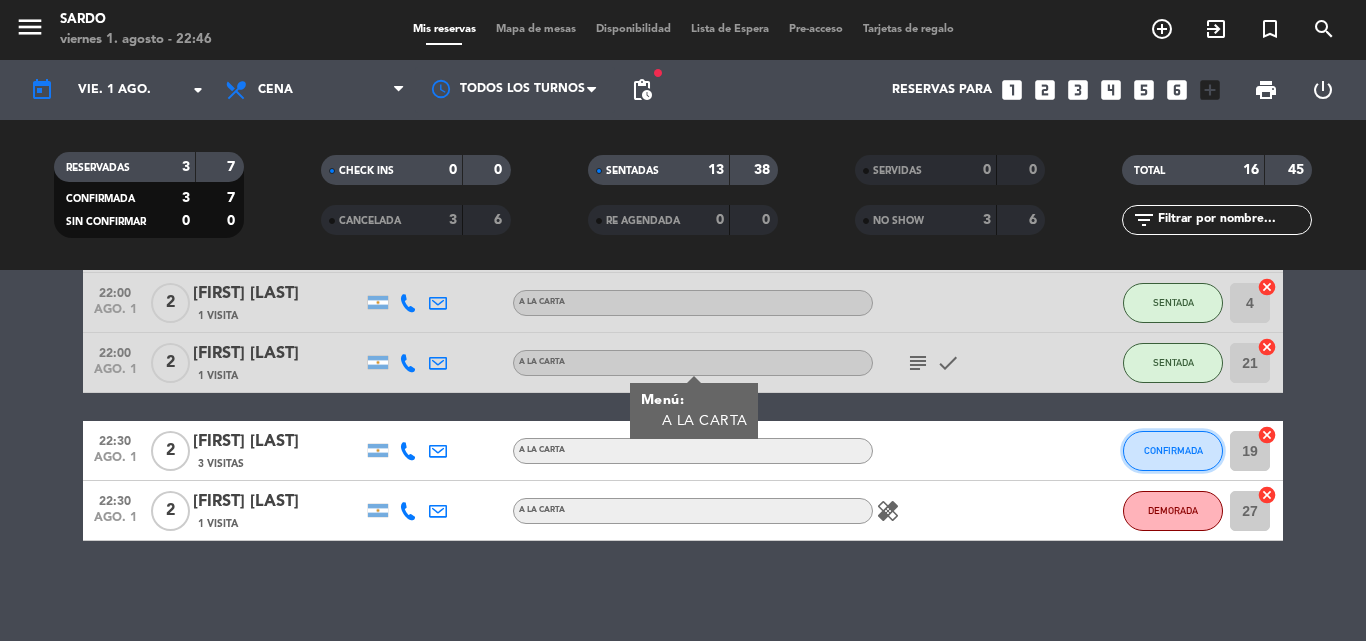 click on "CONFIRMADA" 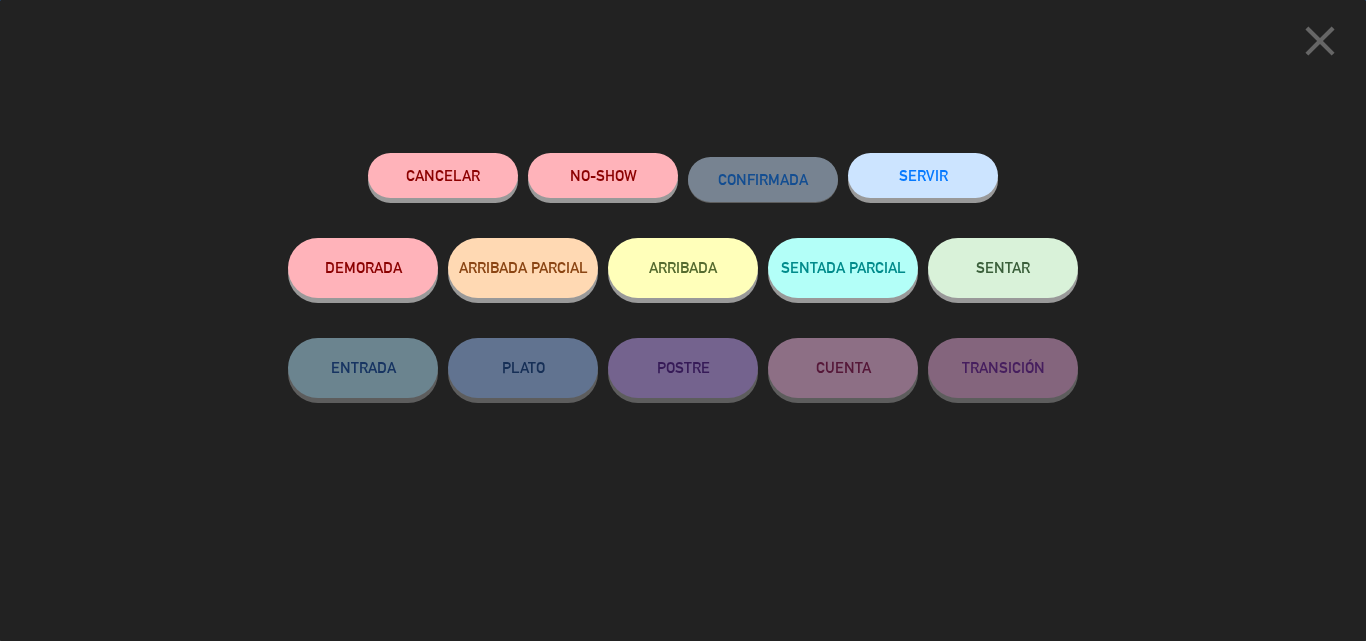 click on "NO-SHOW" 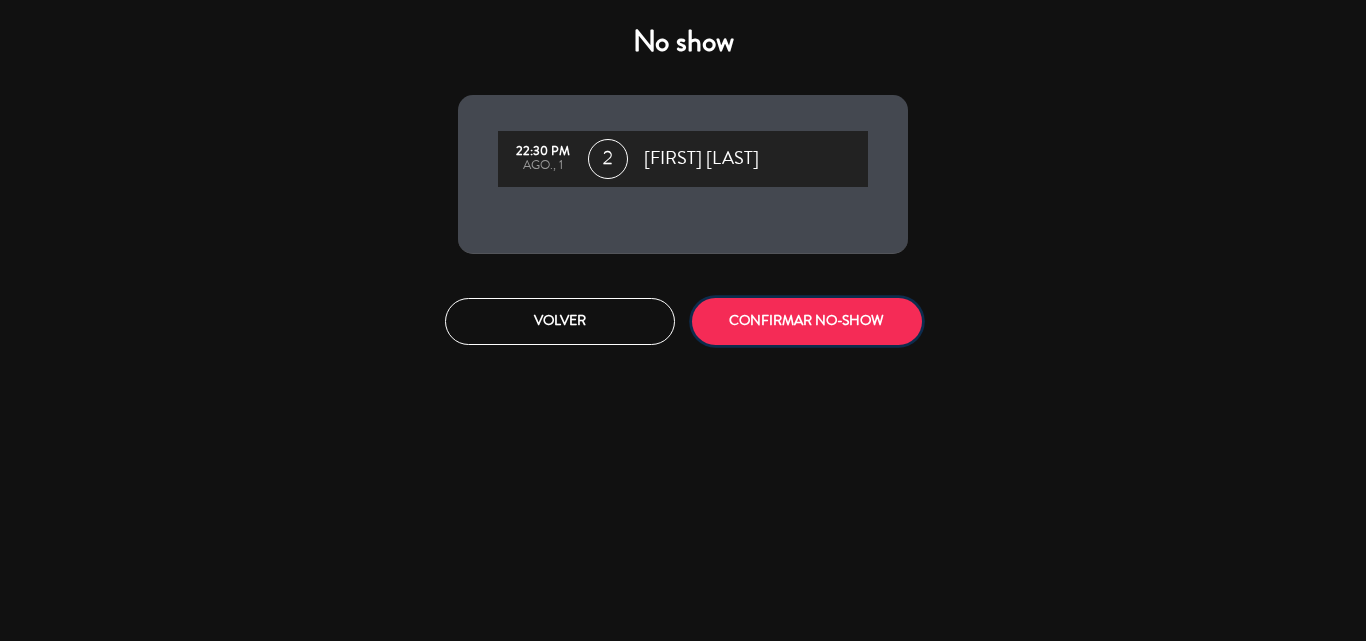 click on "CONFIRMAR NO-SHOW" 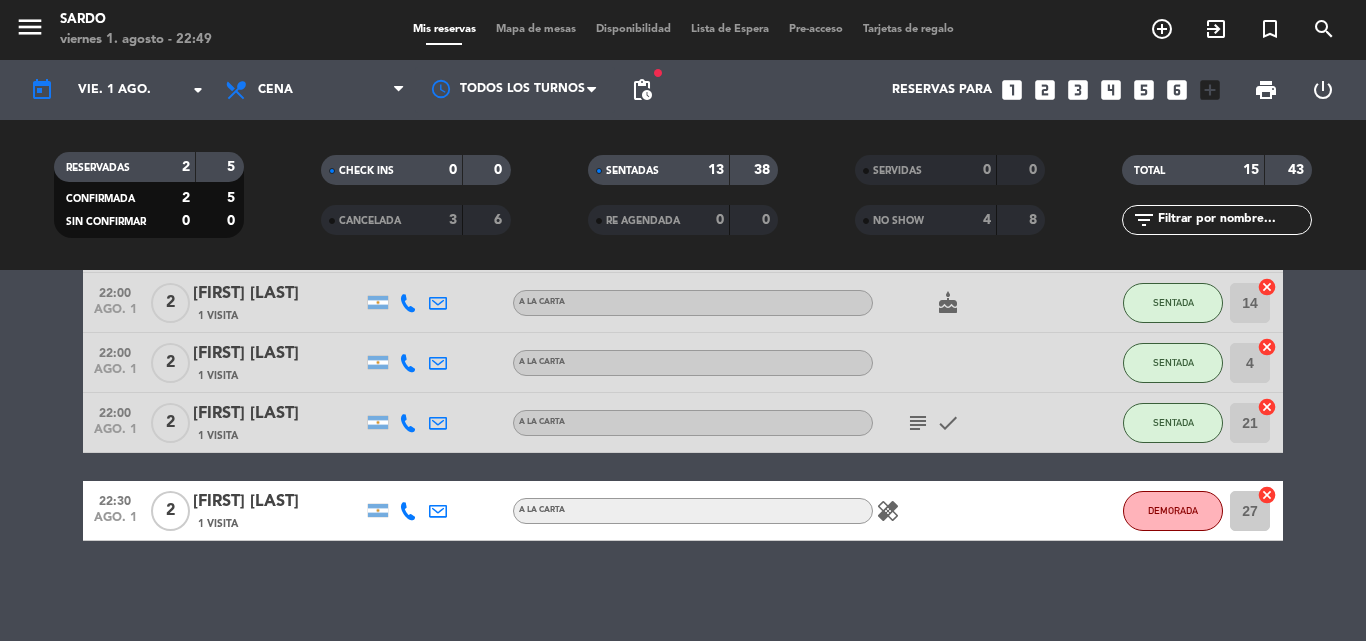 scroll, scrollTop: 805, scrollLeft: 0, axis: vertical 